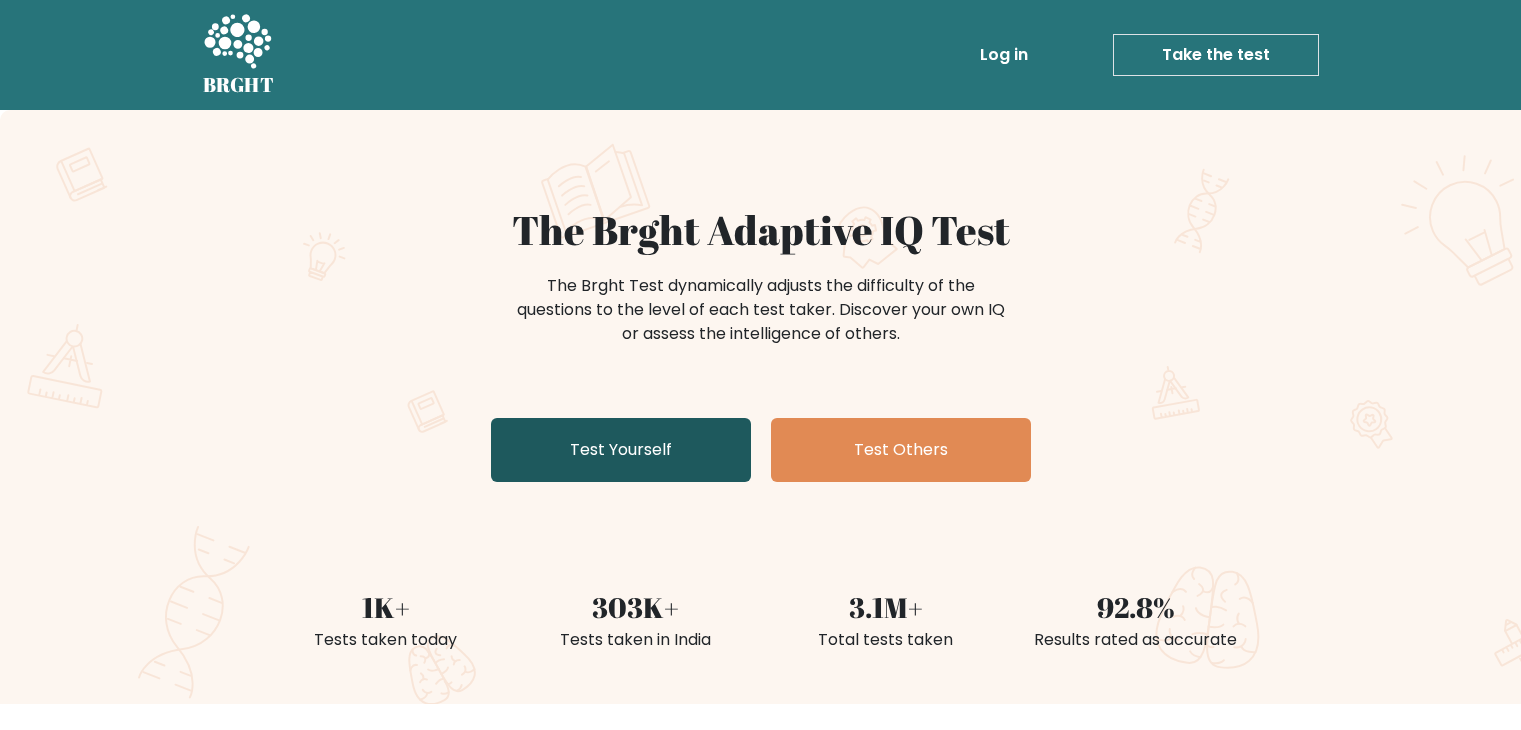 scroll, scrollTop: 0, scrollLeft: 0, axis: both 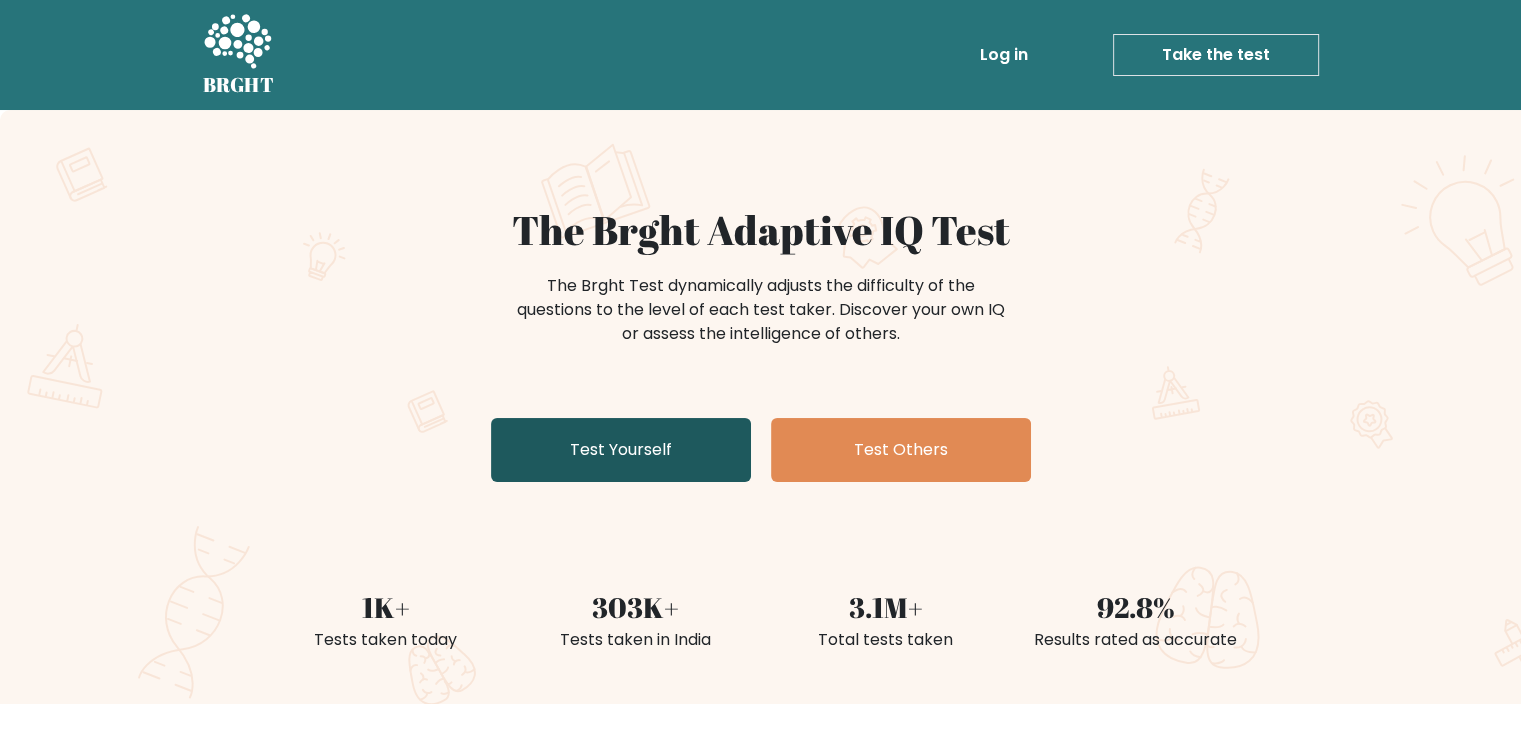 click on "Test Yourself" at bounding box center (621, 450) 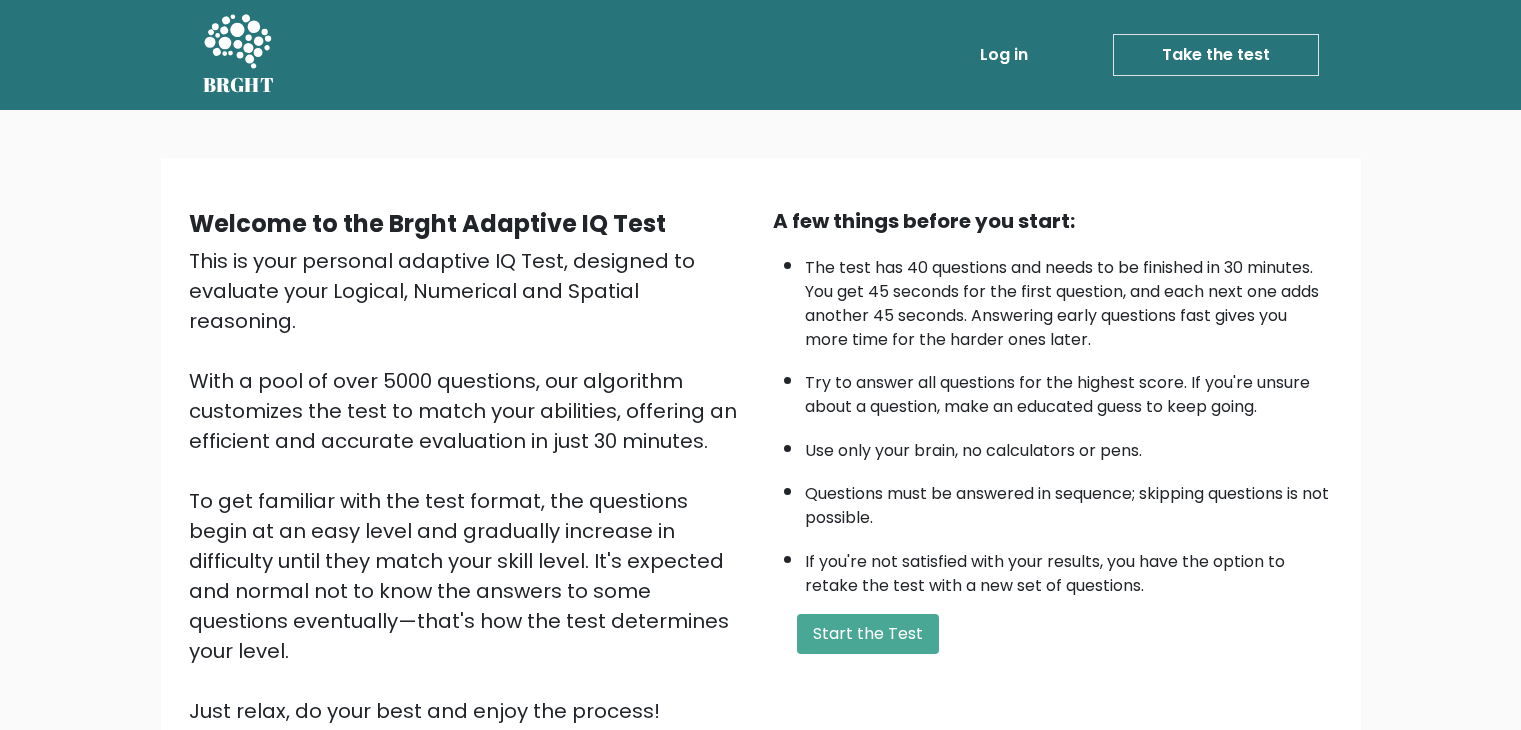 scroll, scrollTop: 0, scrollLeft: 0, axis: both 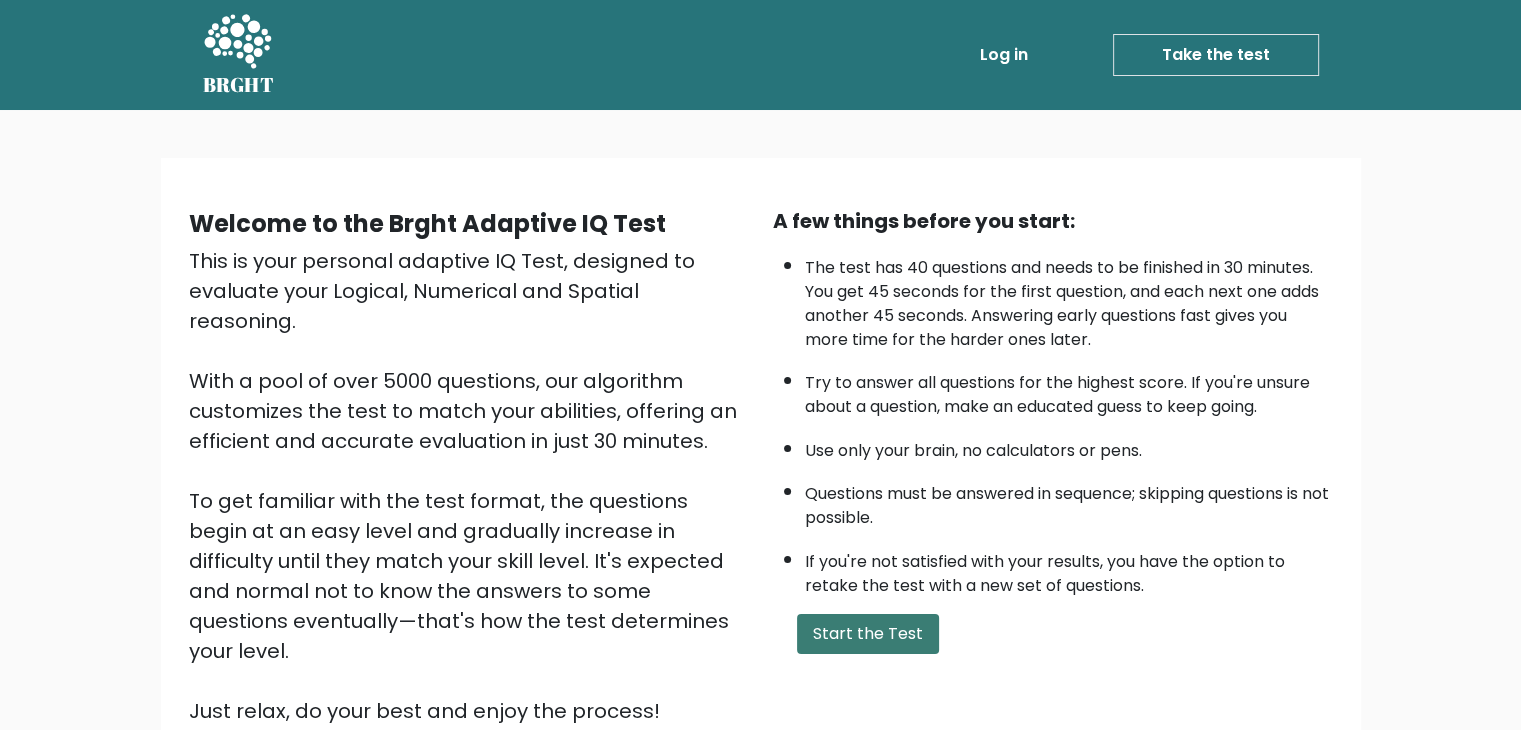 click on "Start the Test" at bounding box center [868, 634] 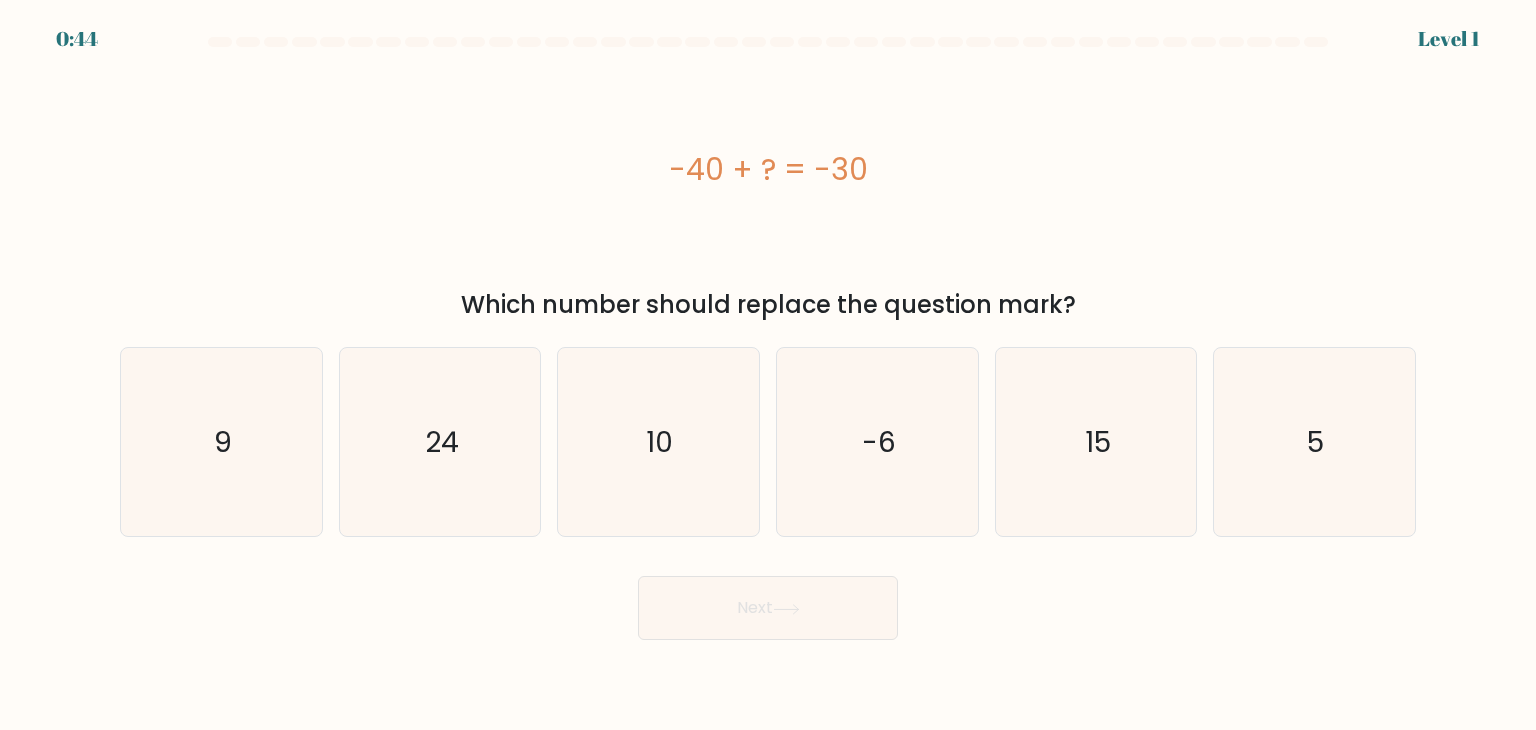 scroll, scrollTop: 0, scrollLeft: 0, axis: both 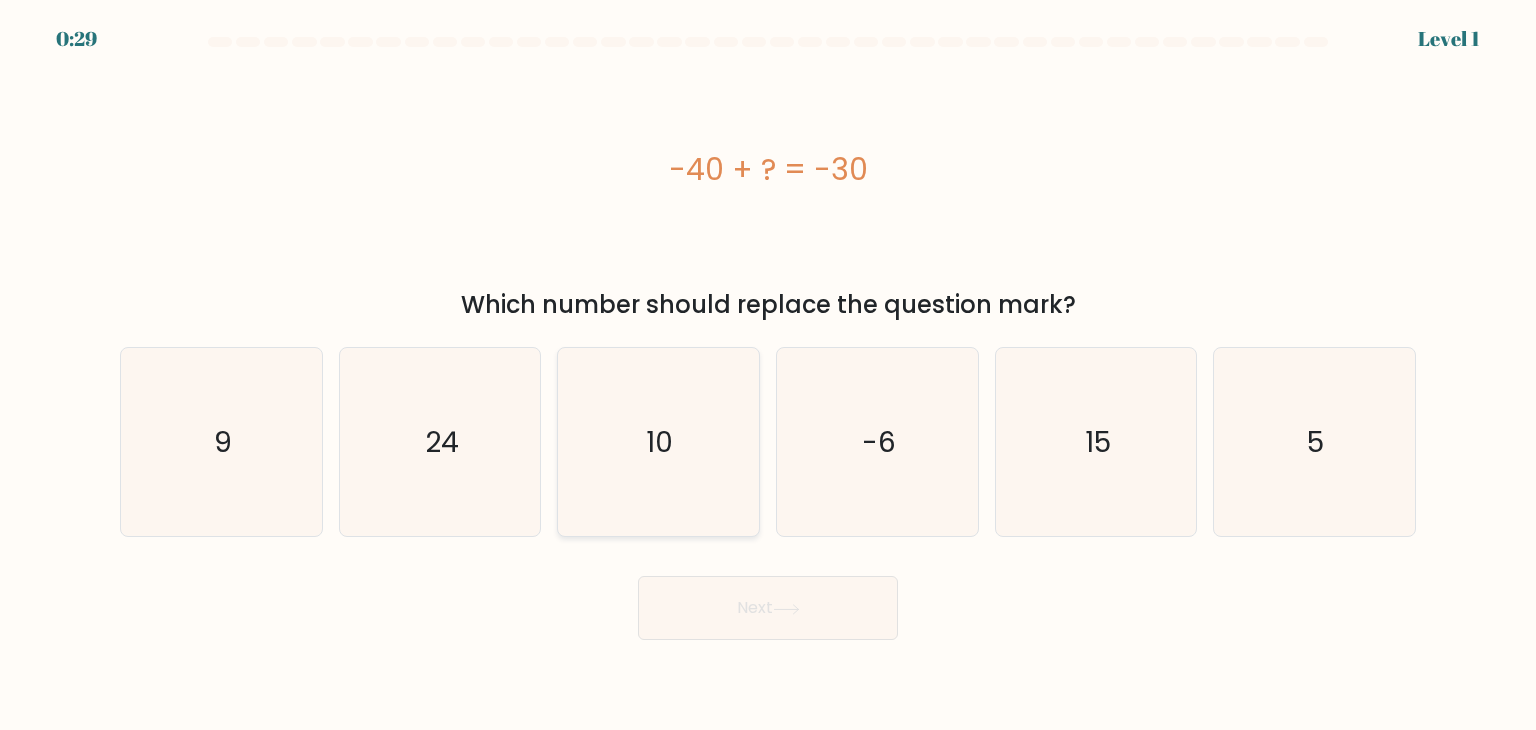 click on "10" 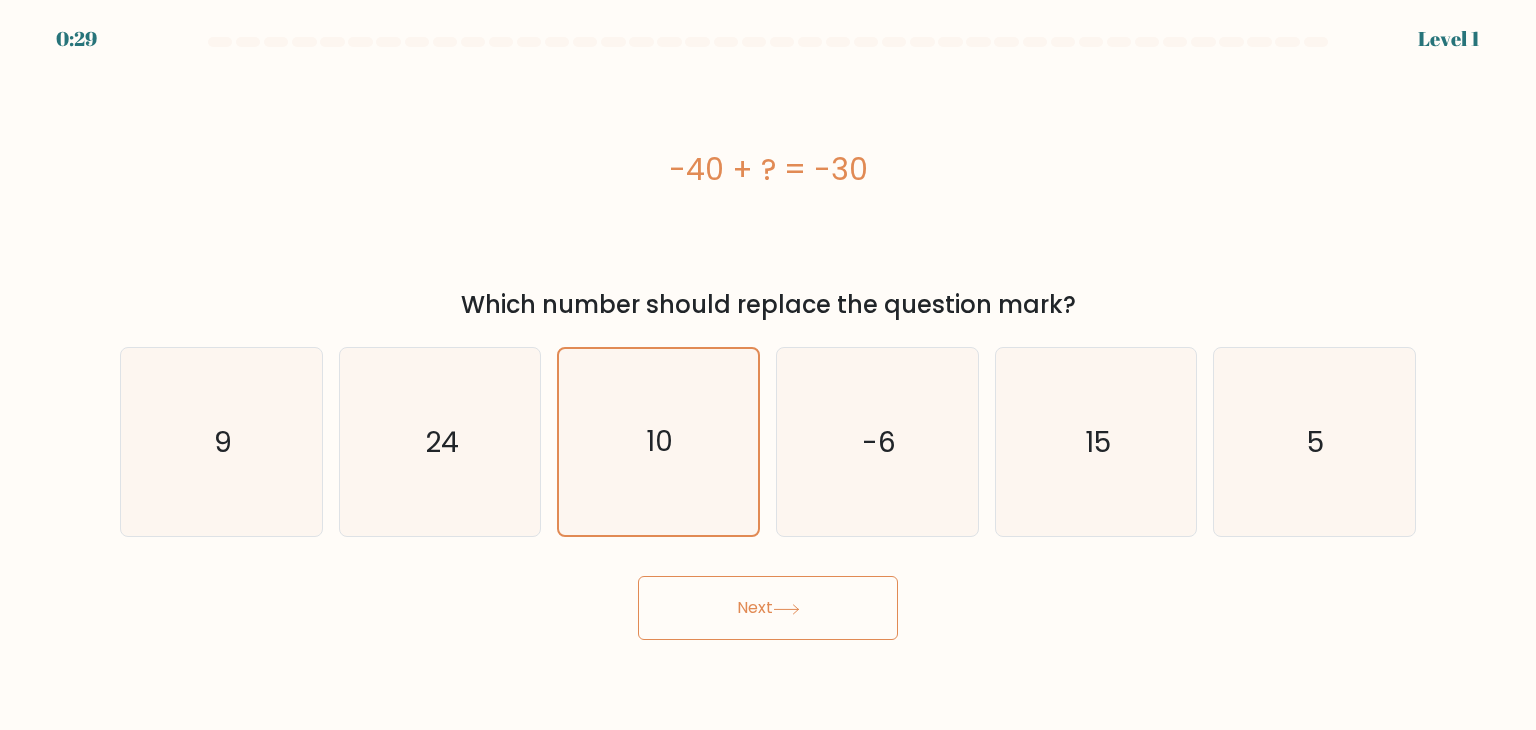click on "Next" at bounding box center [768, 608] 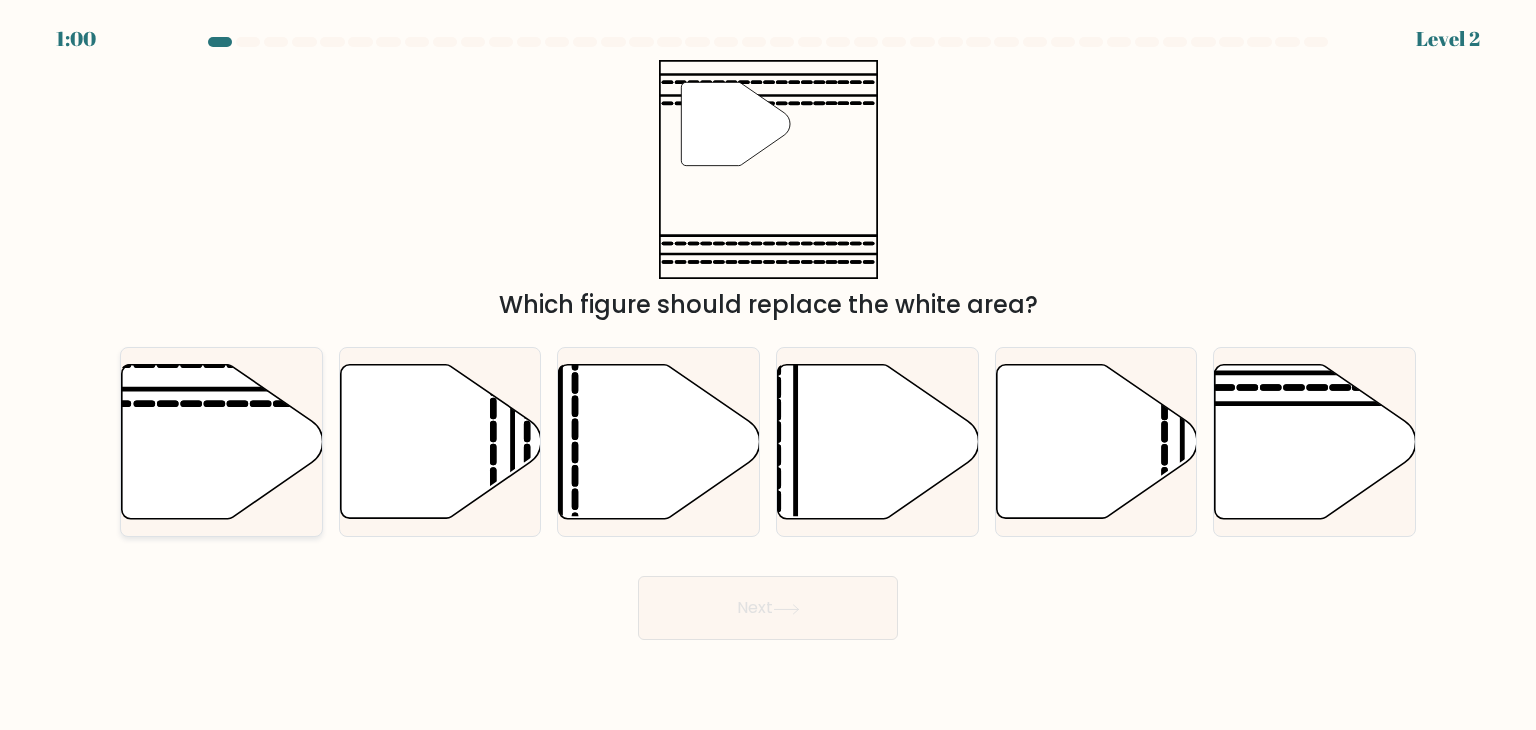 click 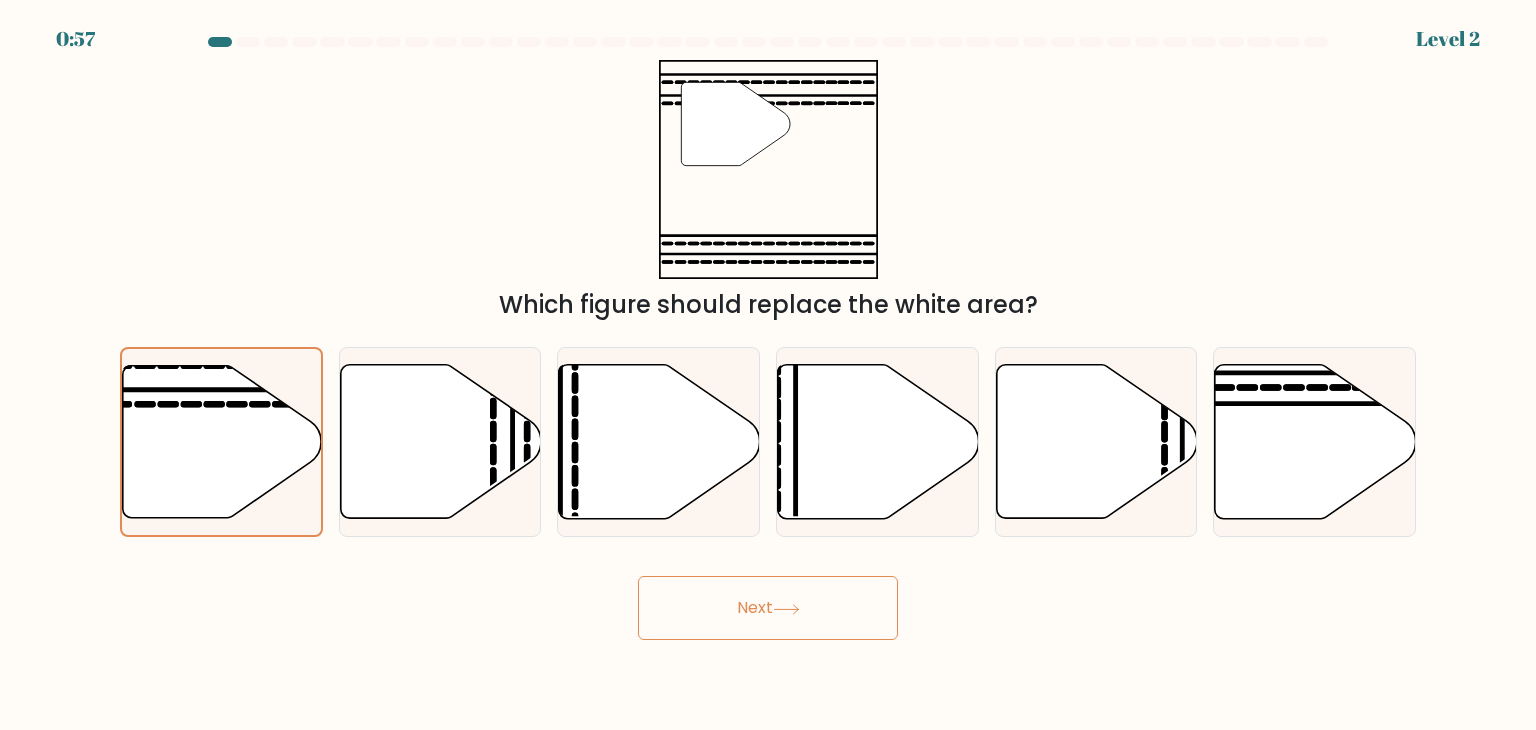 click on "Next" at bounding box center [768, 608] 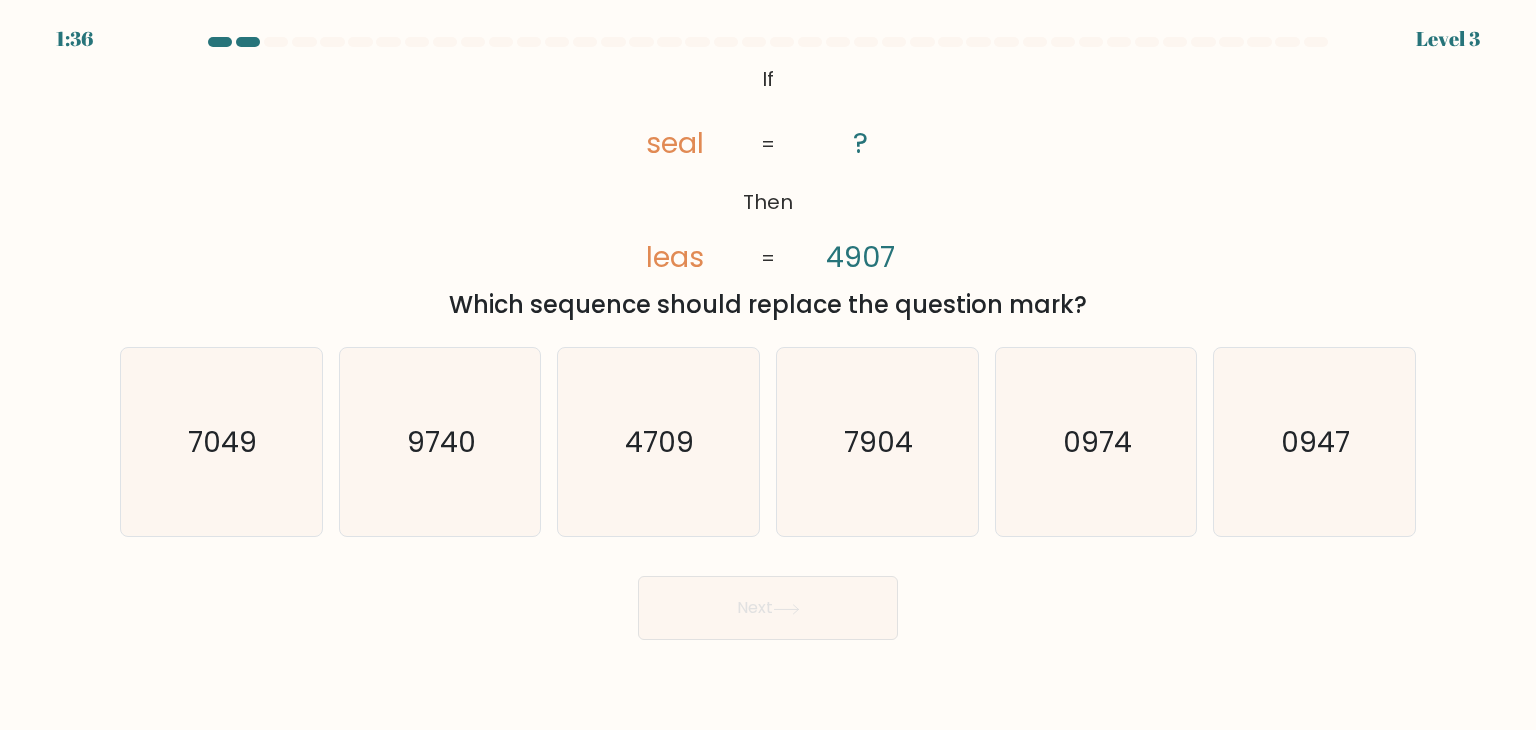 click on "seal" 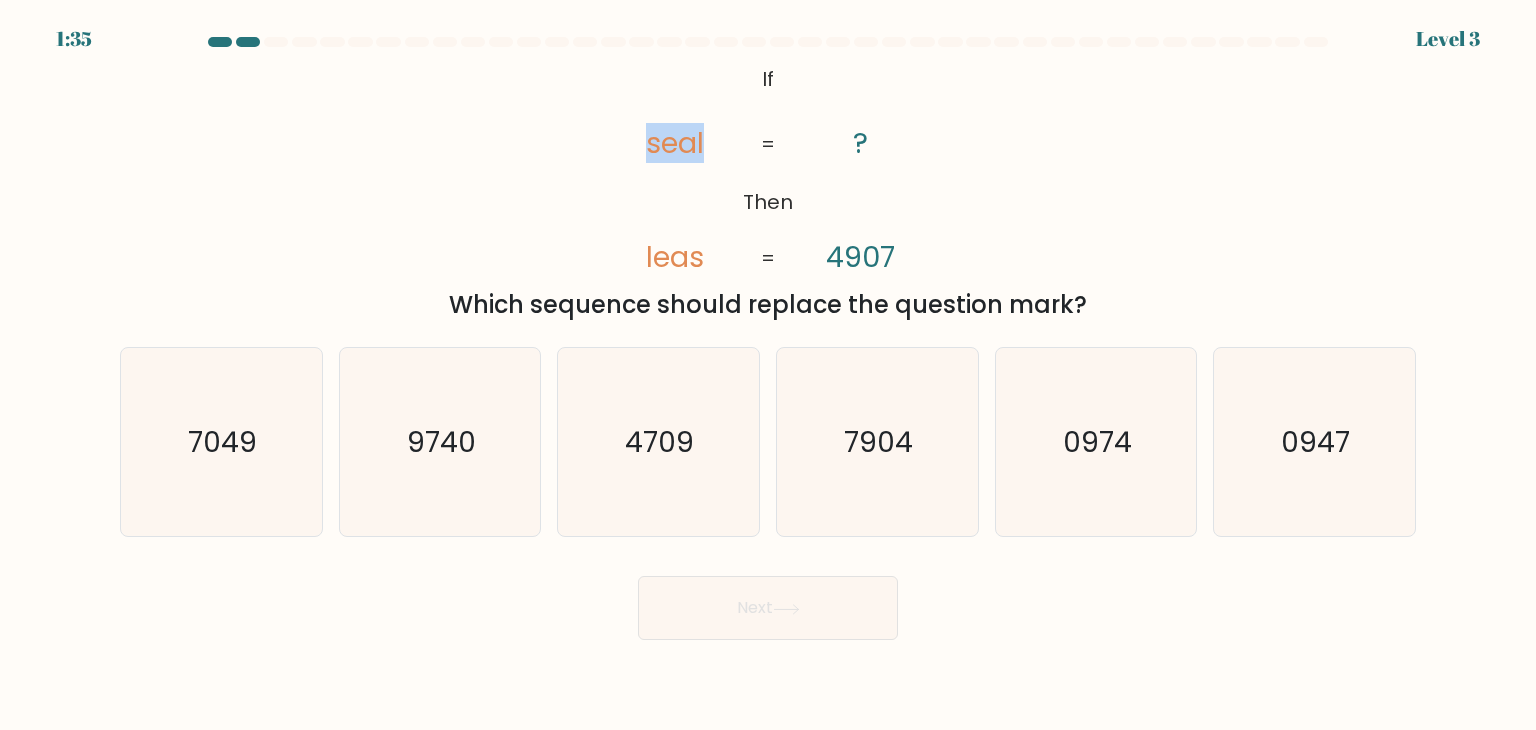 click on "seal" 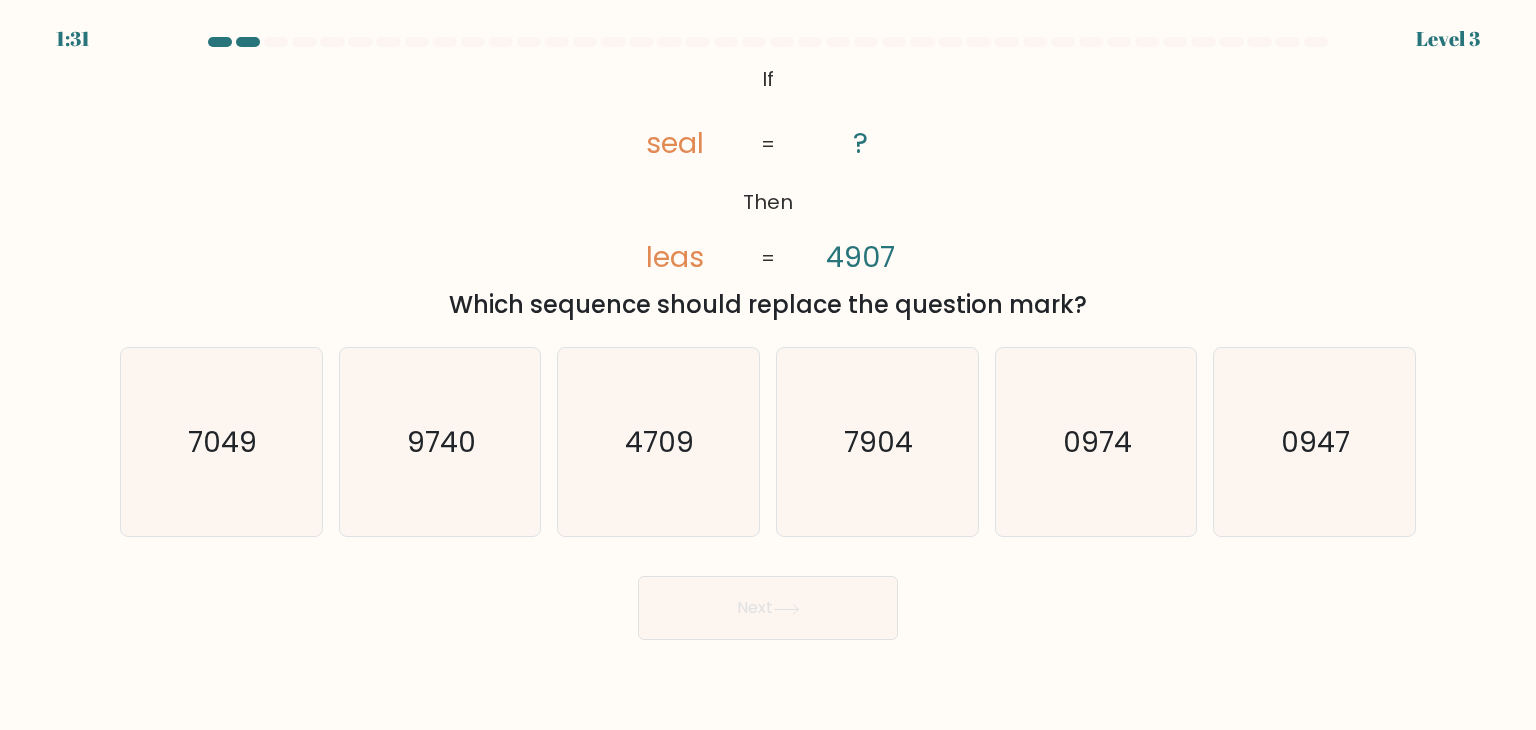 click on "@import url('https://fonts.googleapis.com/css?family=Abril+Fatface:400,100,100italic,300,300italic,400italic,500,500italic,700,700italic,900,900italic');           If       Then       seal       leas       ?       4907       =       =" 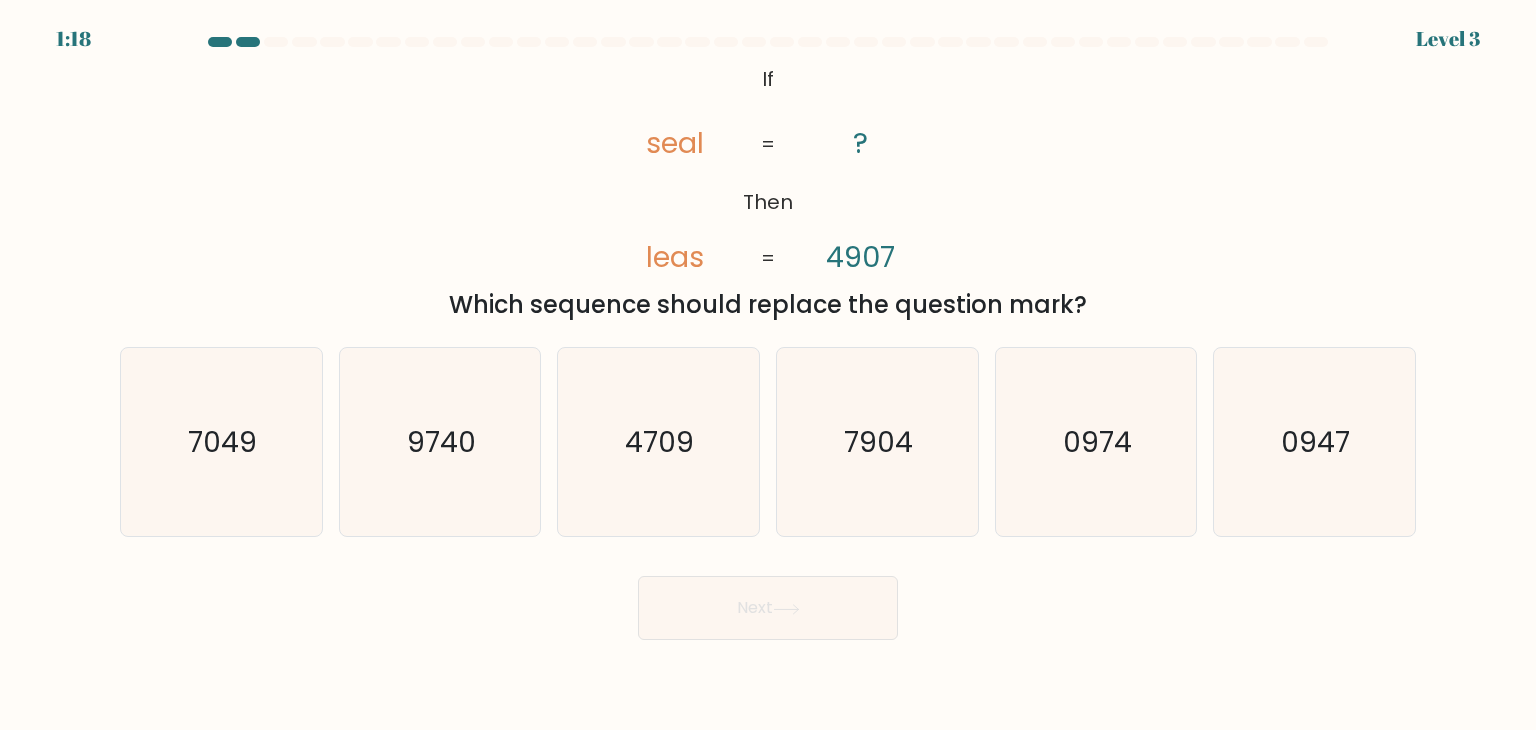 click on "leas" 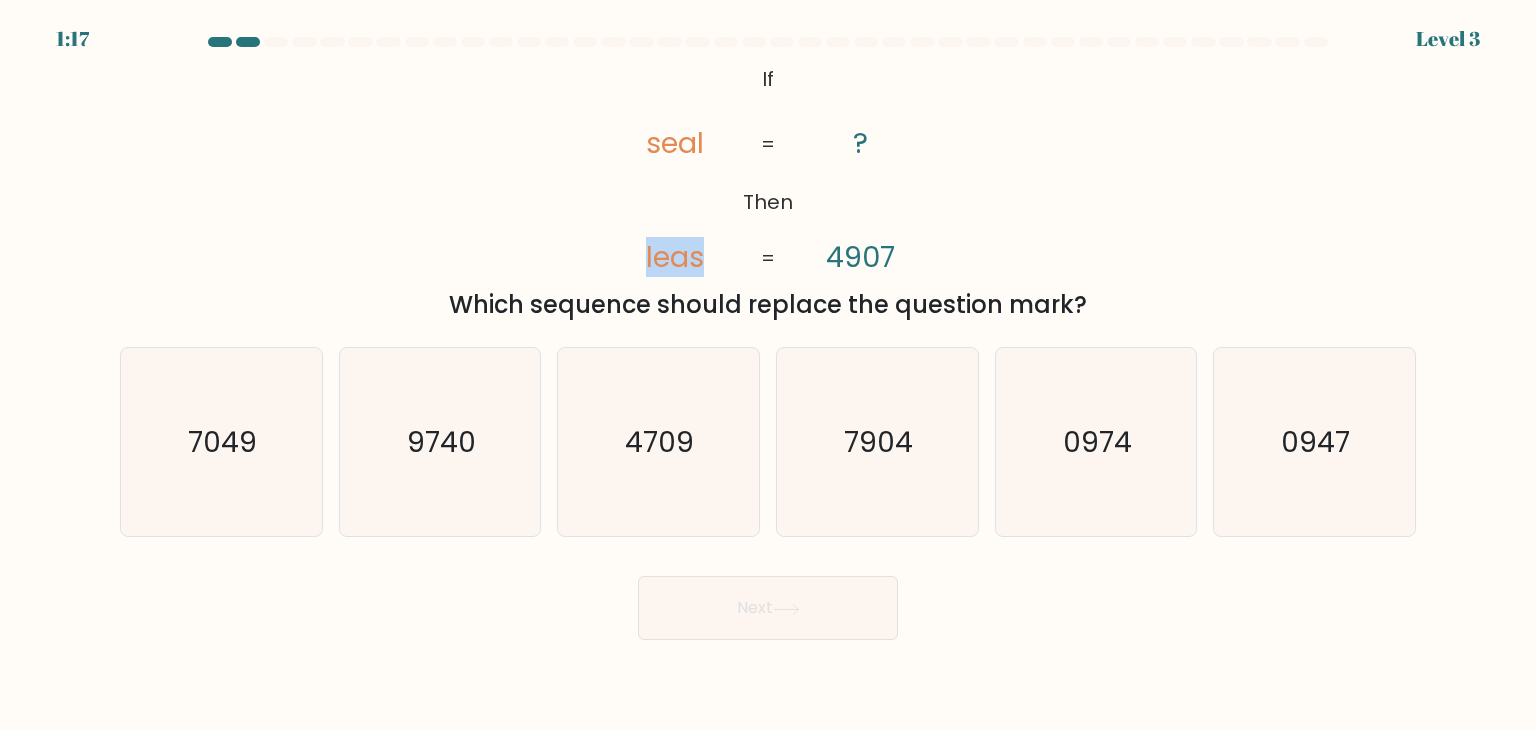 click on "leas" 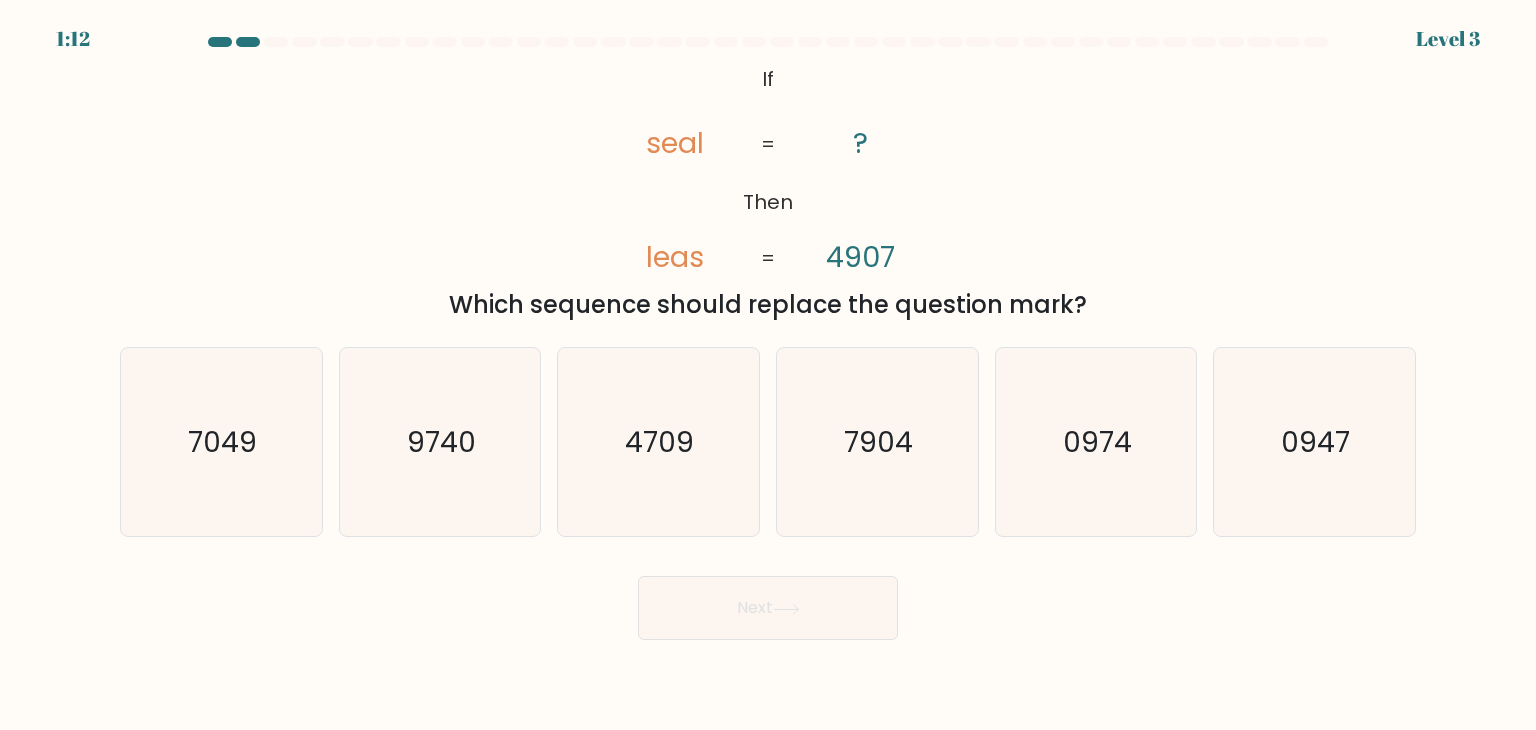 click on "seal" 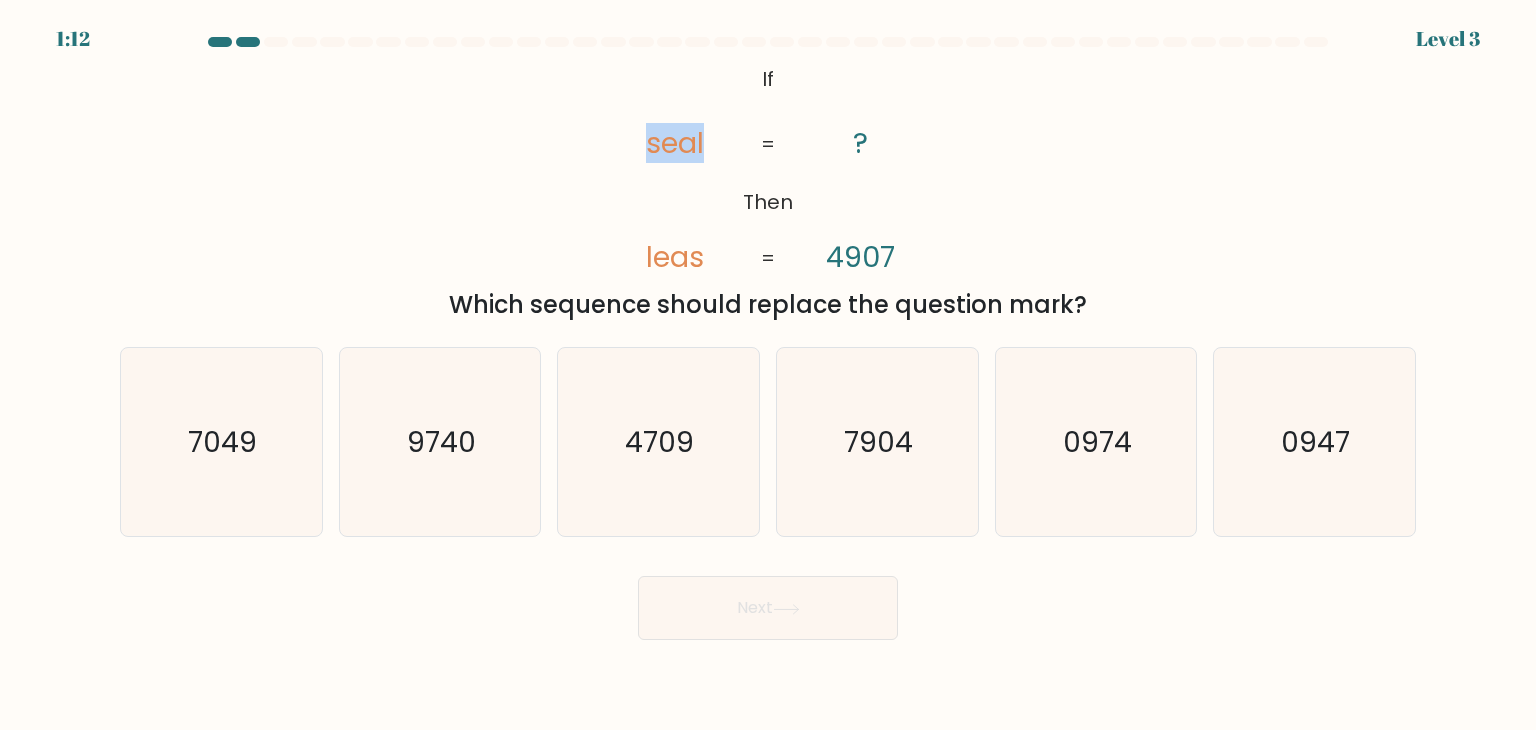 click on "seal" 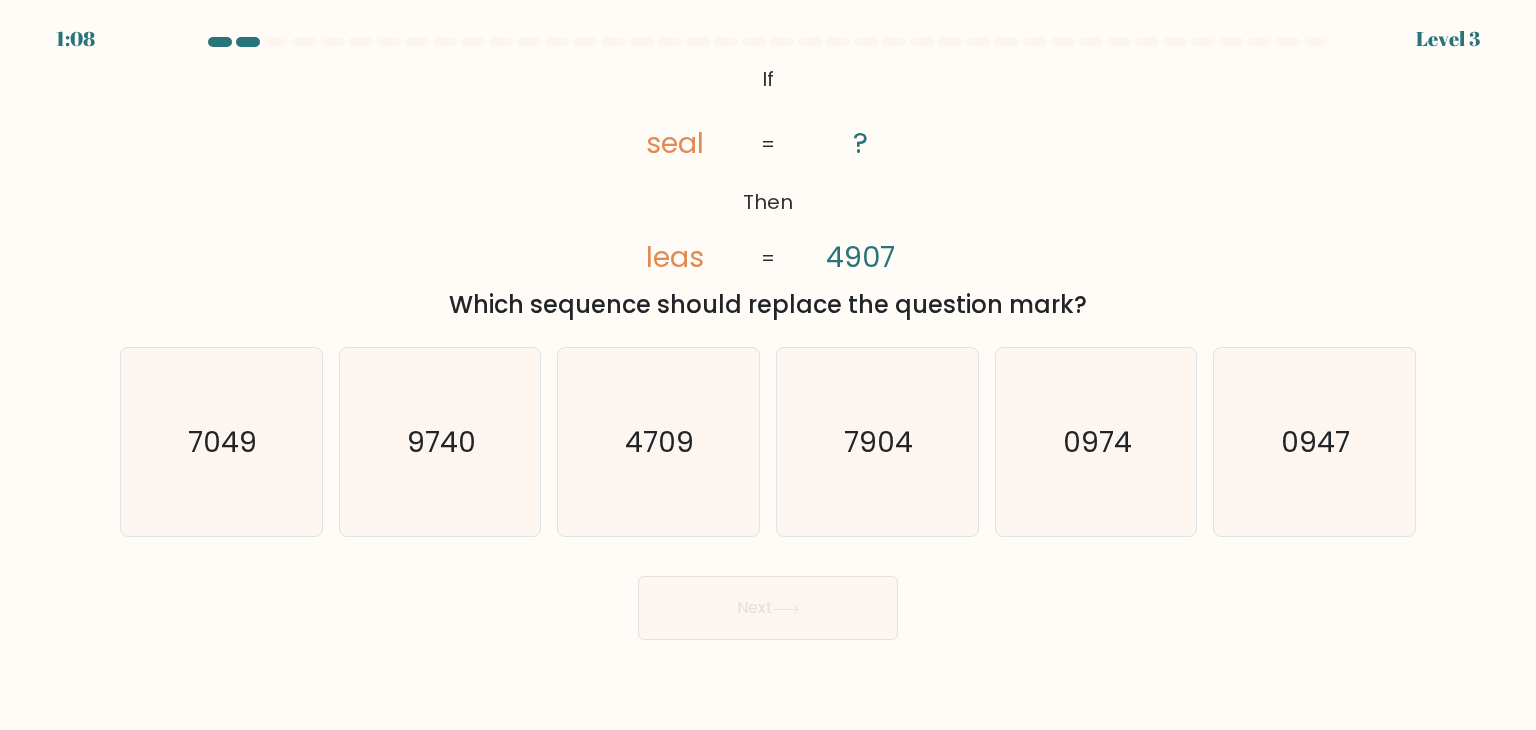 click on "@import url('https://fonts.googleapis.com/css?family=Abril+Fatface:400,100,100italic,300,300italic,400italic,500,500italic,700,700italic,900,900italic');           If       Then       seal       leas       ?       4907       =       =" 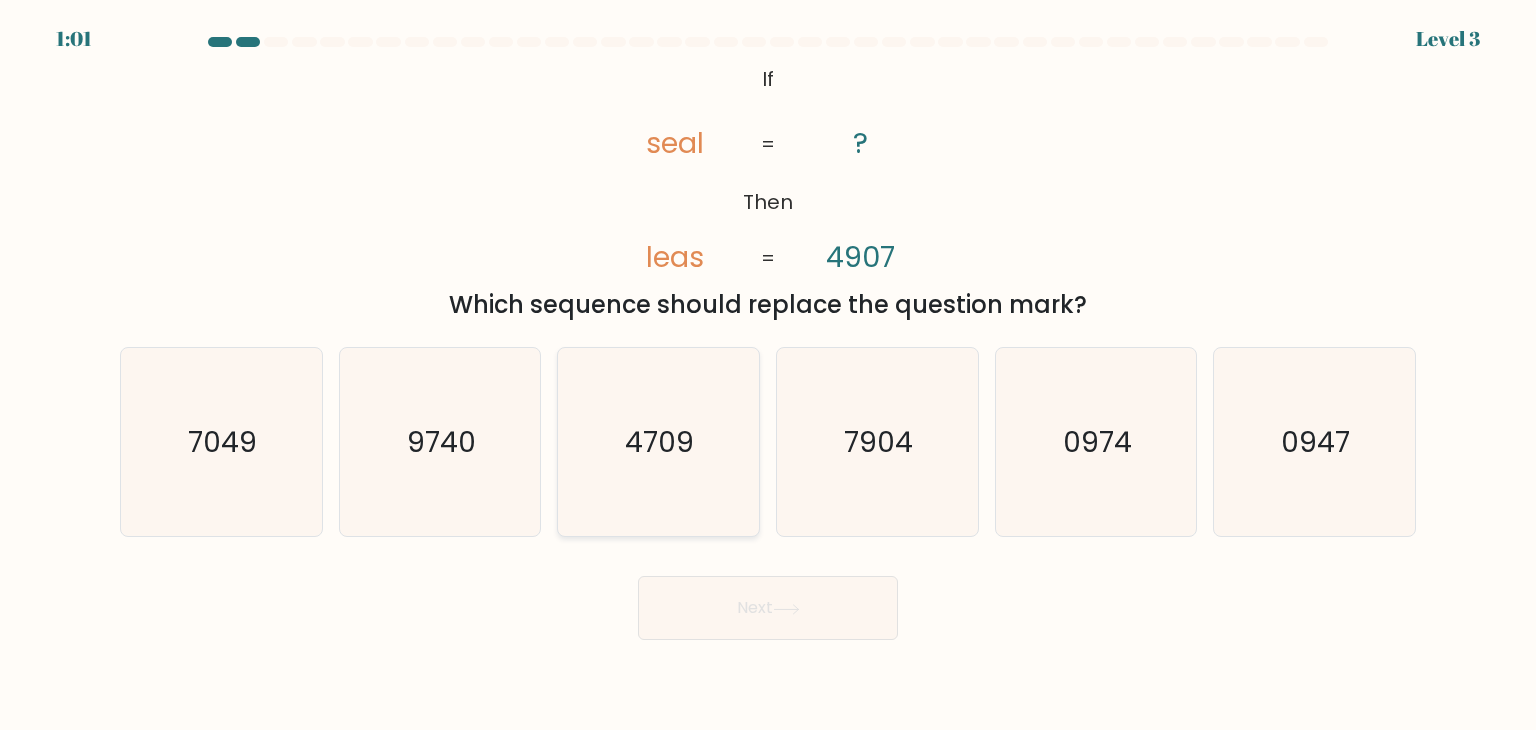 click on "4709" 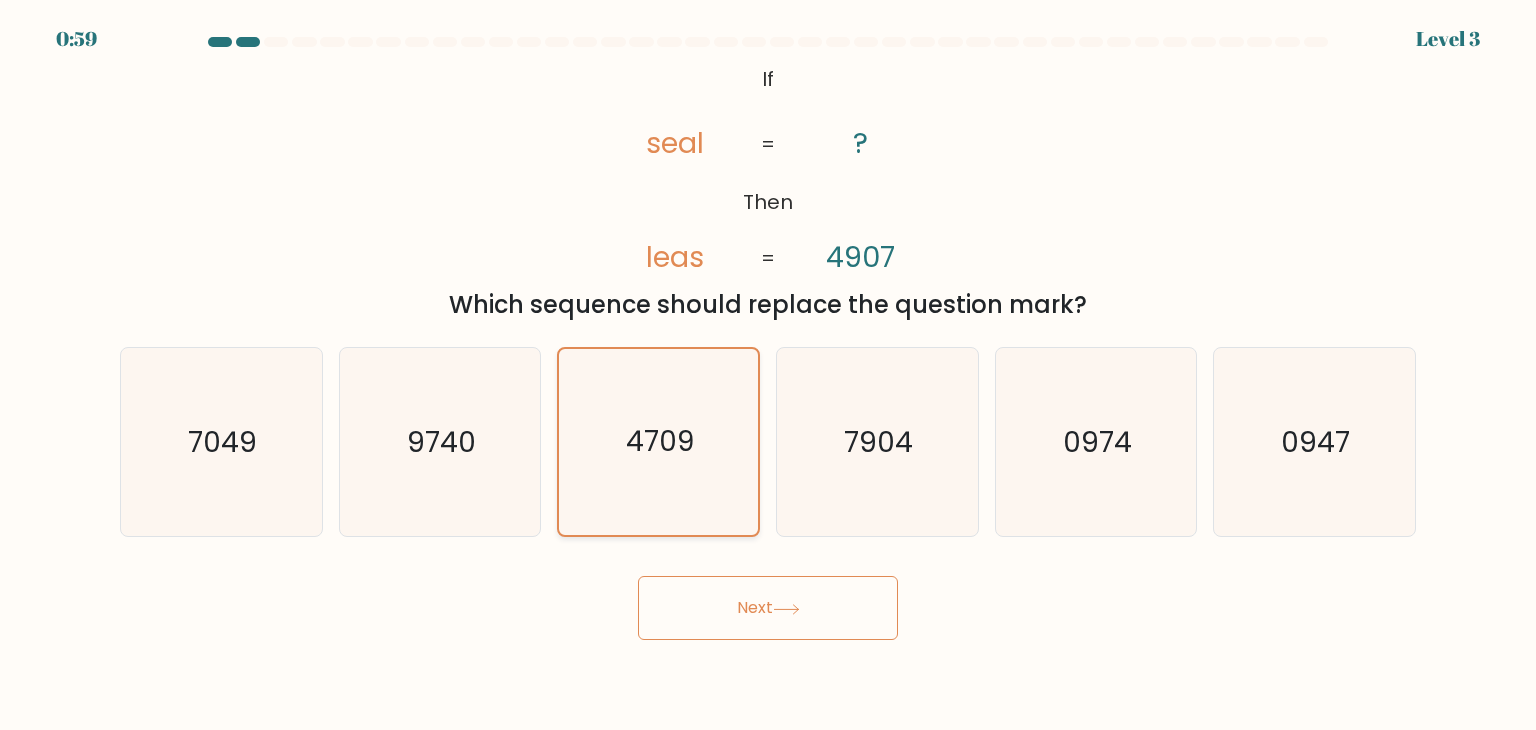 click on "4709" 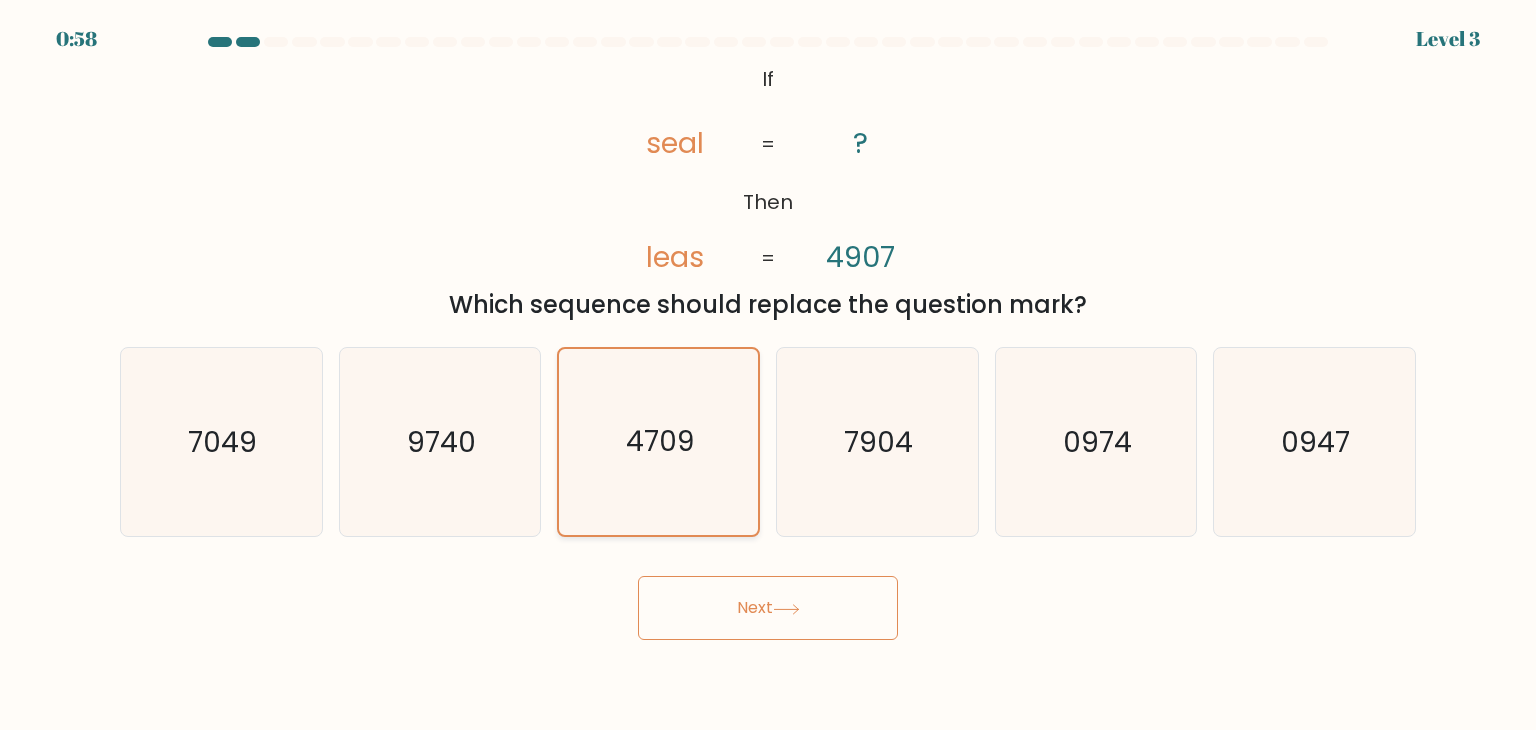 click on "4709" 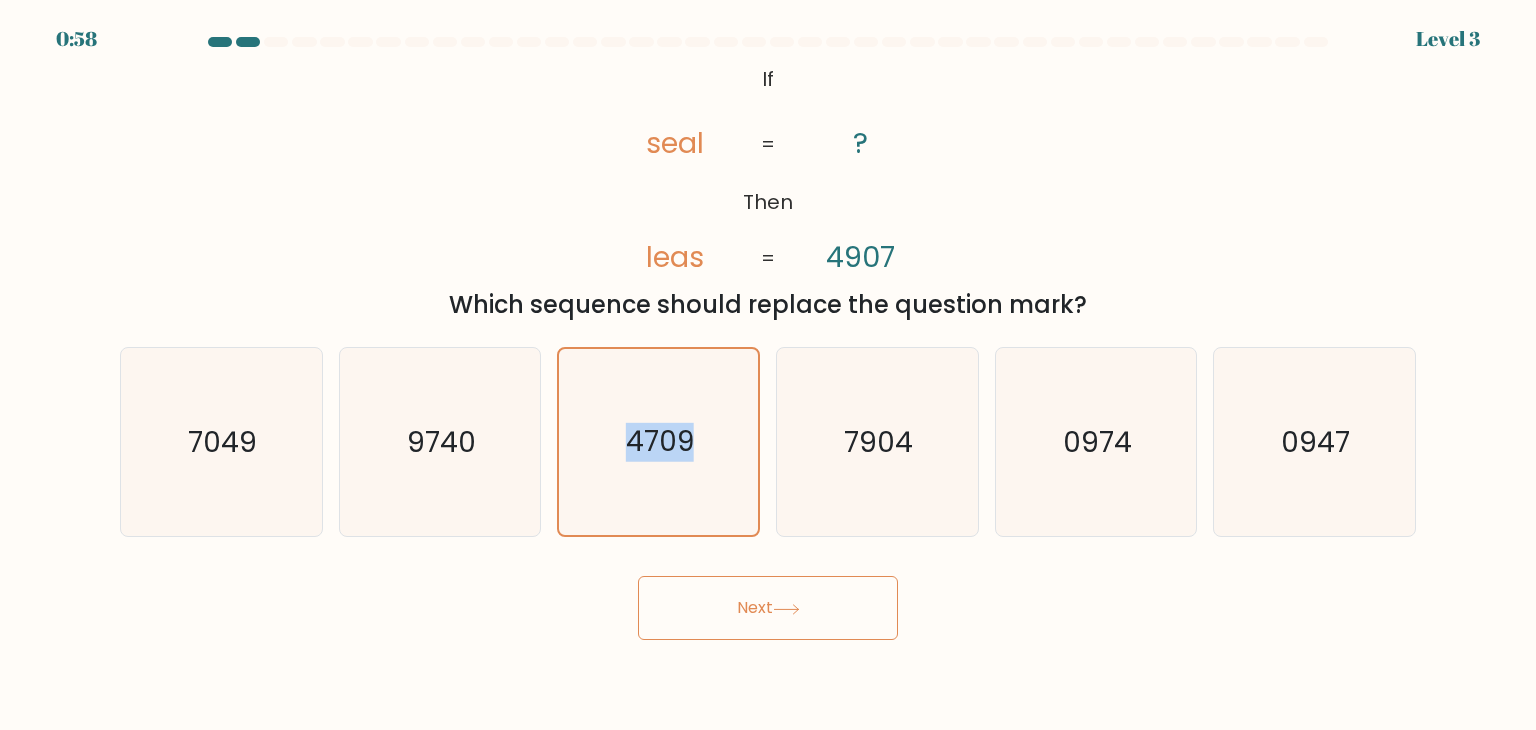 drag, startPoint x: 606, startPoint y: 498, endPoint x: 711, endPoint y: 552, distance: 118.072014 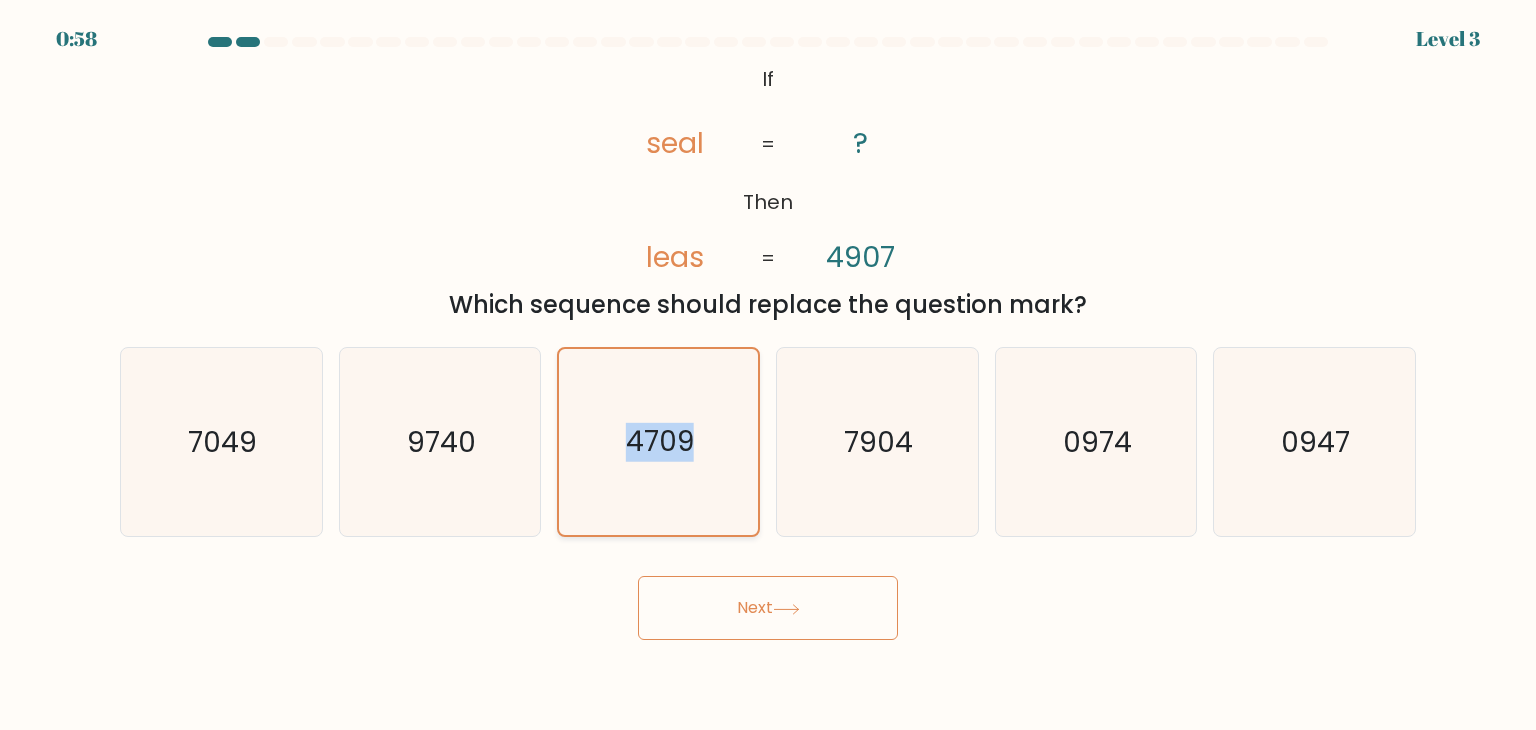 click on "4709" 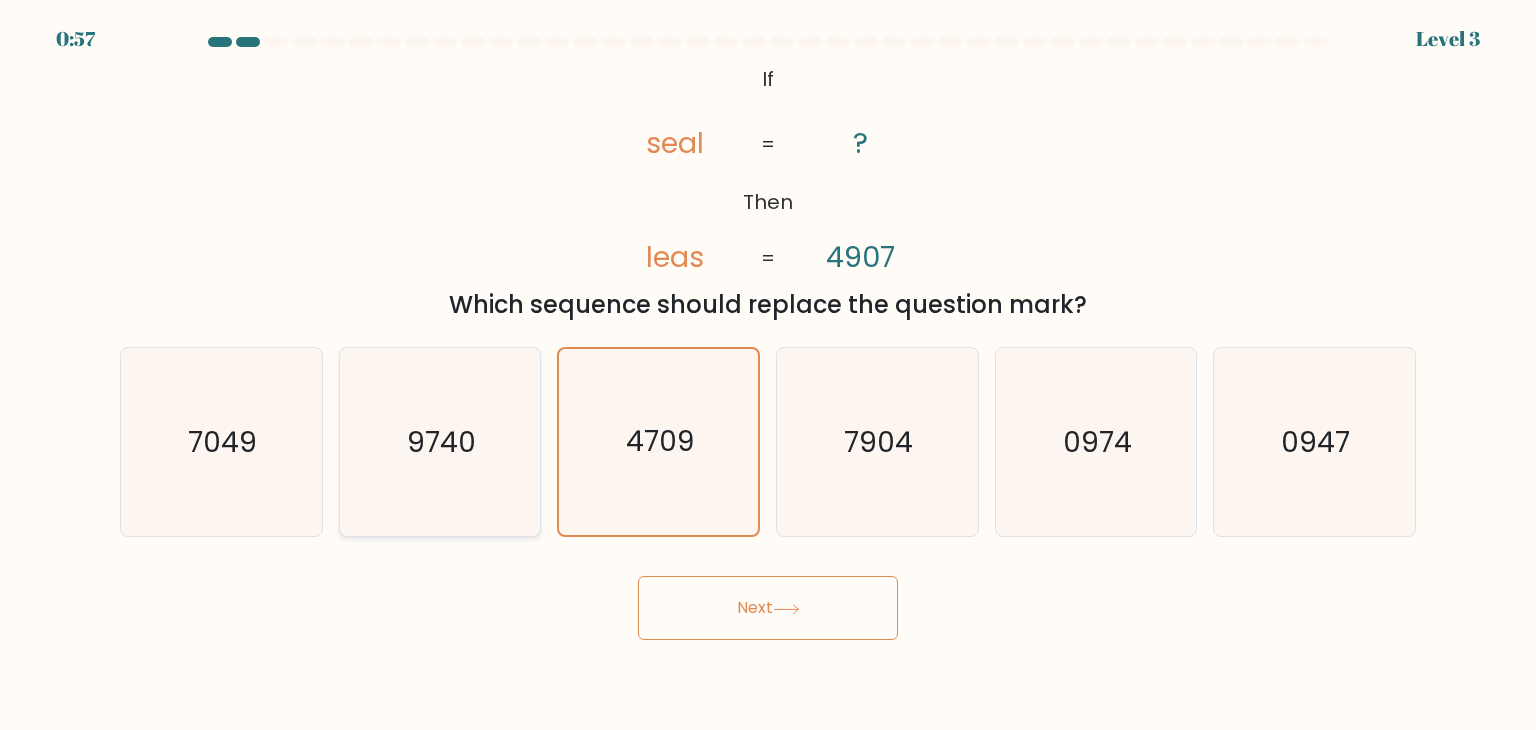 click on "9740" 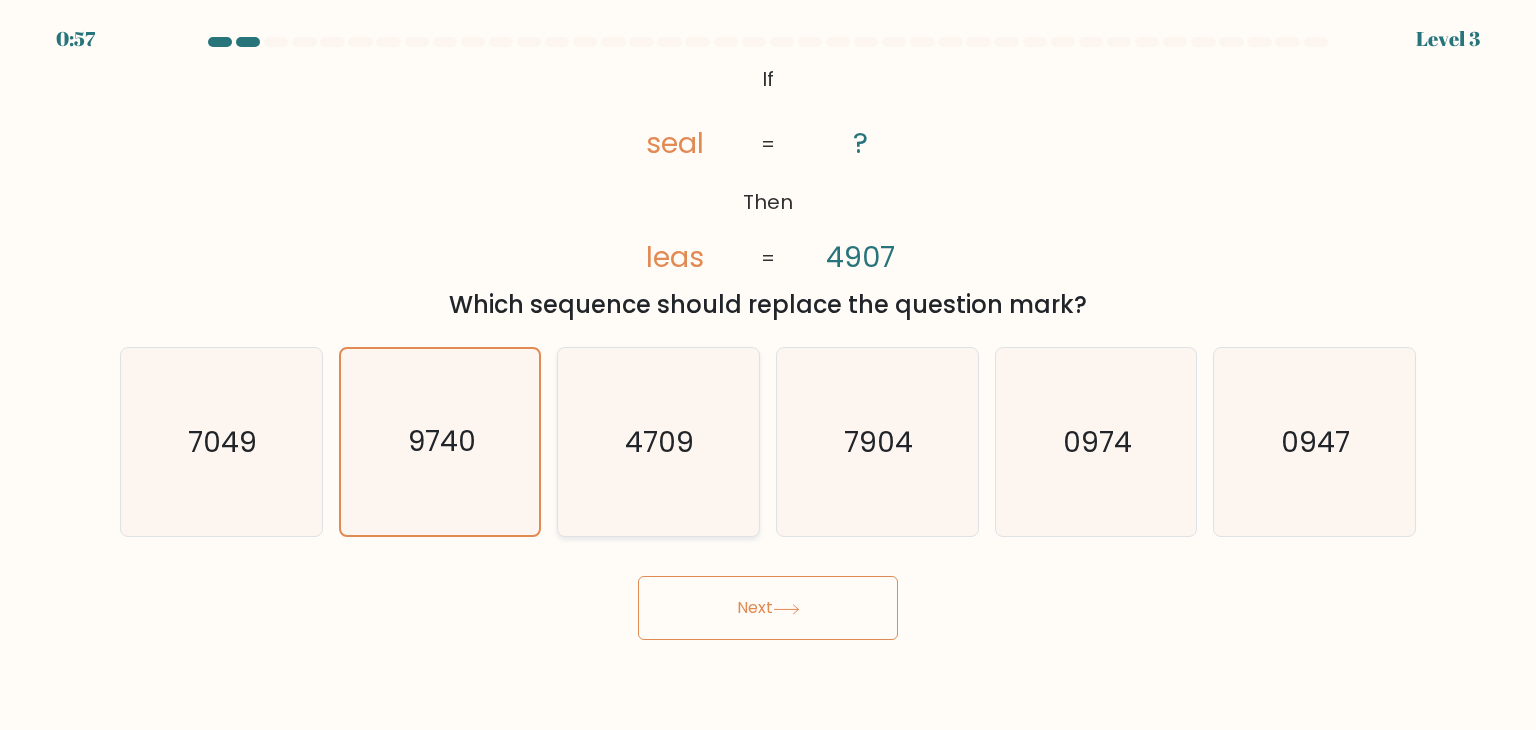 click on "4709" 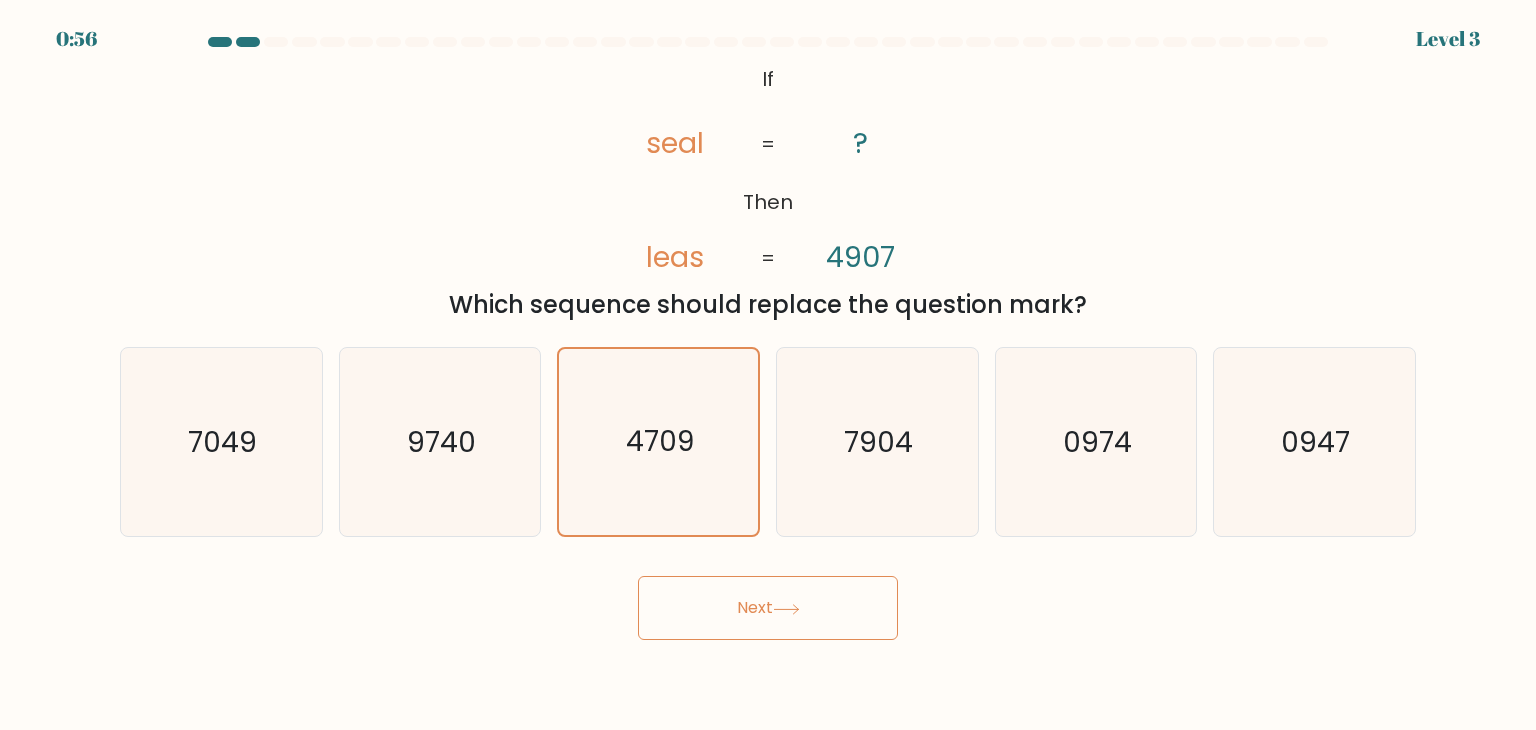 click on "Next" at bounding box center (768, 608) 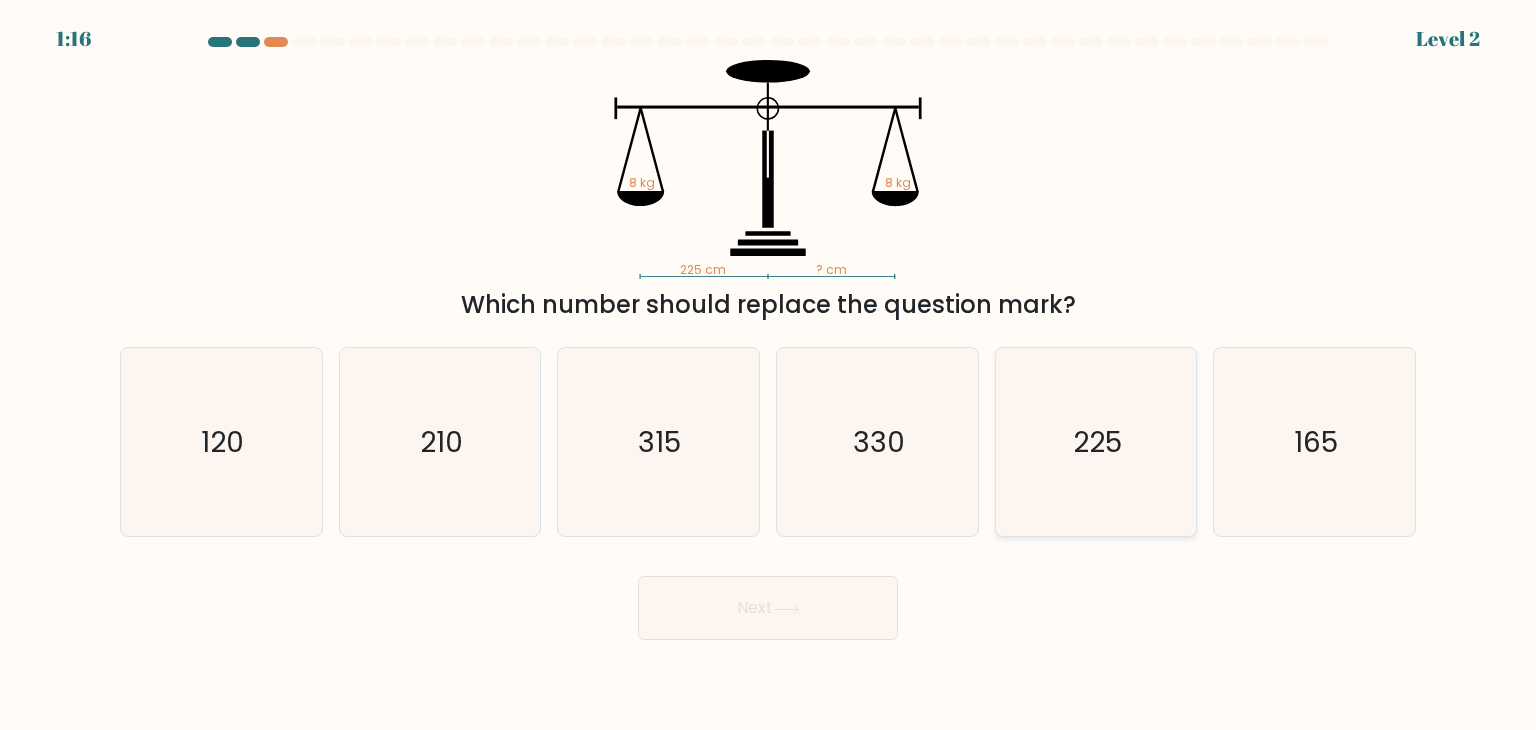 click on "225" 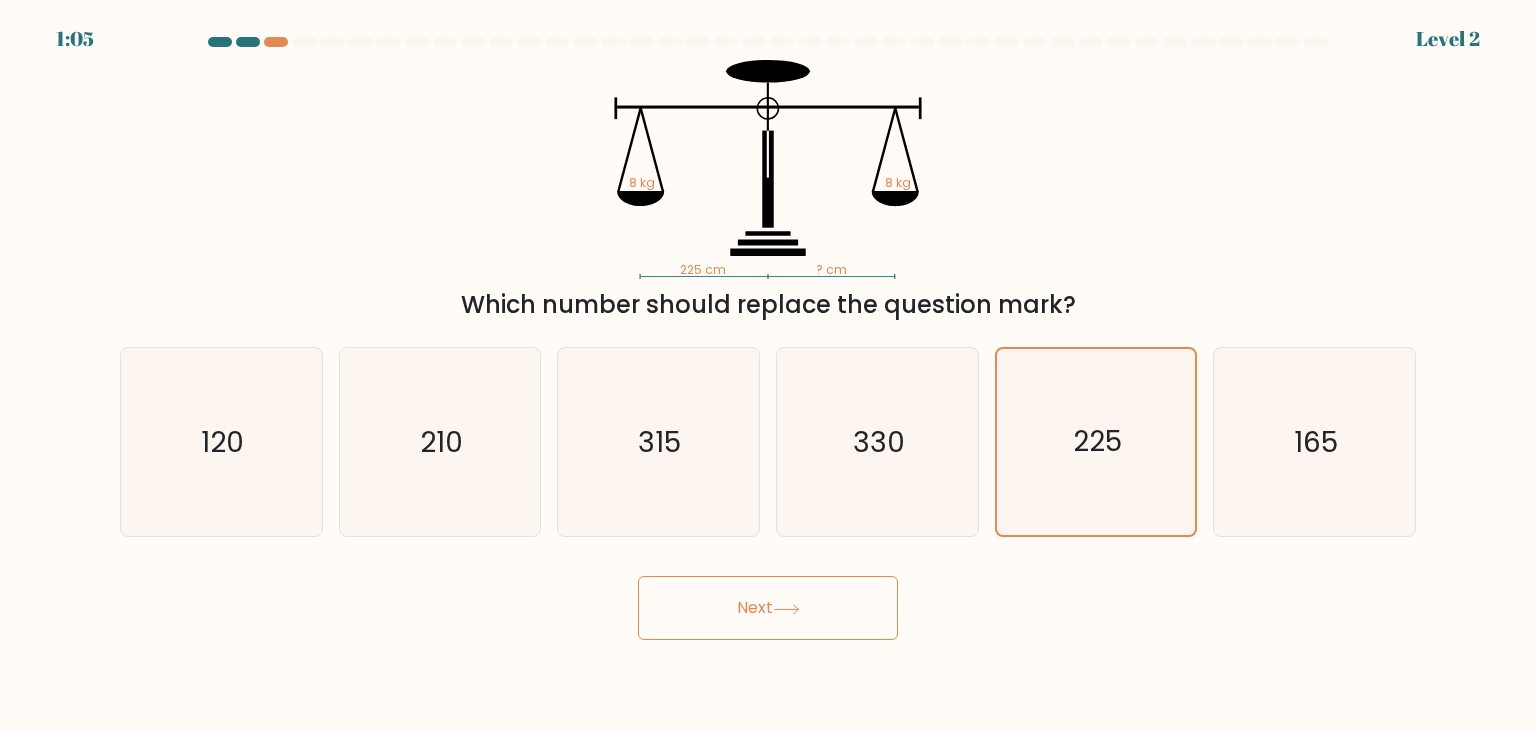 click on "Next" at bounding box center [768, 608] 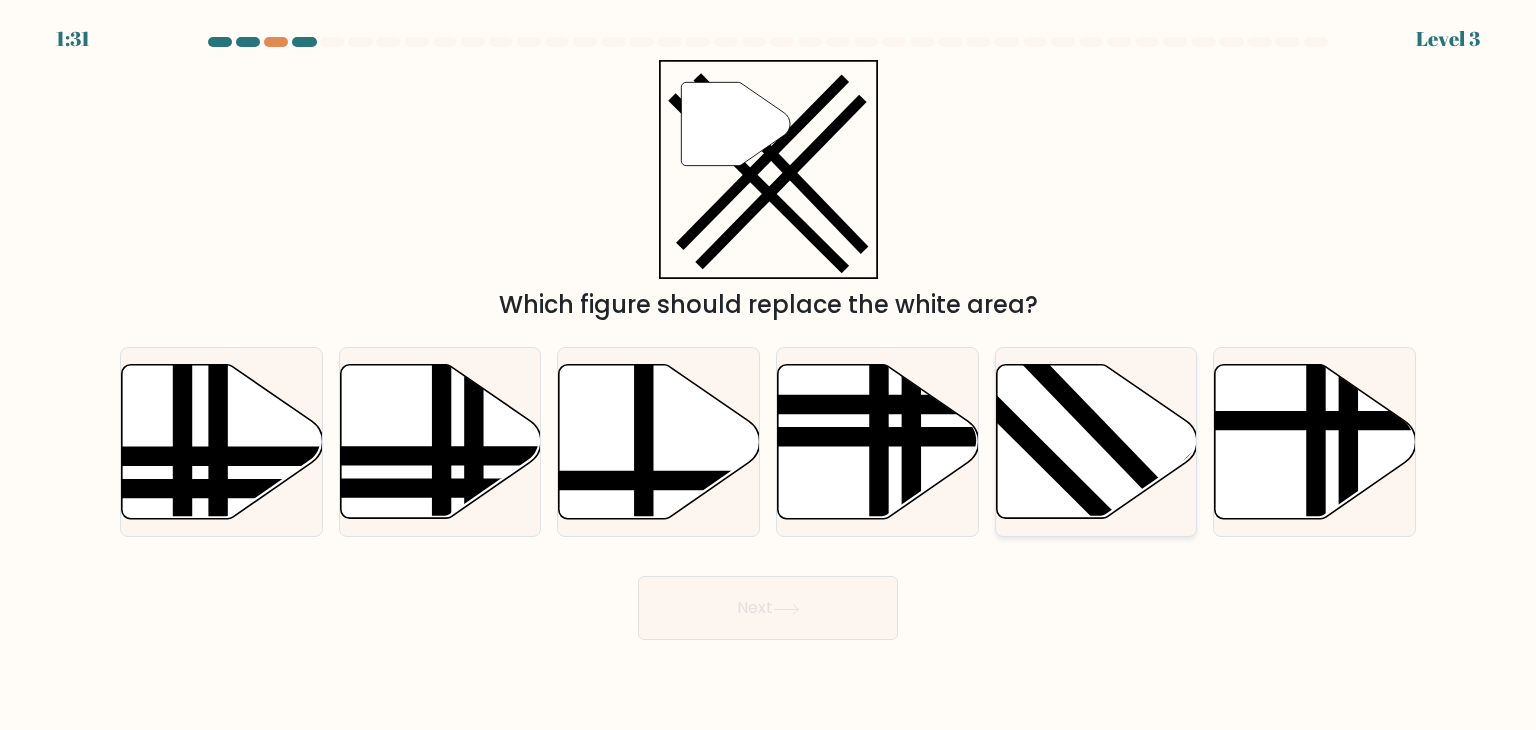 click 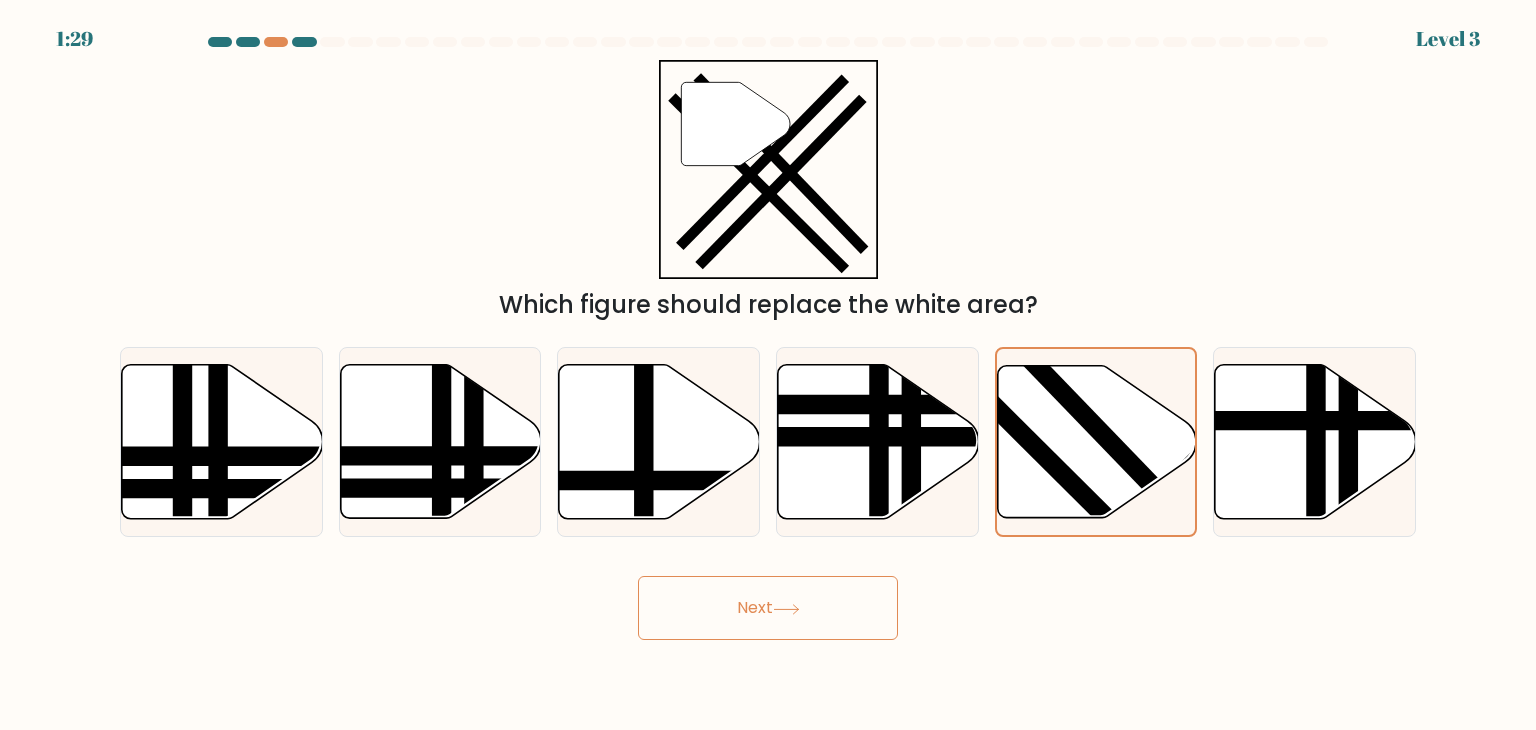 click at bounding box center [768, 338] 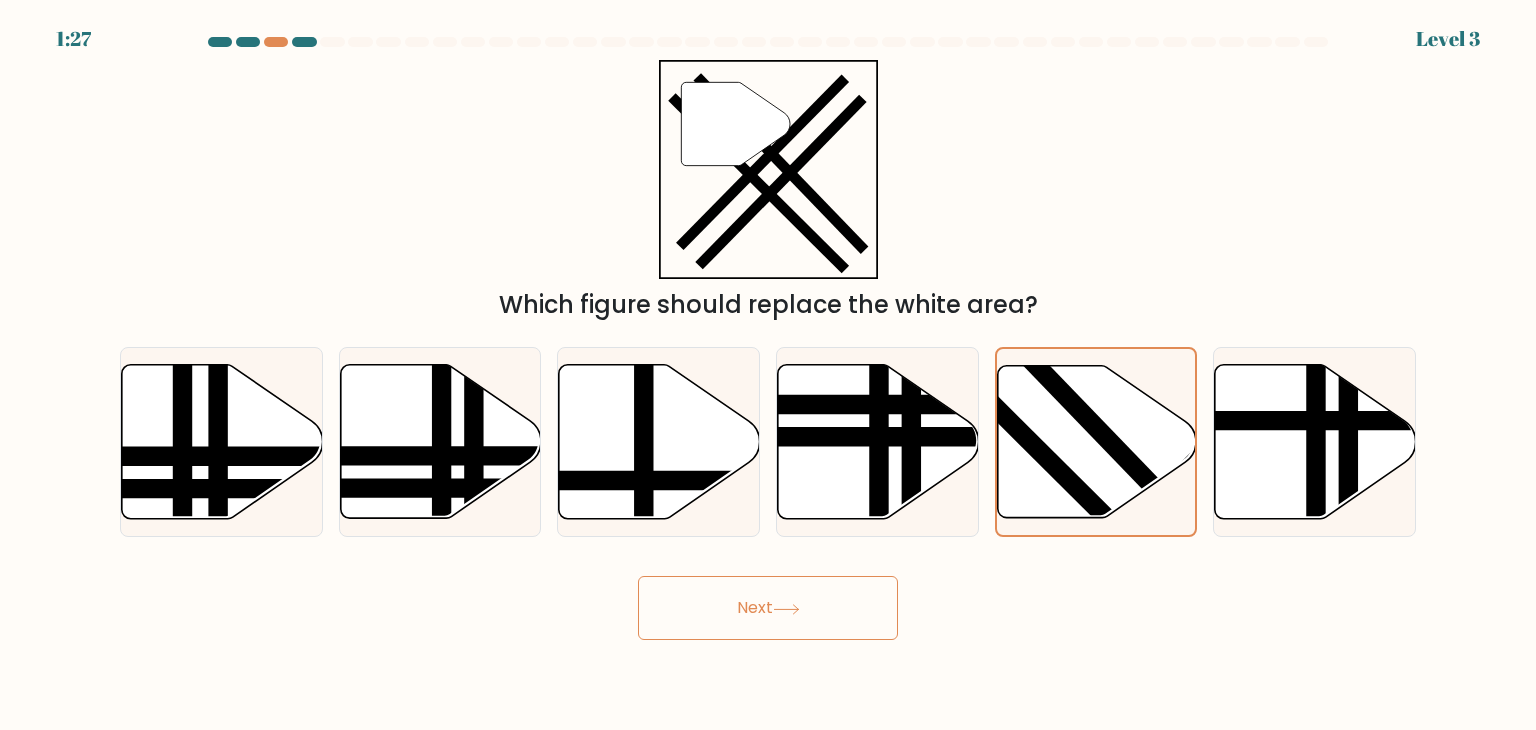 click on "Next" at bounding box center [768, 608] 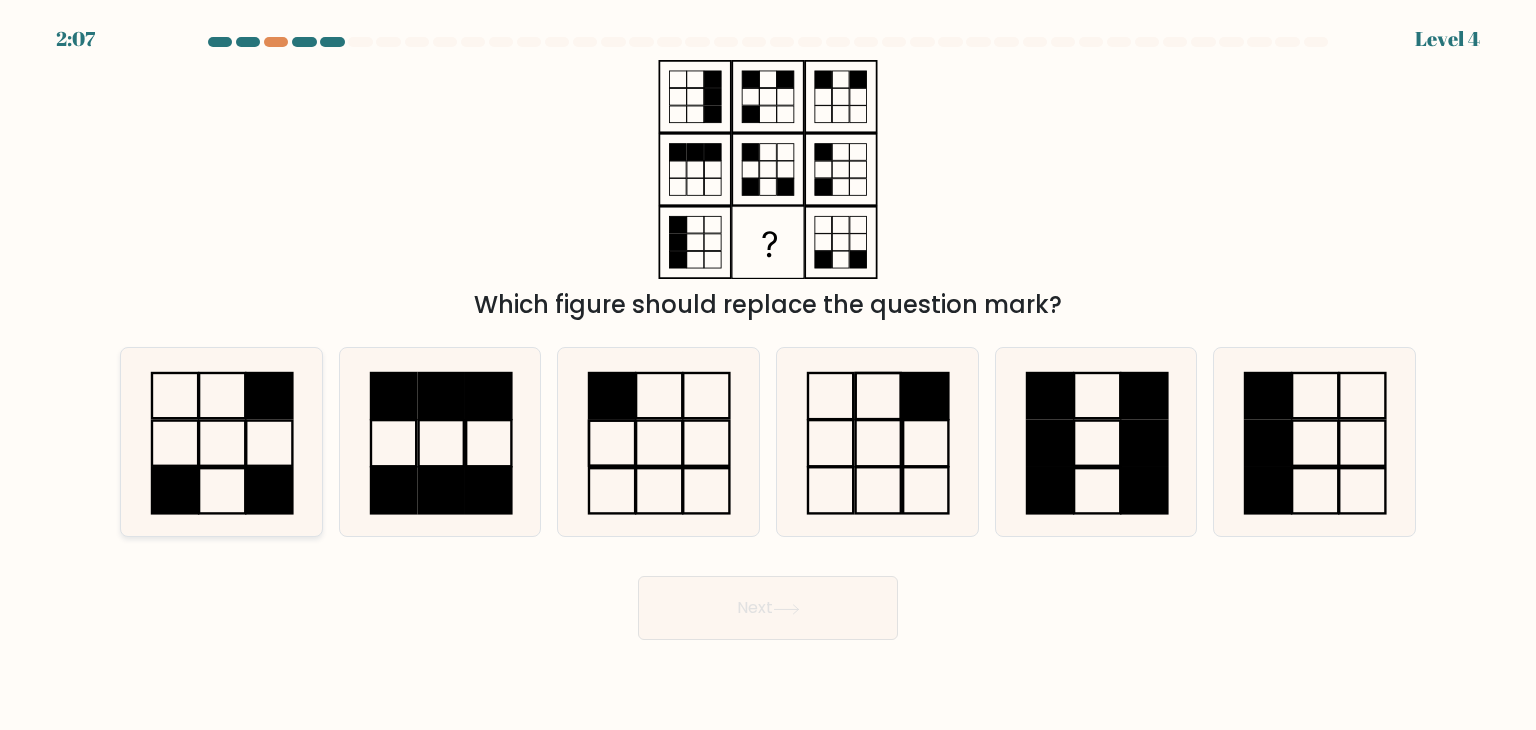 click 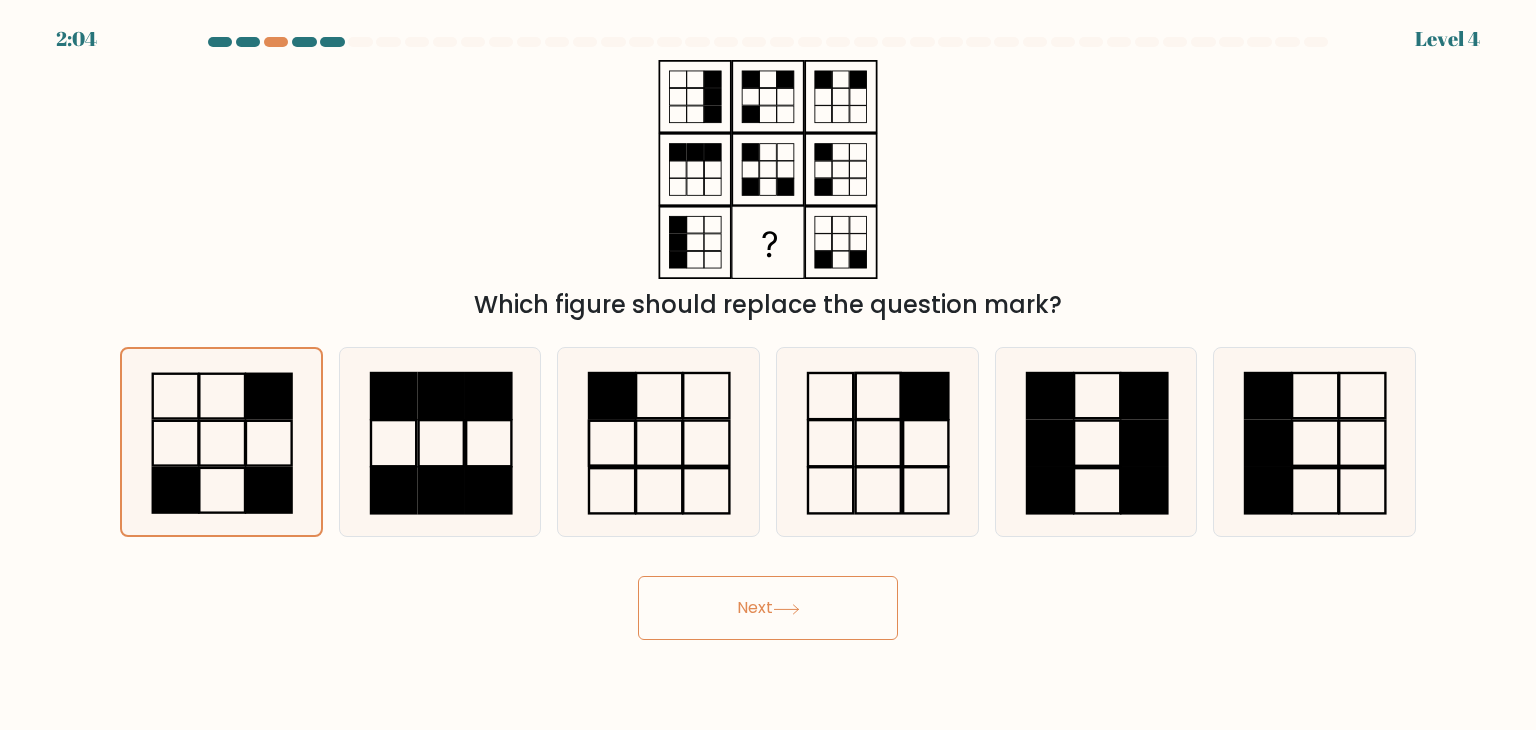 click on "Next" at bounding box center [768, 608] 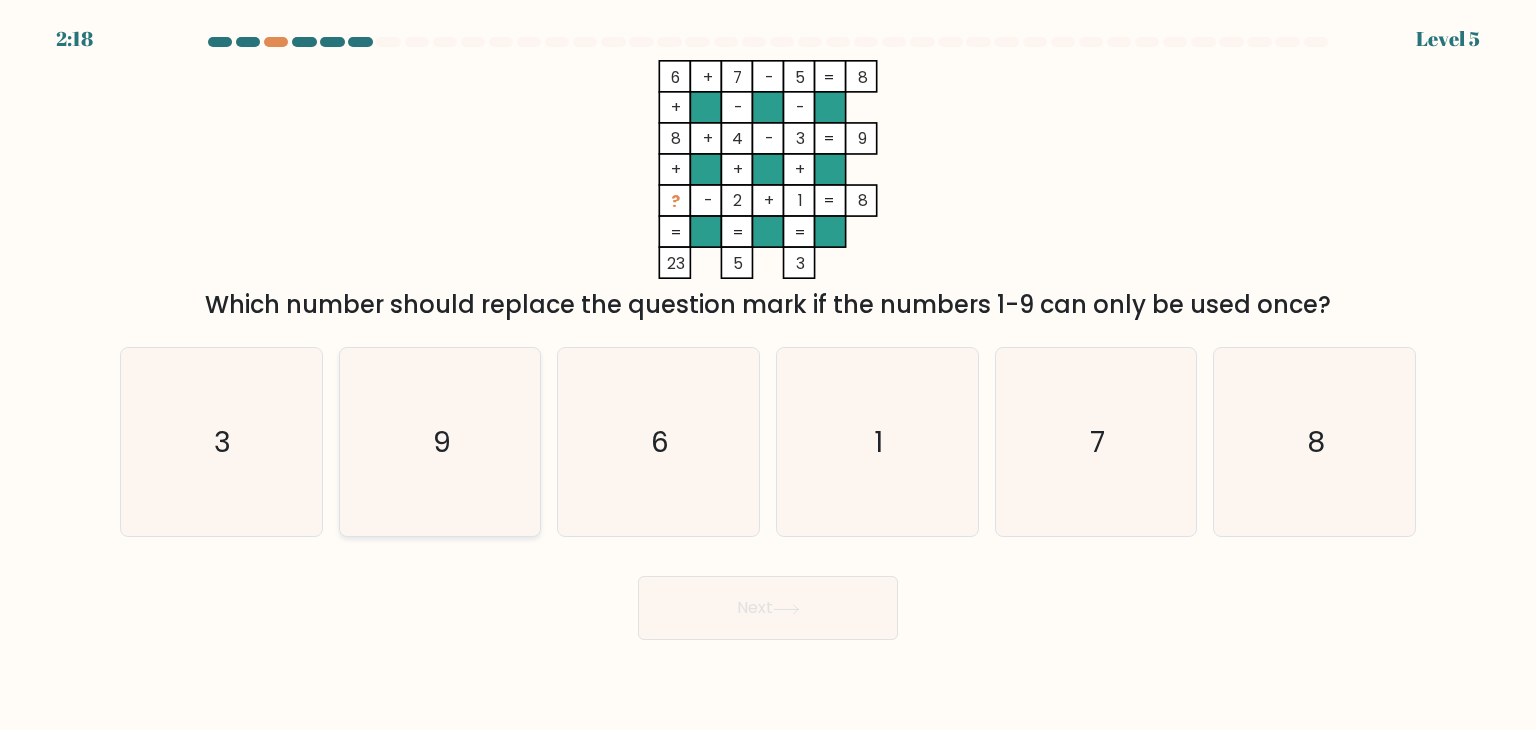 click on "9" 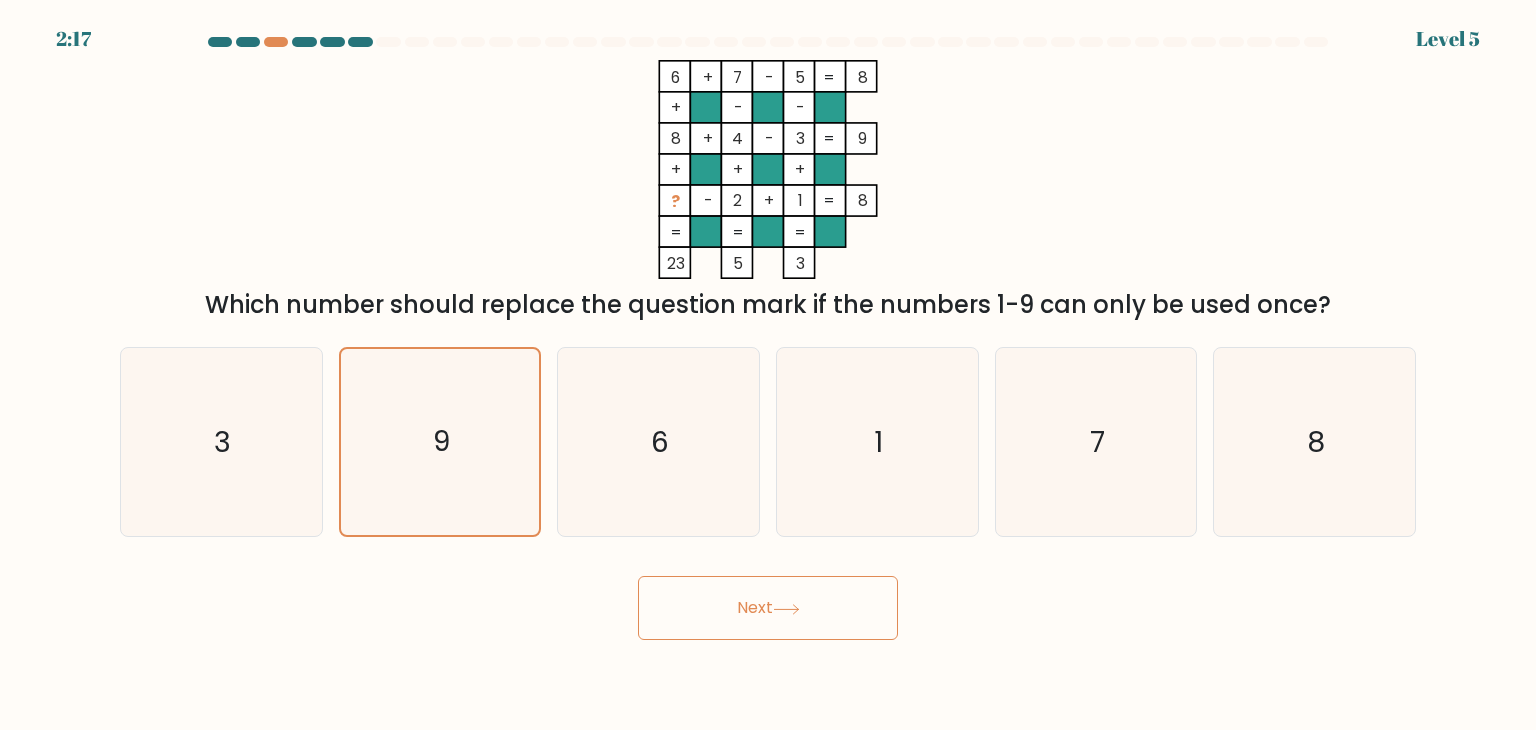 click 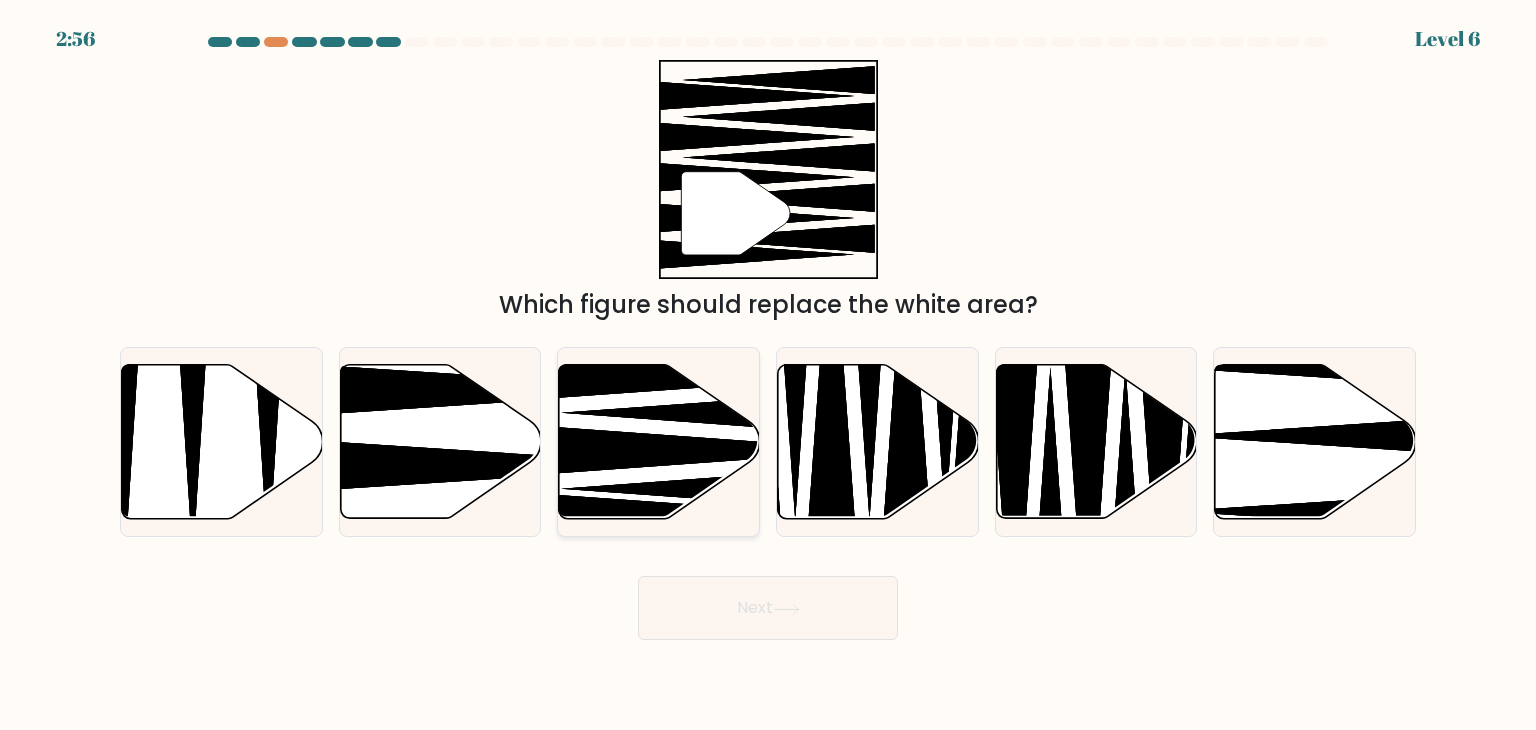click 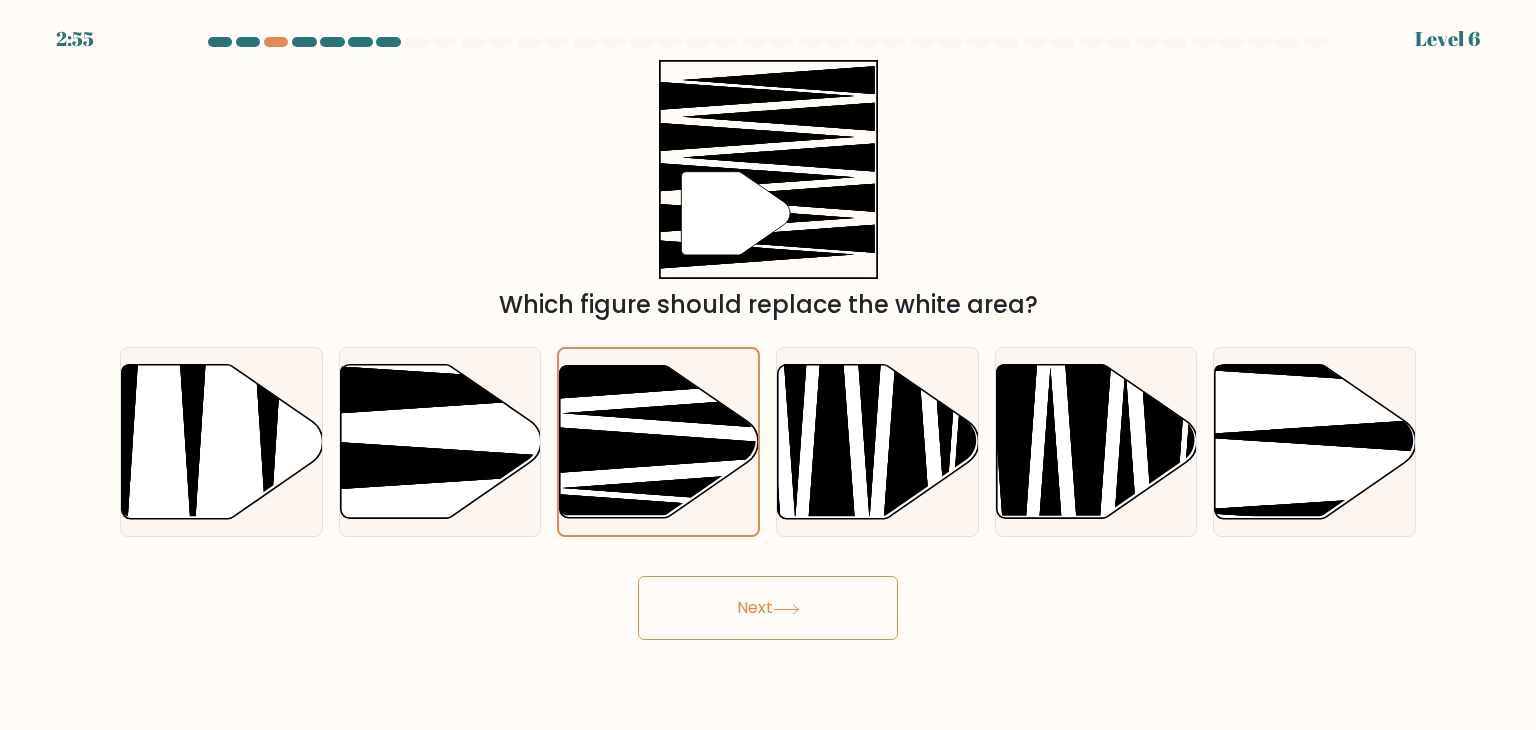 click on "Next" at bounding box center (768, 608) 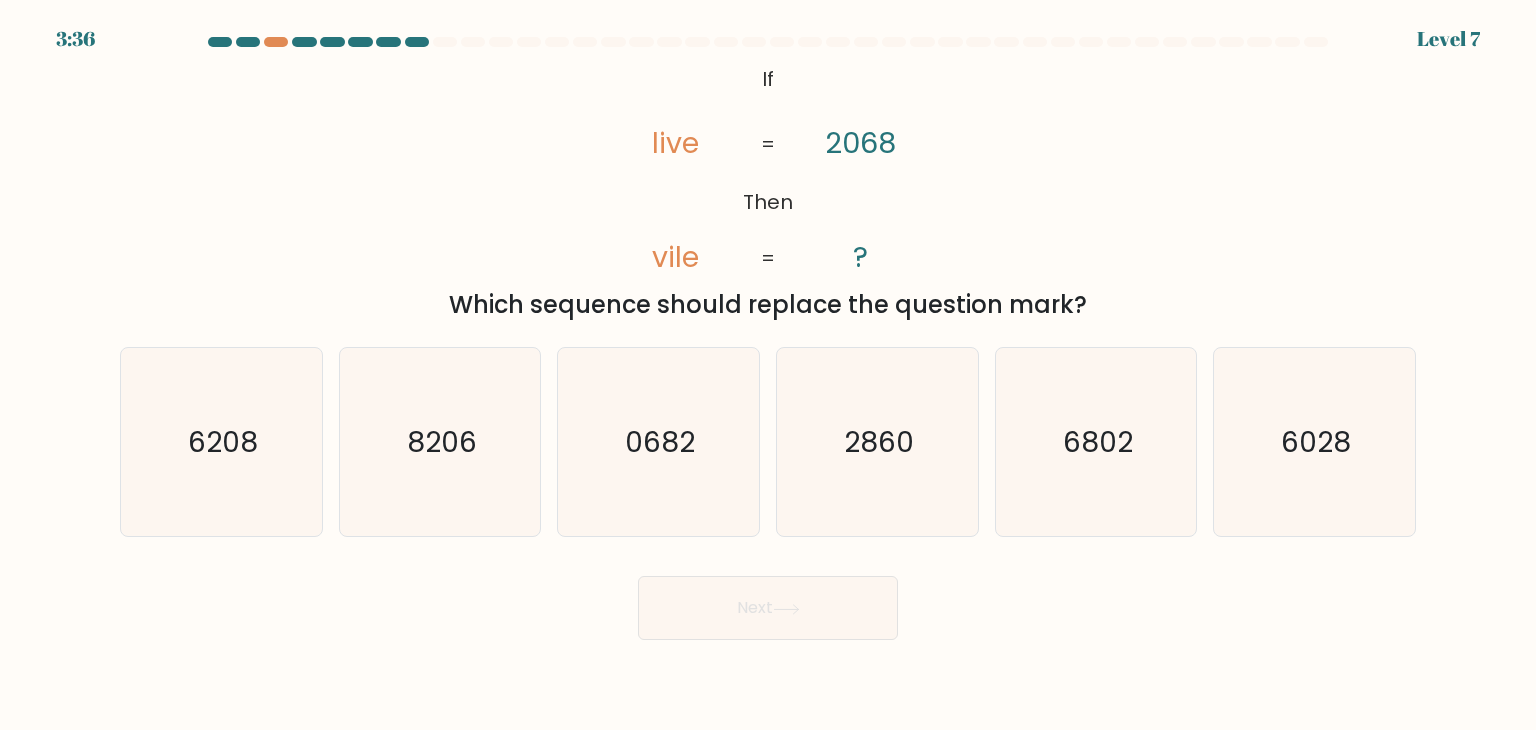 click on "live" 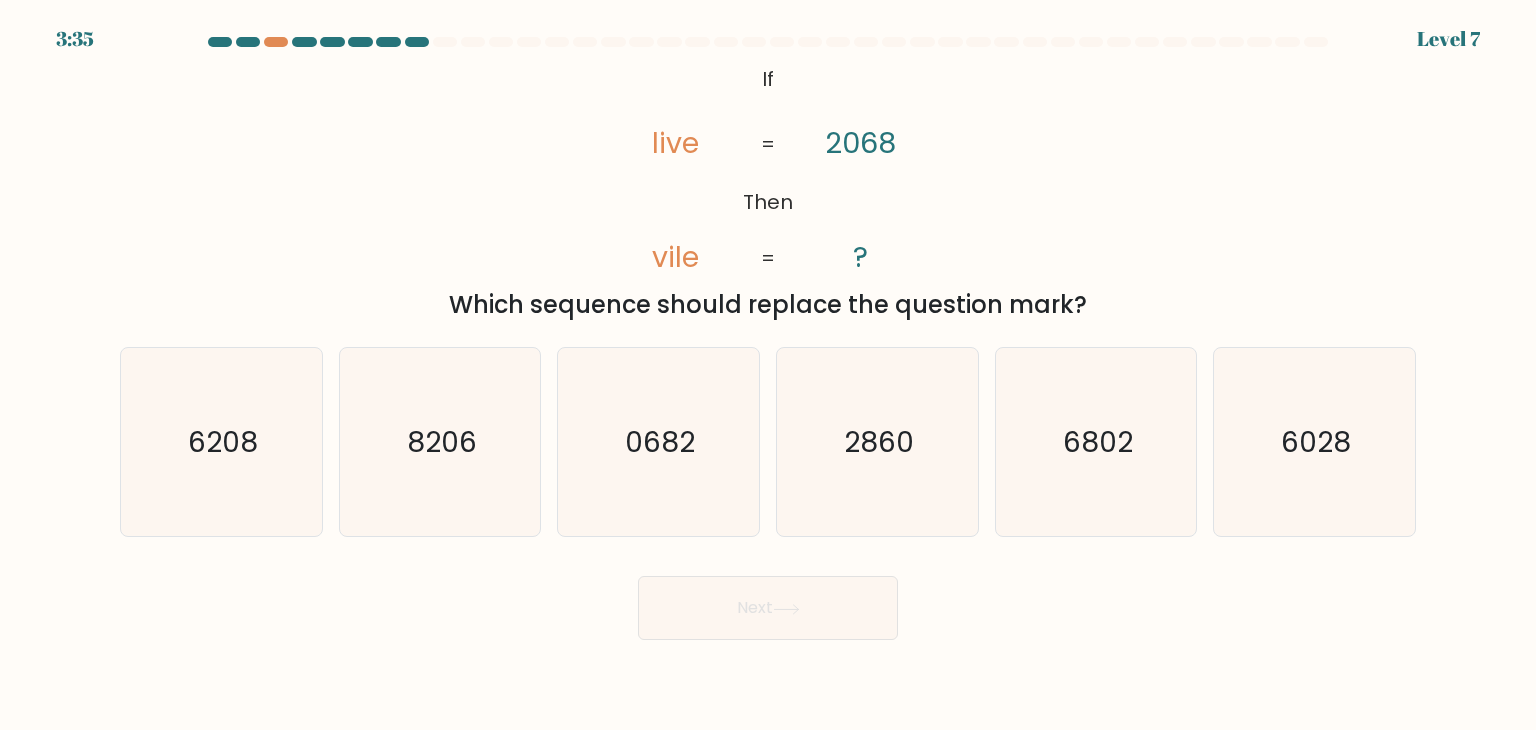 click on "@import url('https://fonts.googleapis.com/css?family=Abril+Fatface:400,100,100italic,300,300italic,400italic,500,500italic,700,700italic,900,900italic');           If       Then       live       vile       2068       ?       =       =" 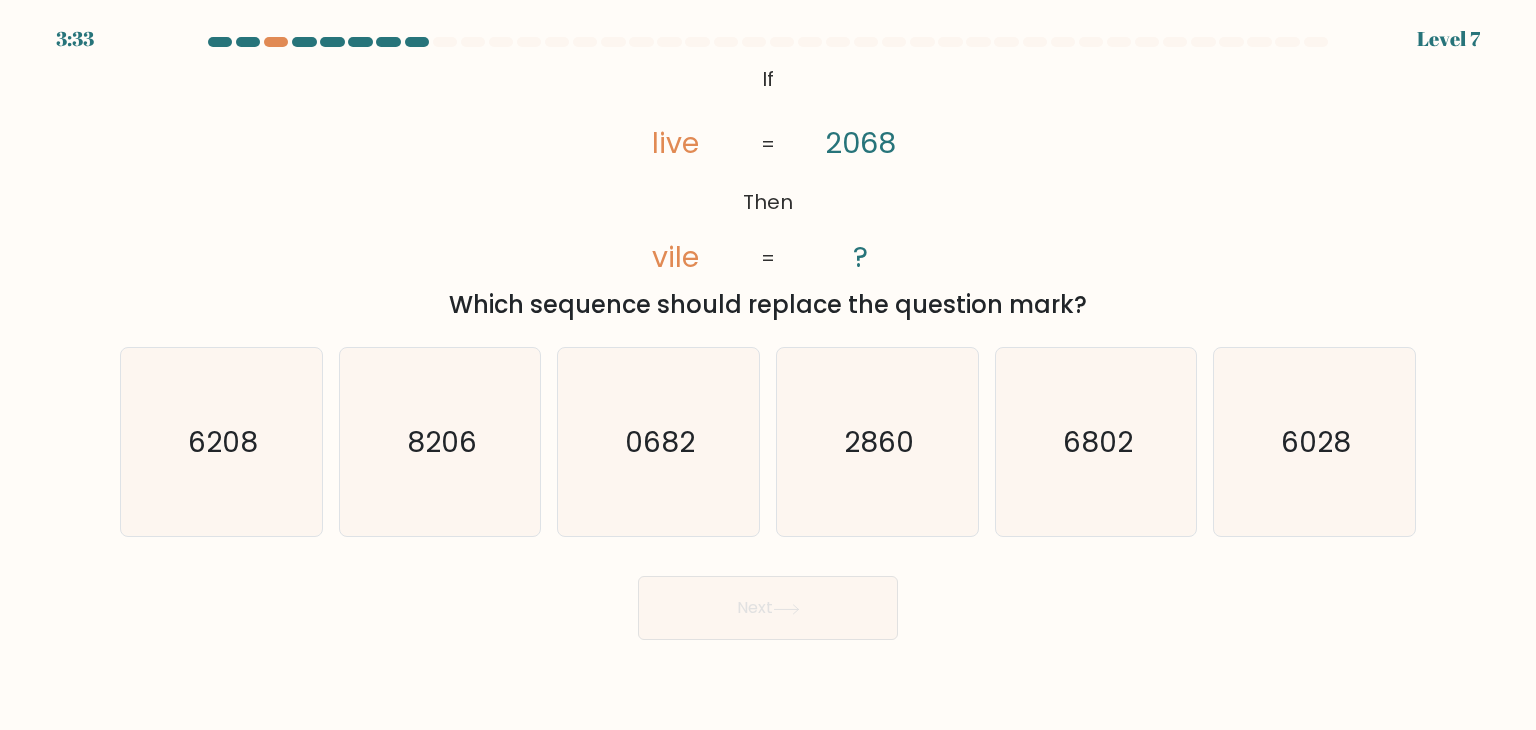 click on "live" 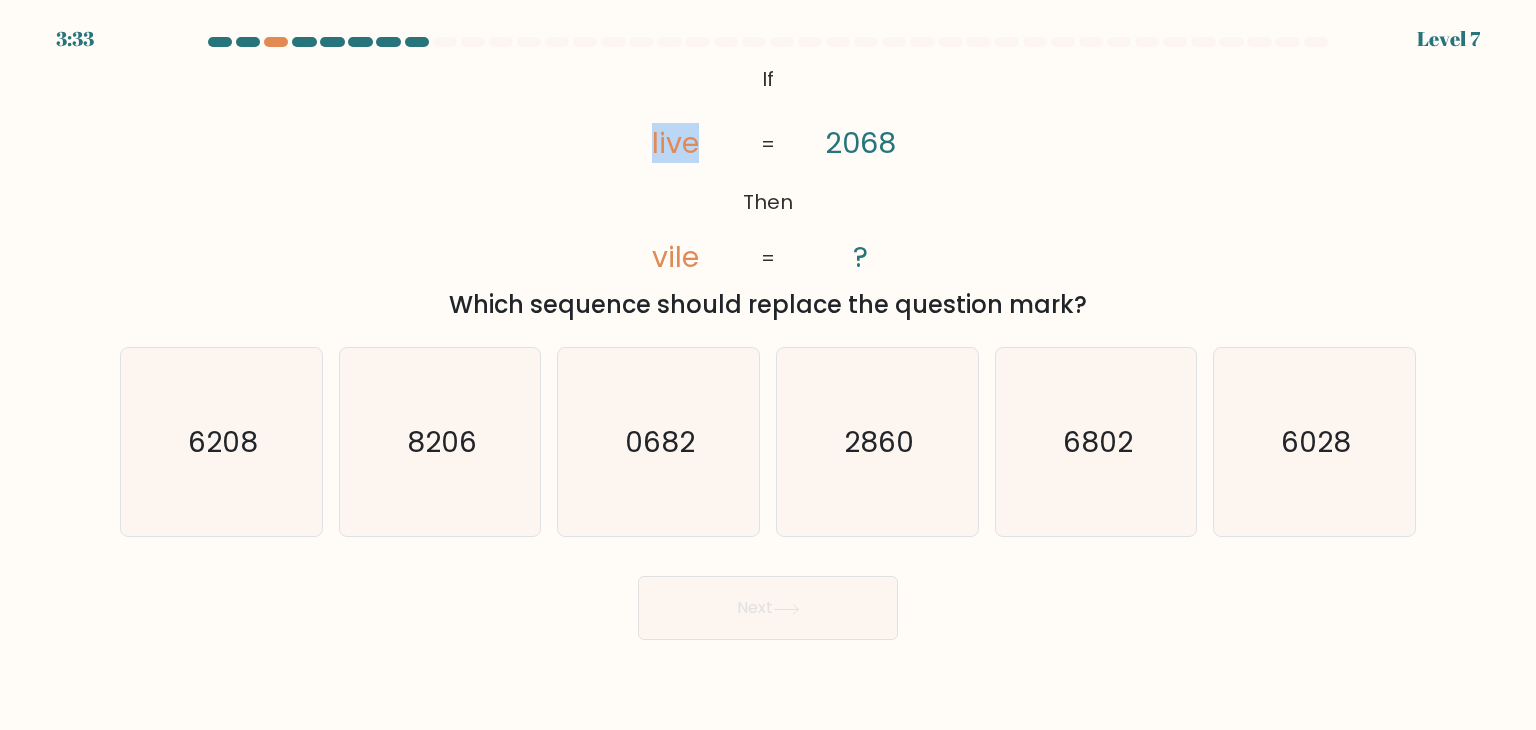 click on "live" 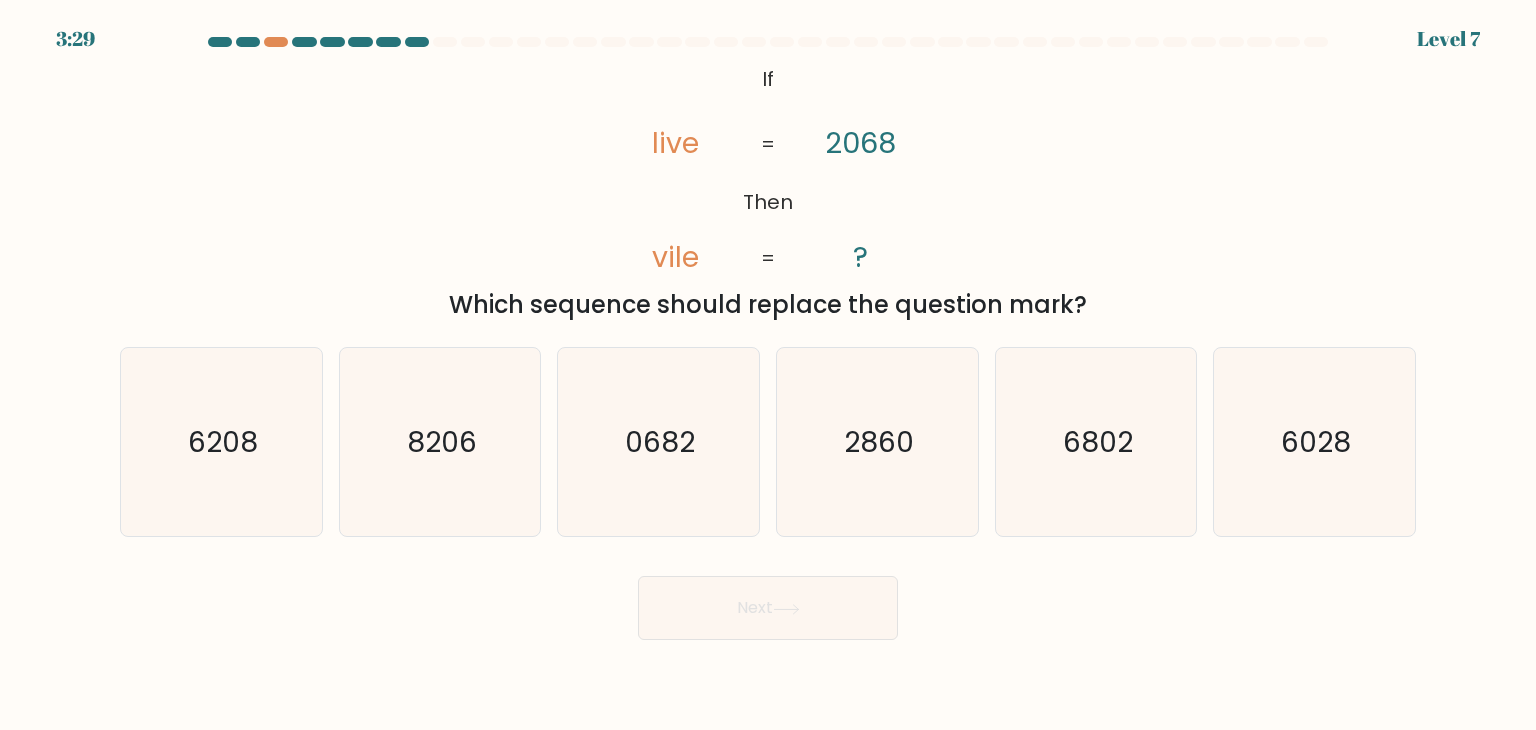 click on "vile" 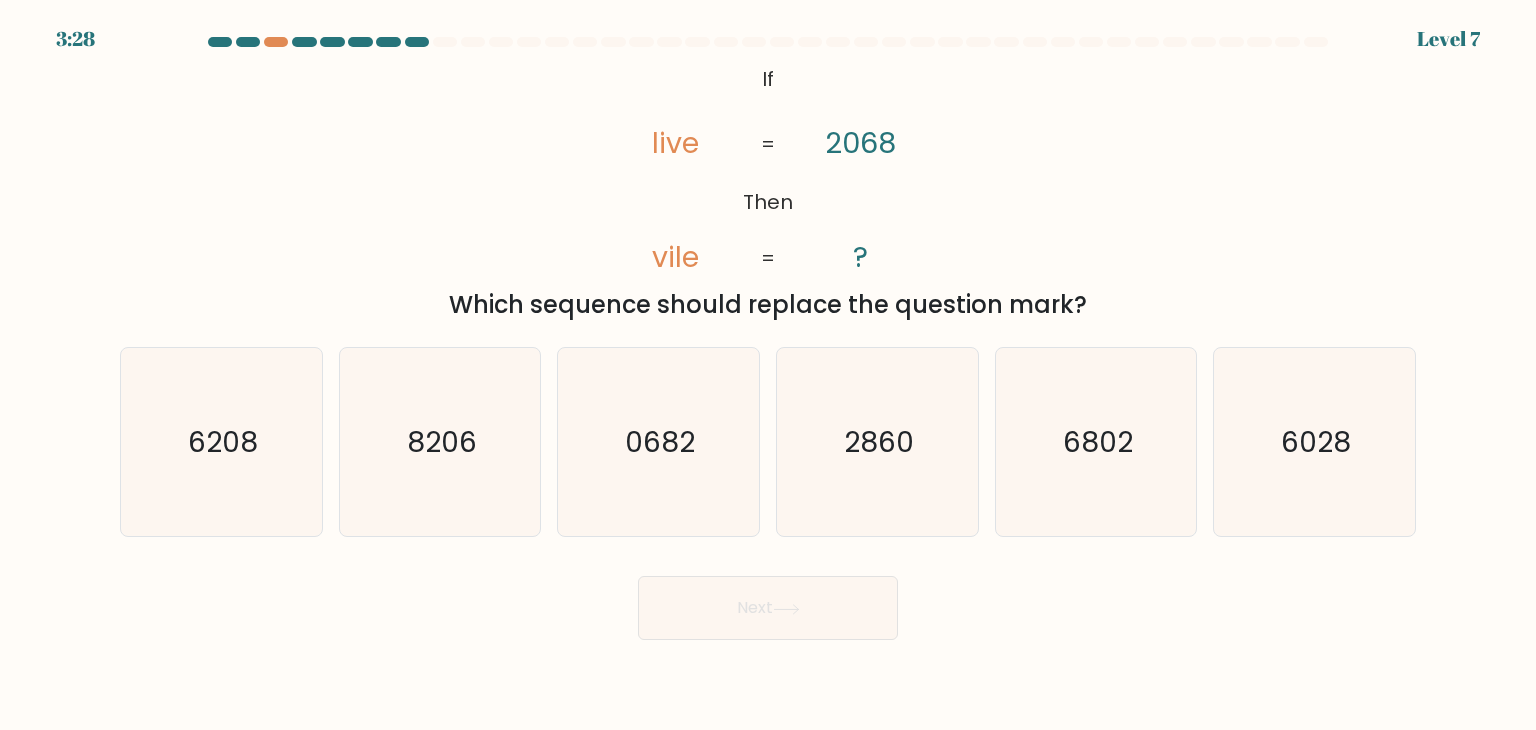 click on "vile" 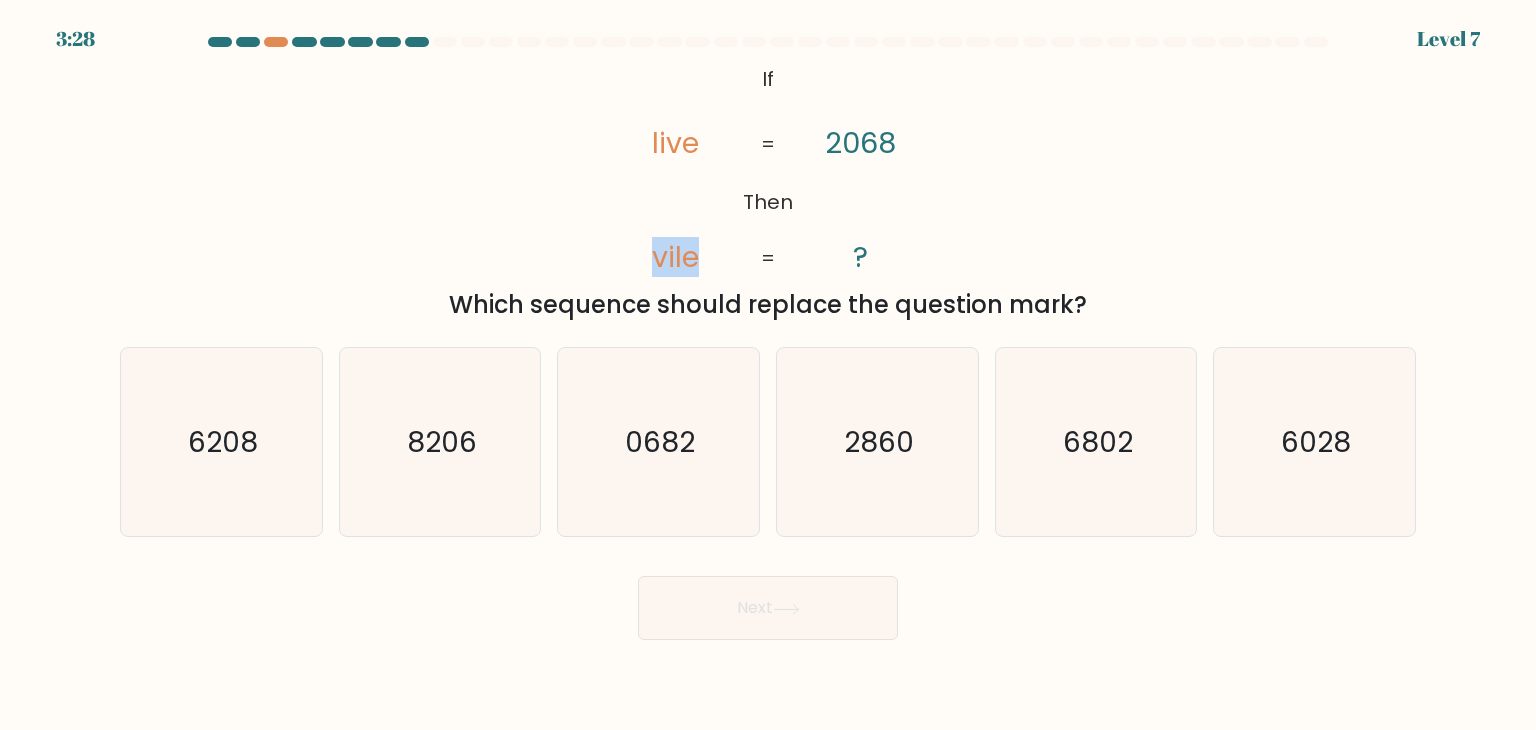 click on "vile" 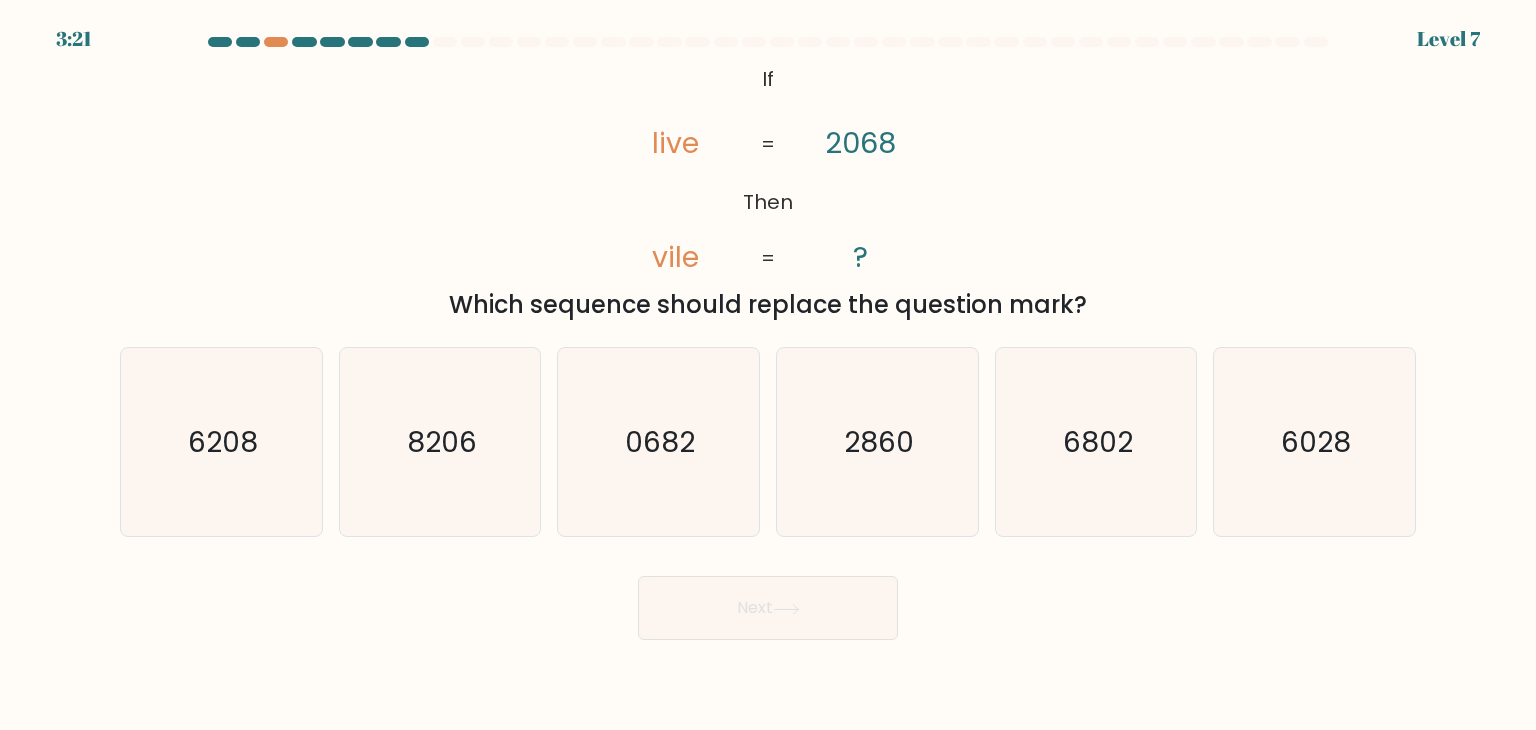 click at bounding box center (768, 42) 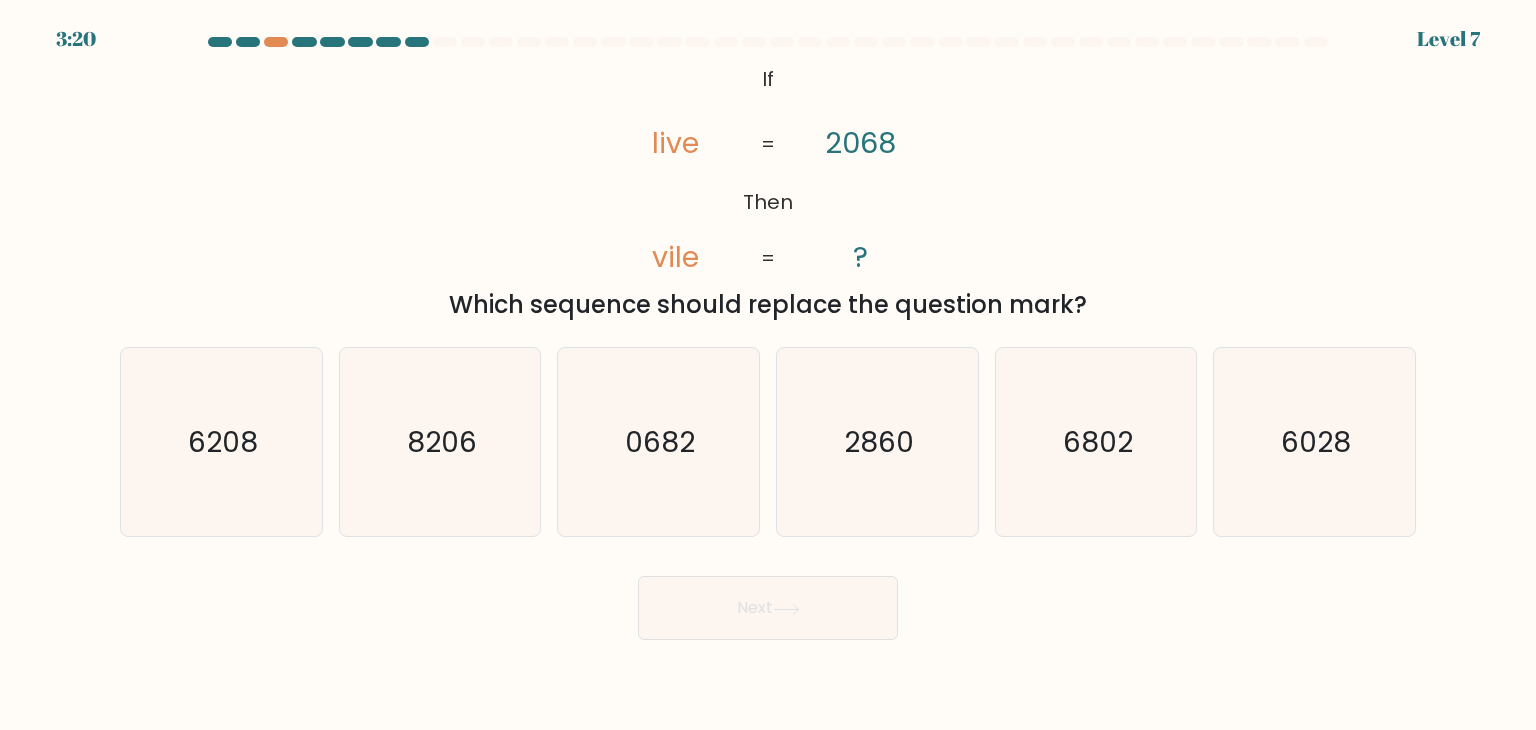 click at bounding box center (768, 46) 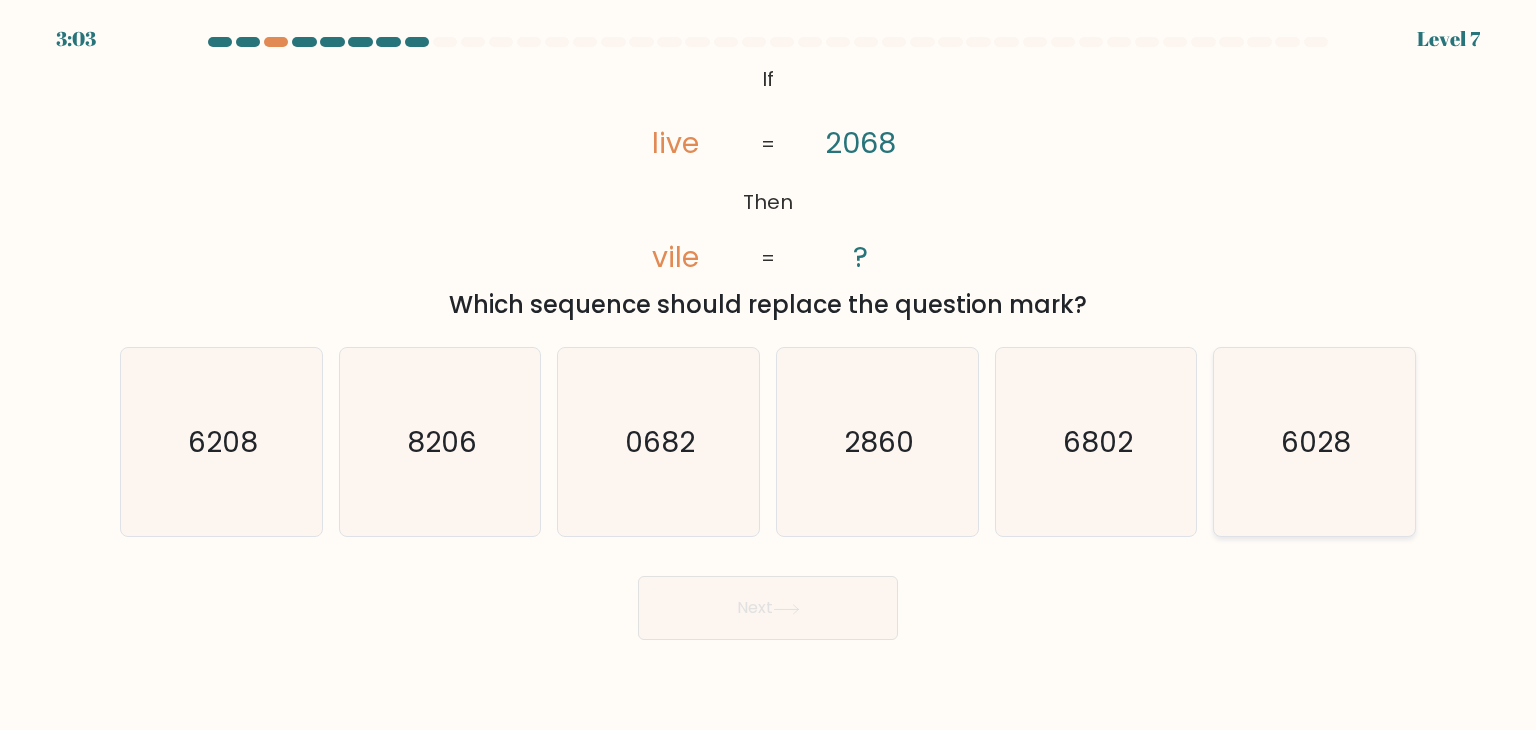 click on "6028" 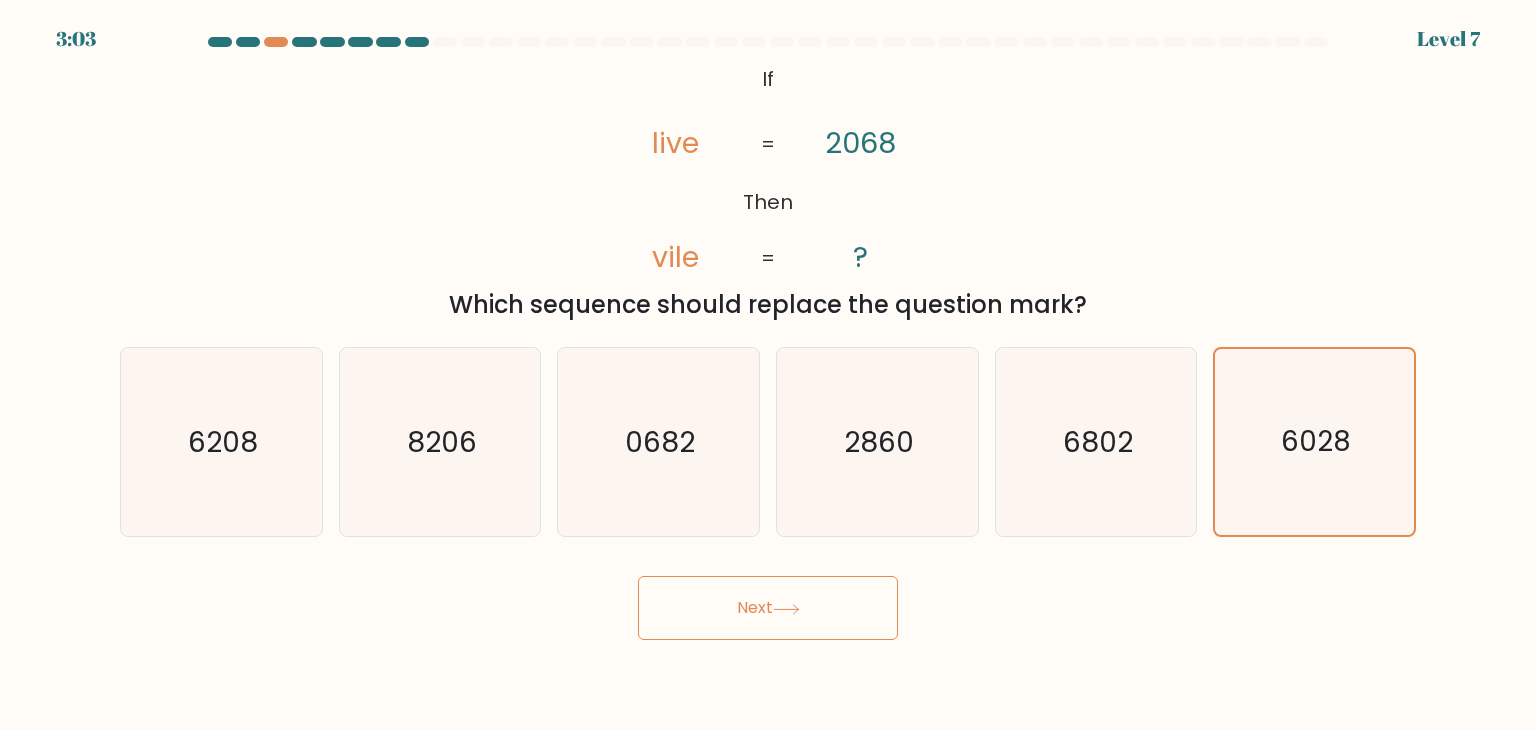 click on "Next" at bounding box center (768, 608) 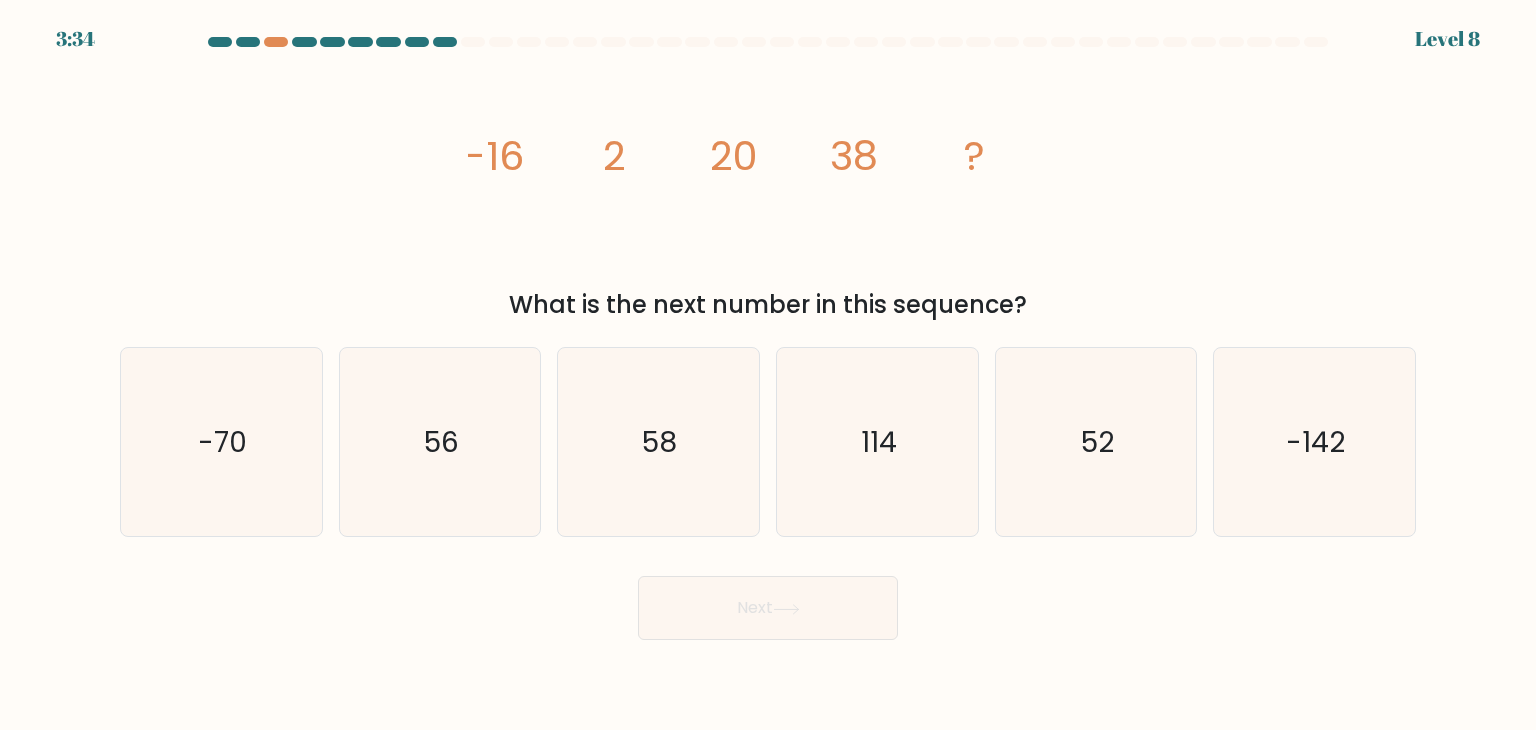 click on "b.
56" at bounding box center [440, 442] 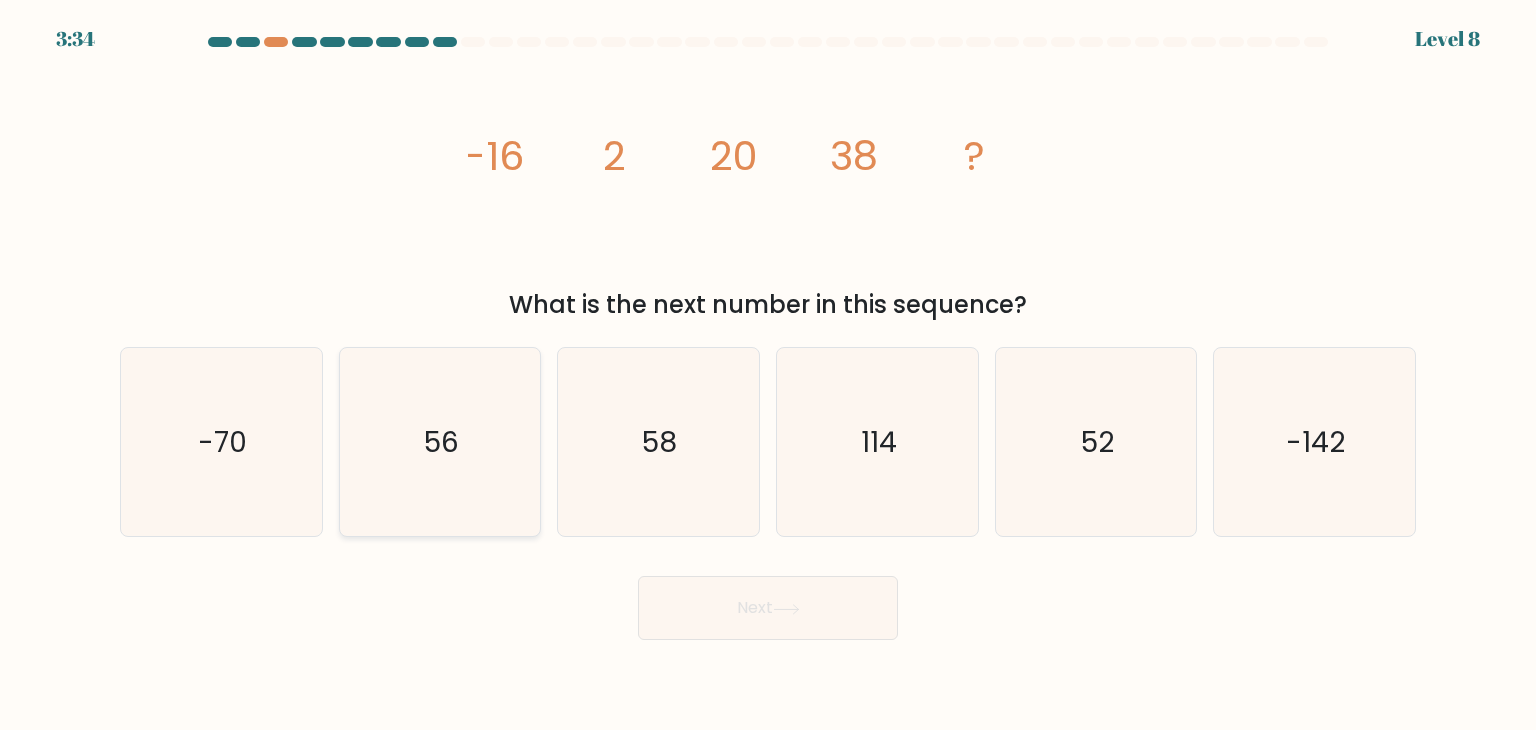 click on "56" 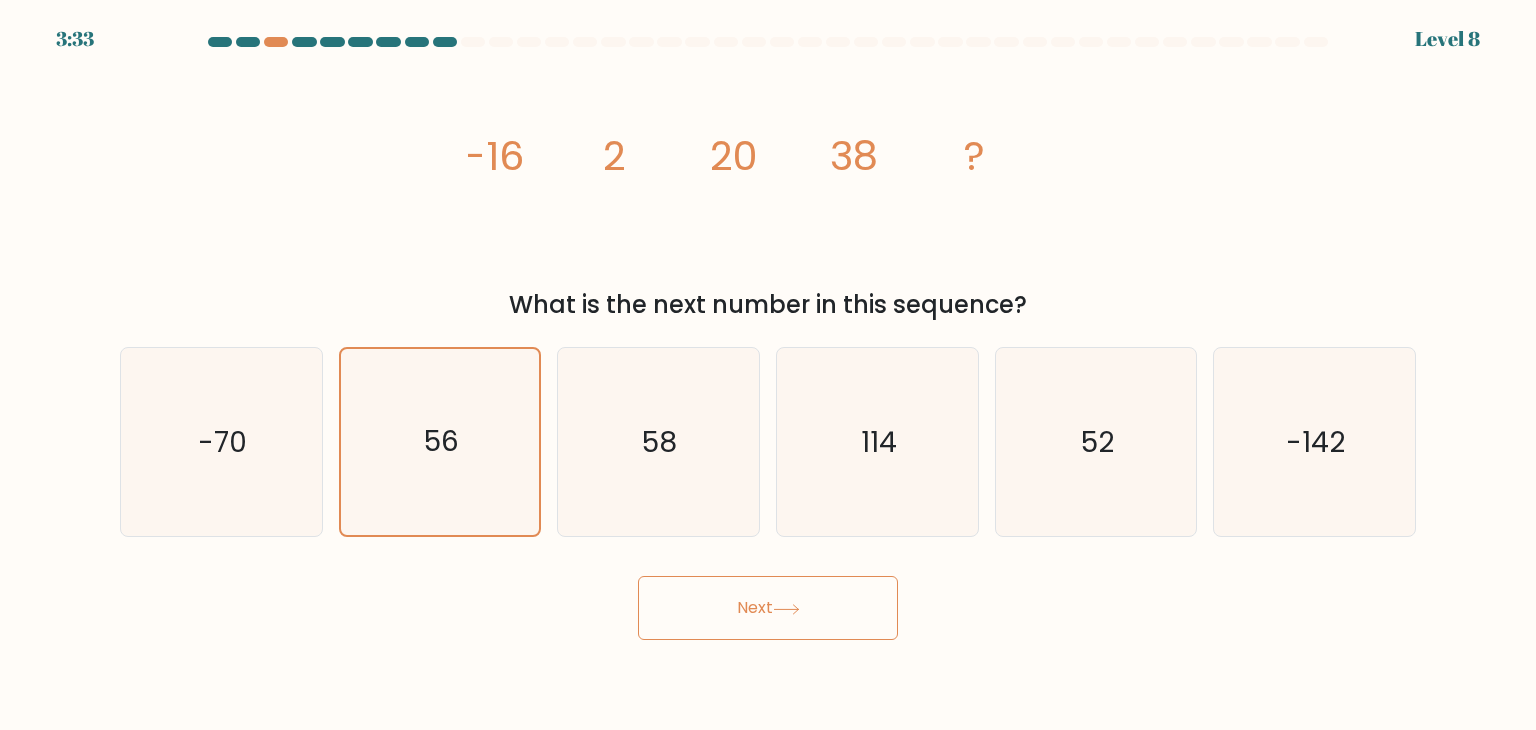 click 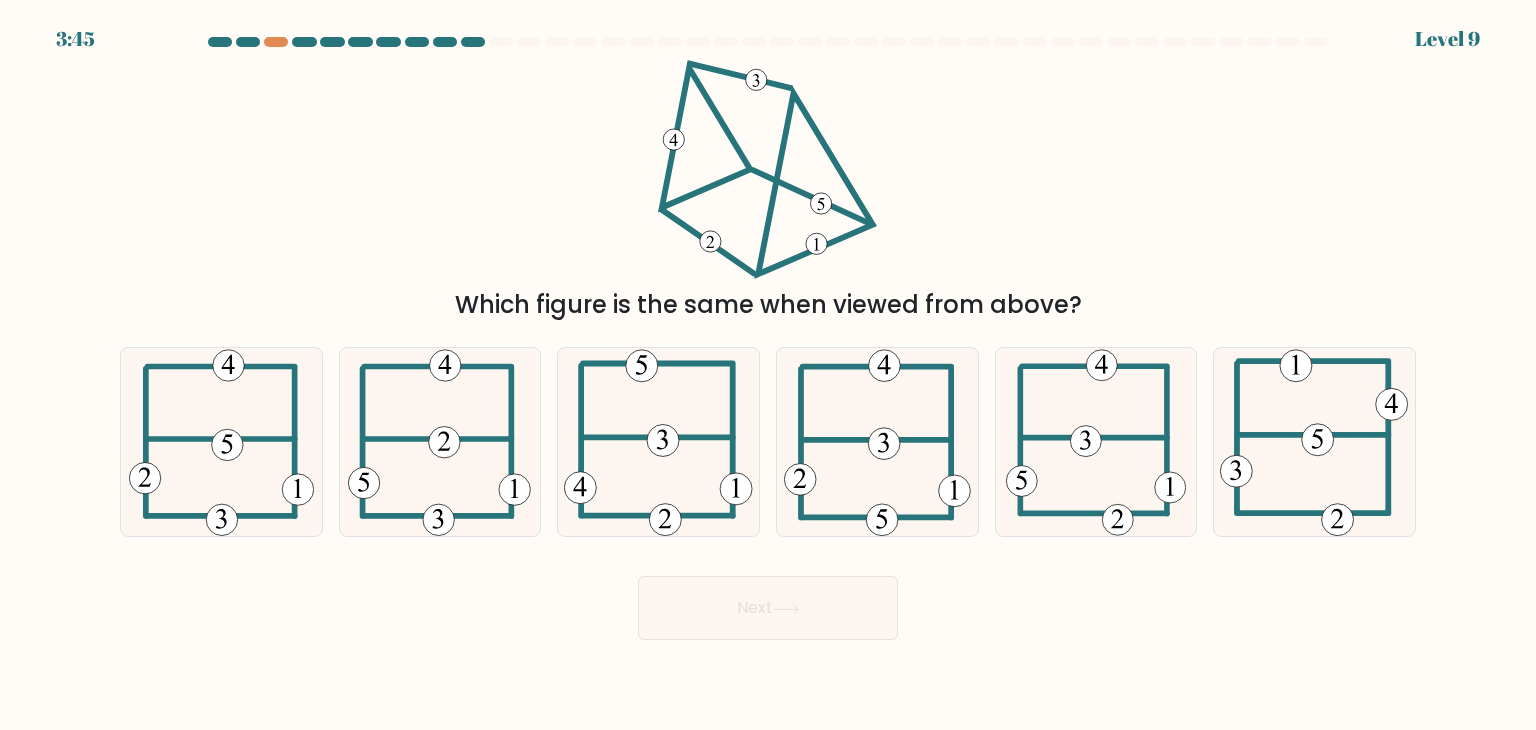 click on "Which figure is the same when viewed from above?" at bounding box center (768, 305) 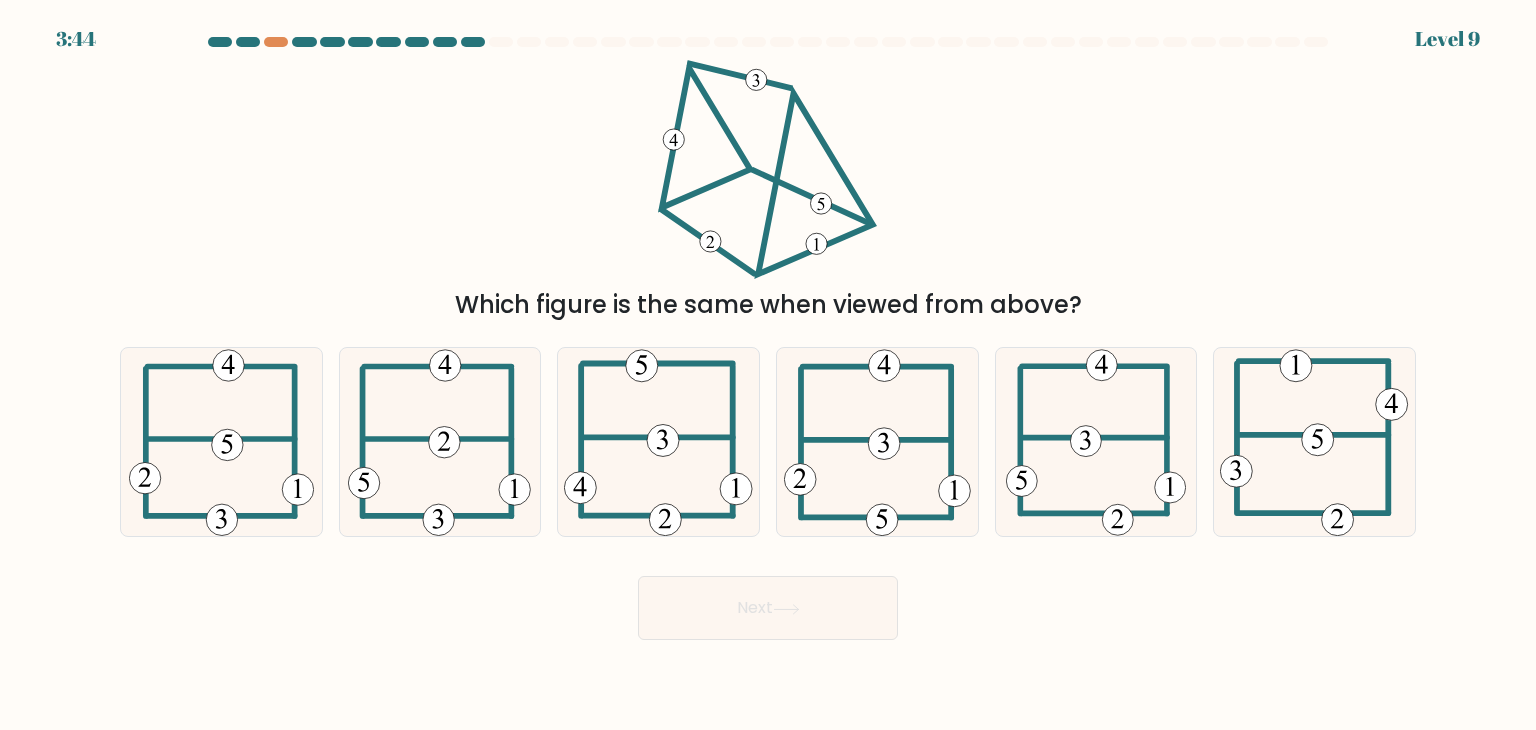 click on "Which figure is the same when viewed from above?" at bounding box center (768, 305) 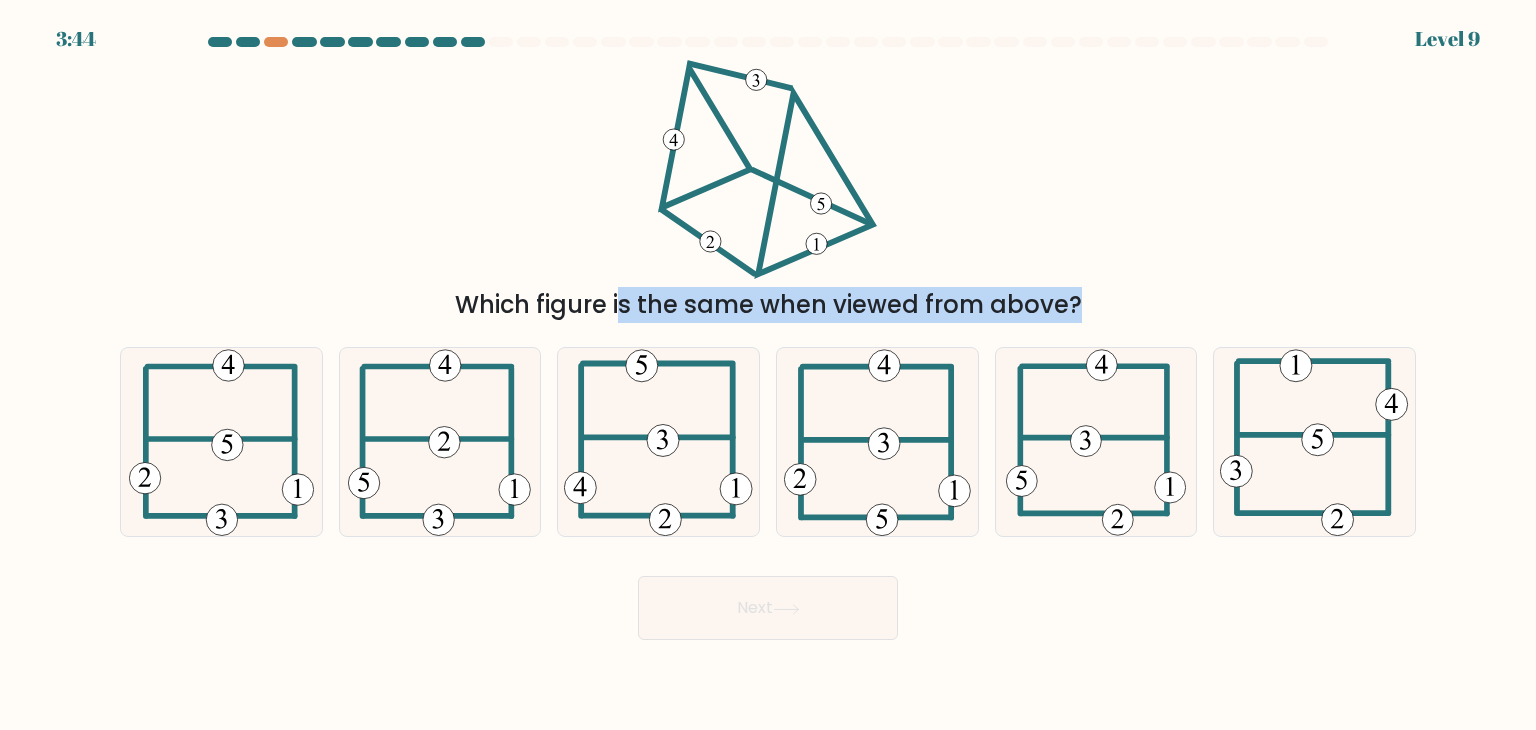 click on "Which figure is the same when viewed from above?" at bounding box center (768, 305) 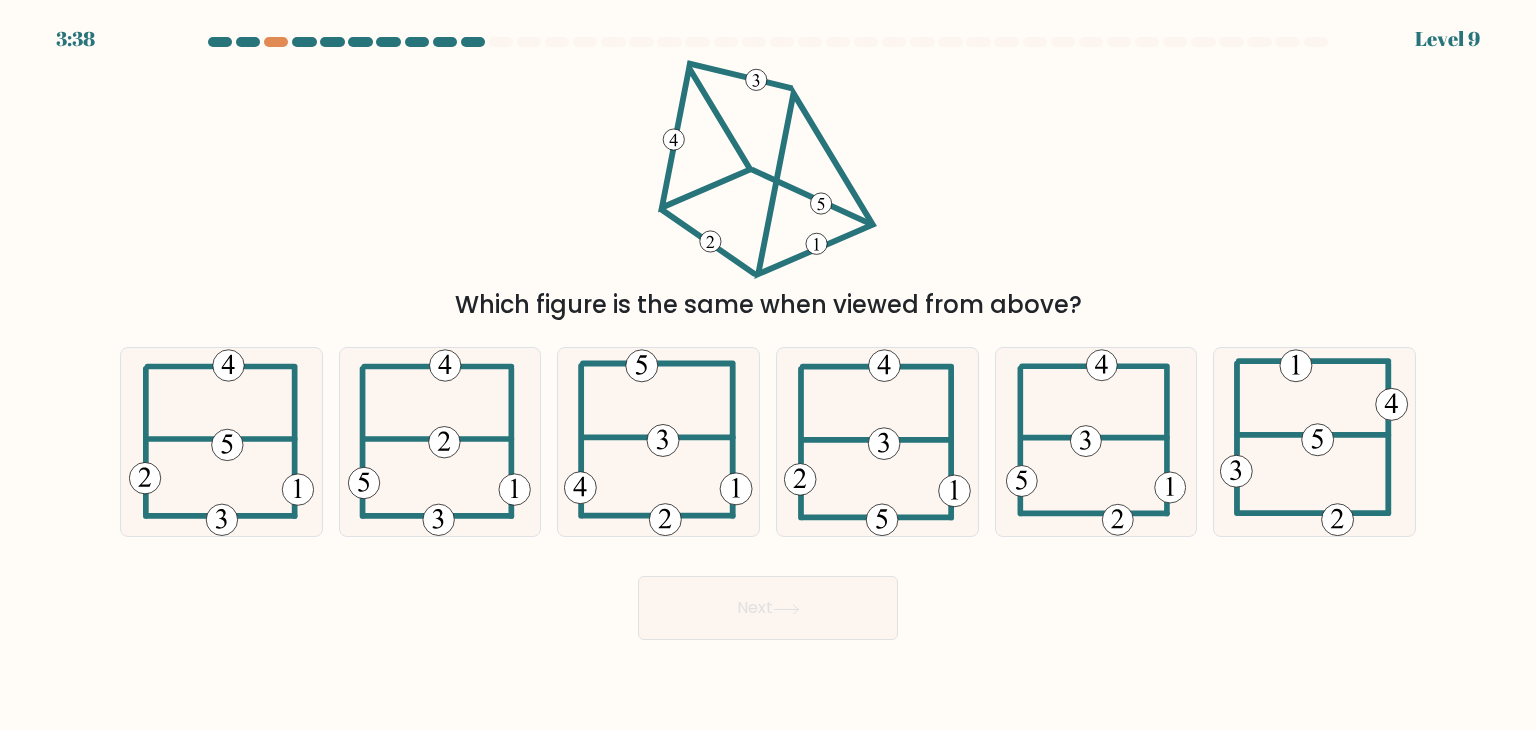 click on "Which figure is the same when viewed from above?" at bounding box center (768, 191) 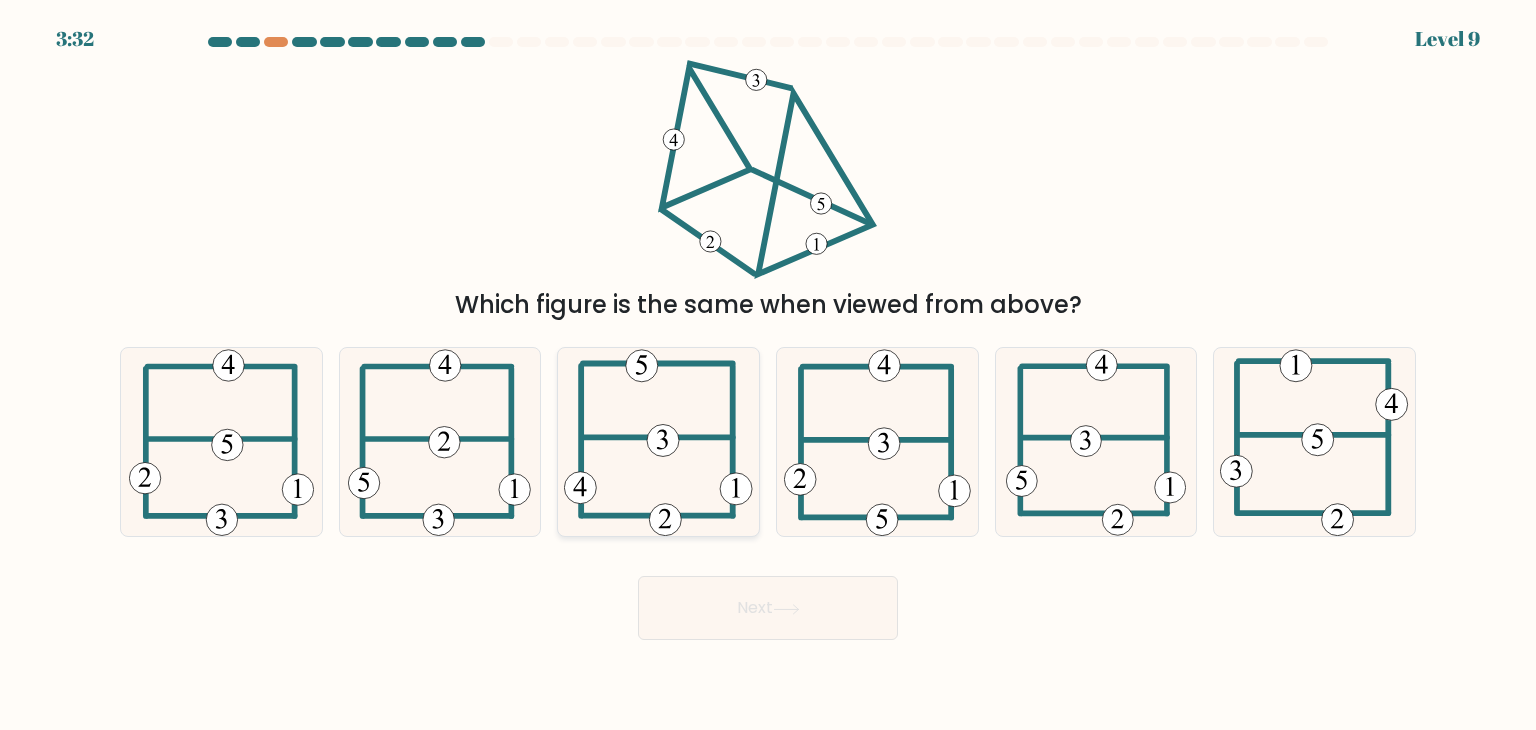 click 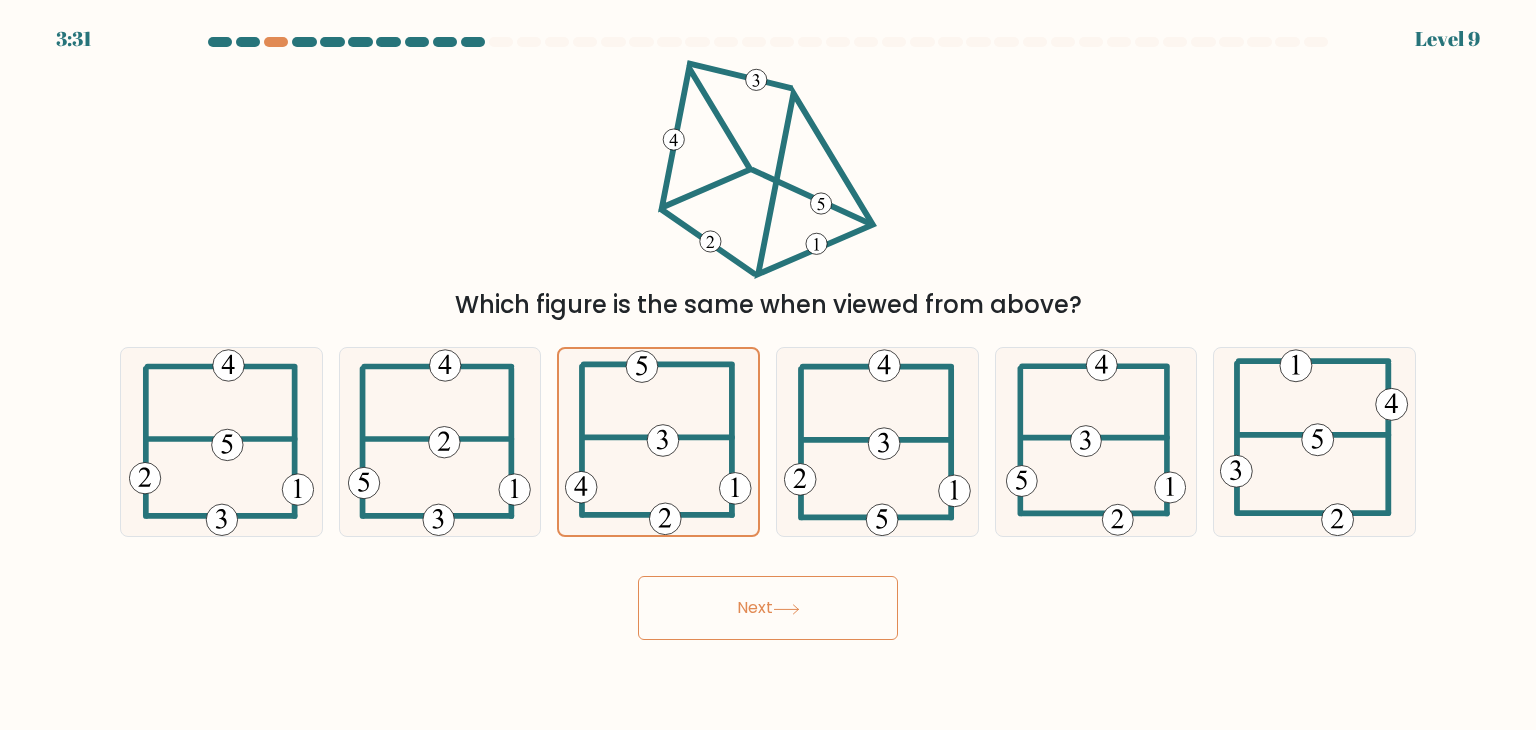 click on "Next" at bounding box center [768, 608] 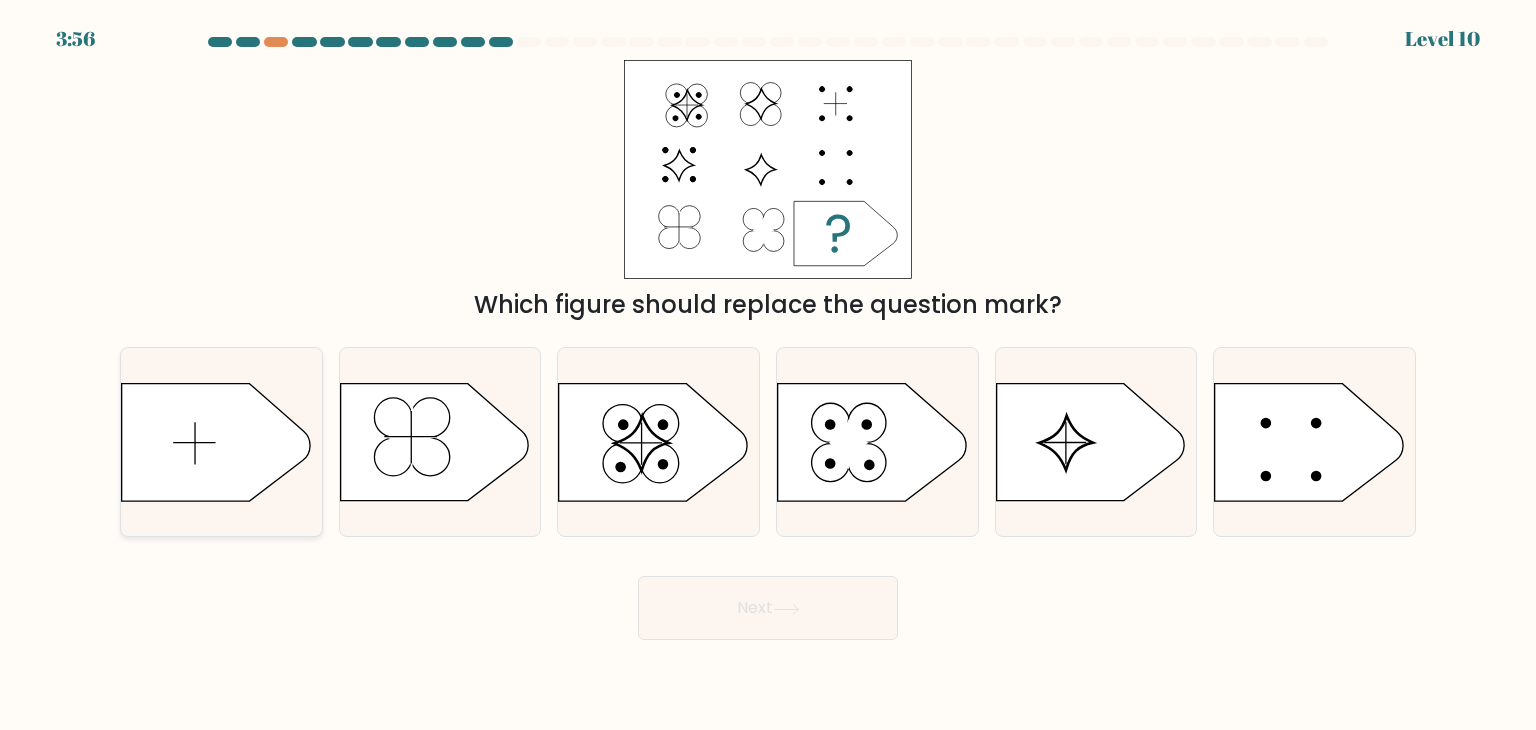 click 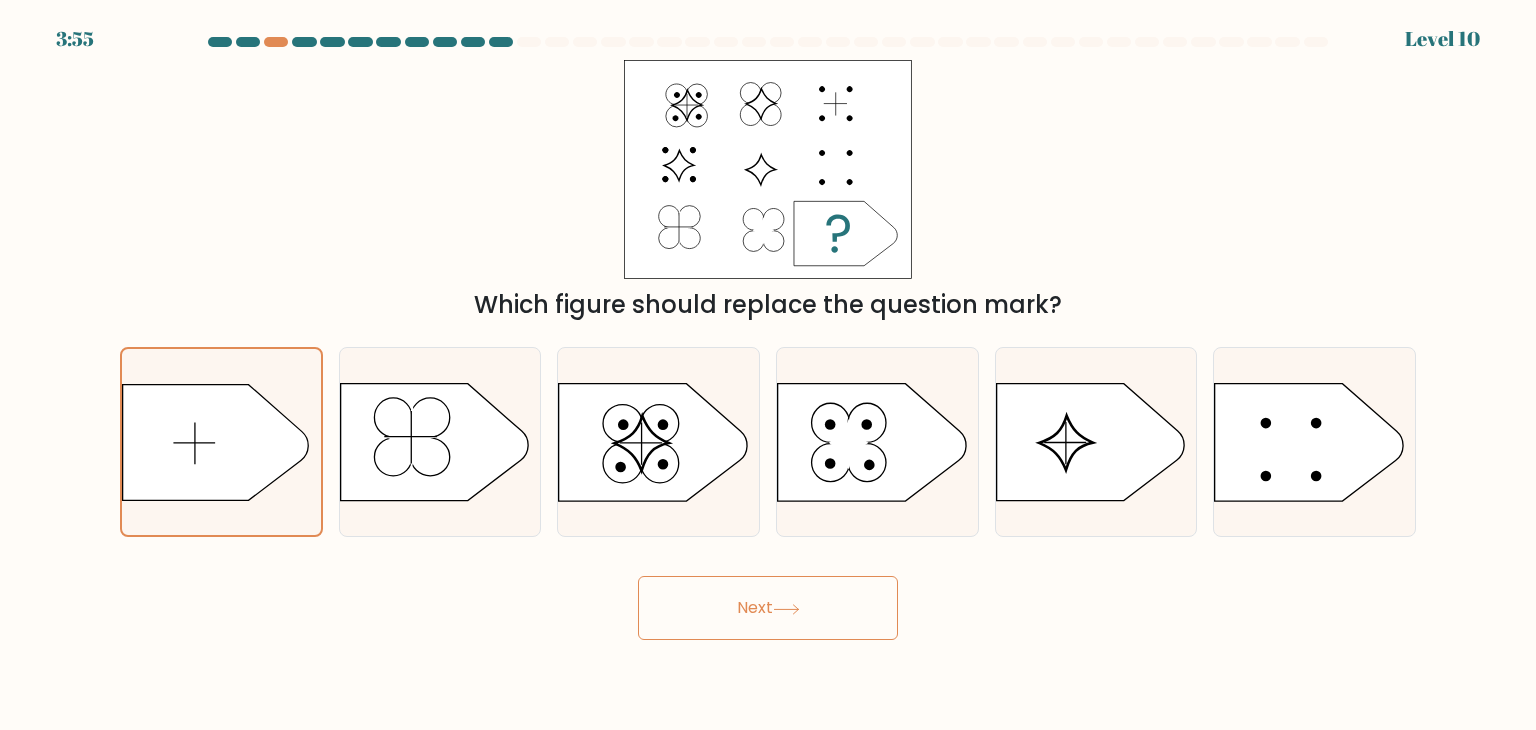 click on "Next" at bounding box center [768, 608] 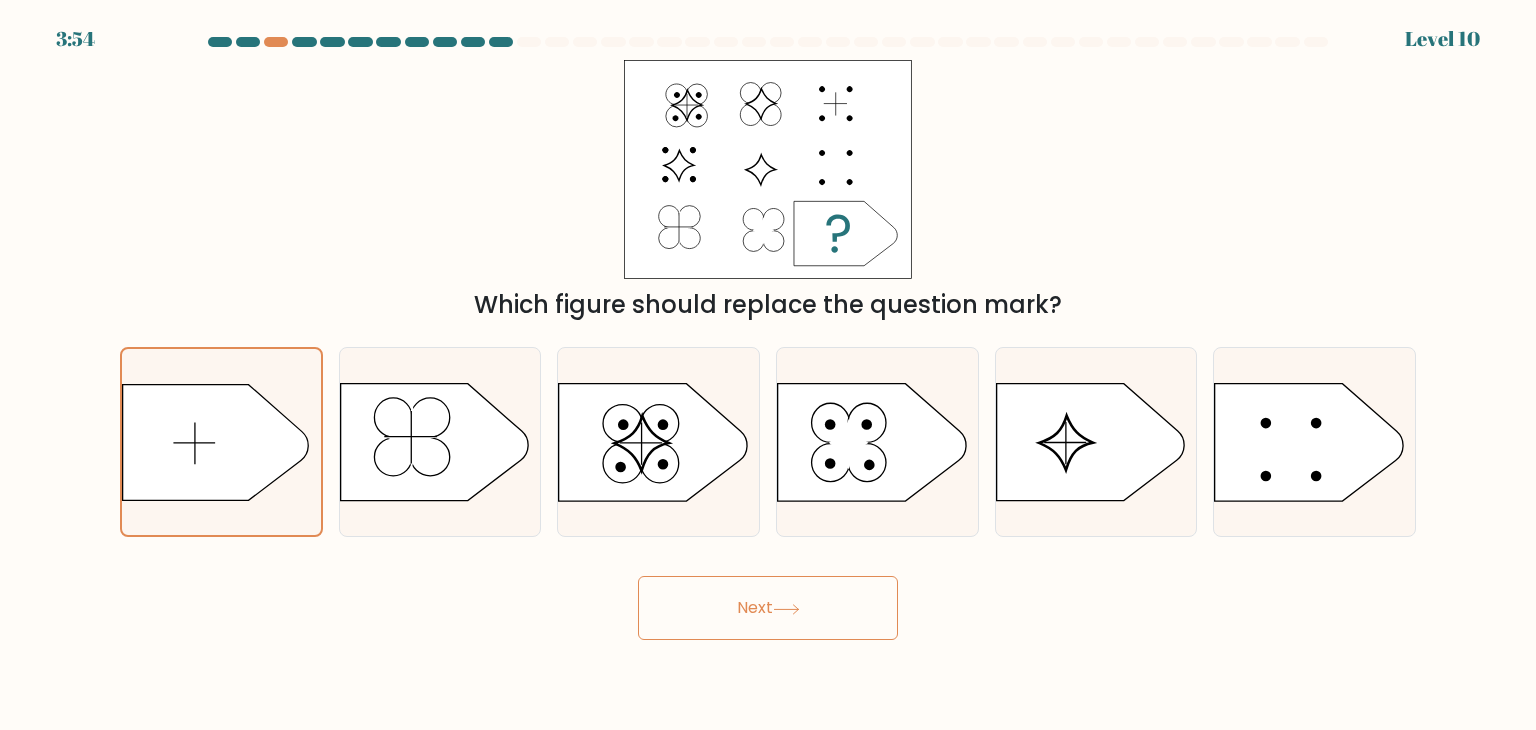 click on "Next" at bounding box center (768, 608) 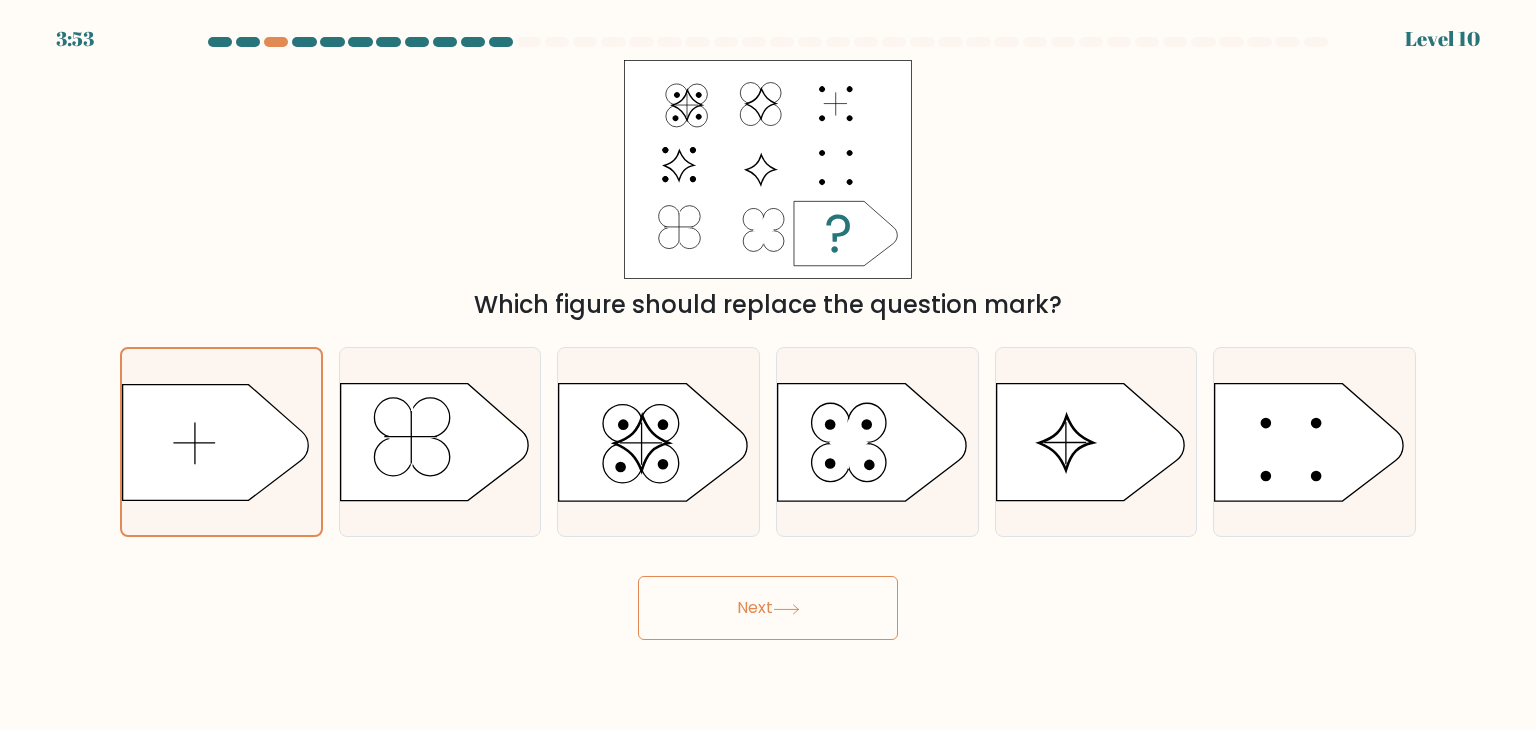 click on "Next" at bounding box center (768, 608) 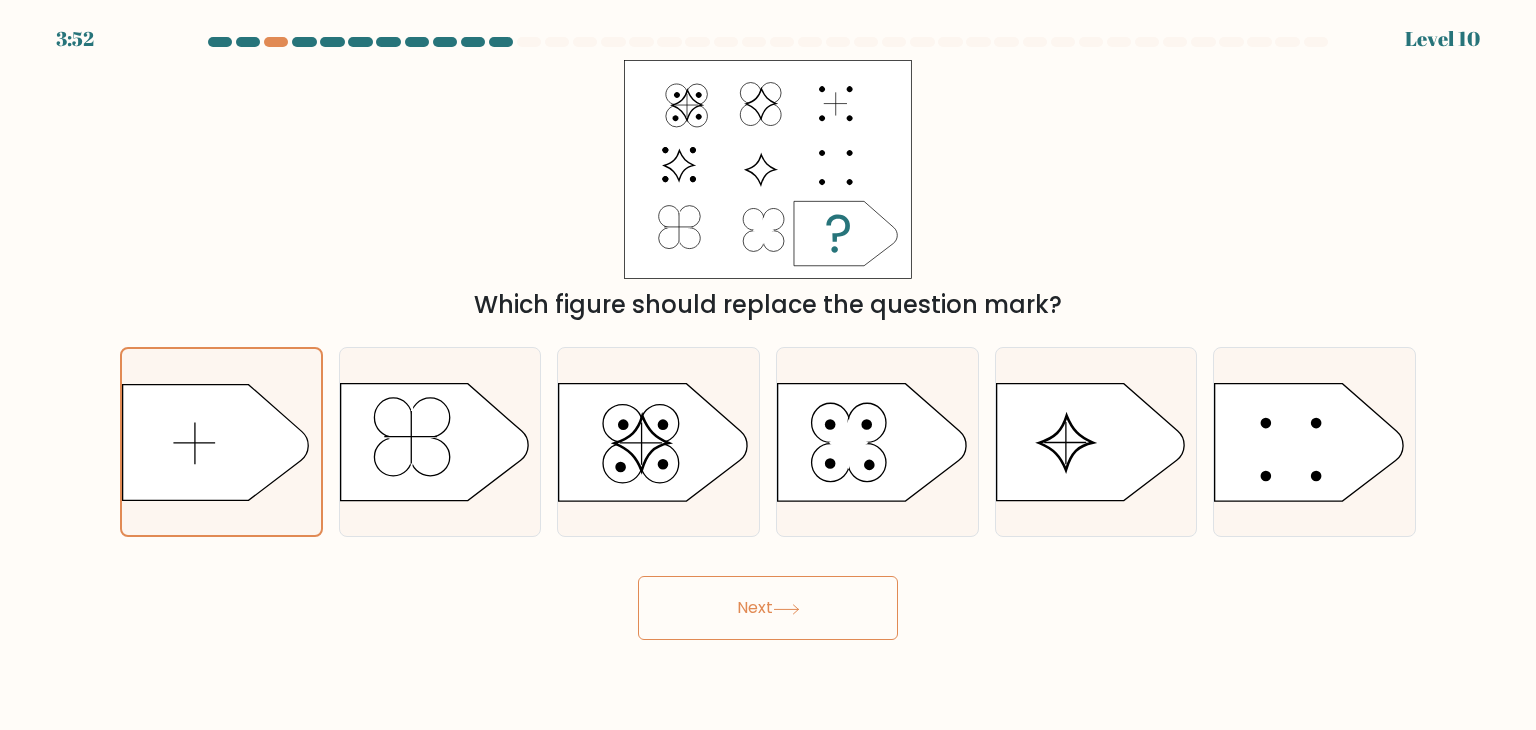 click on "Next" at bounding box center (768, 608) 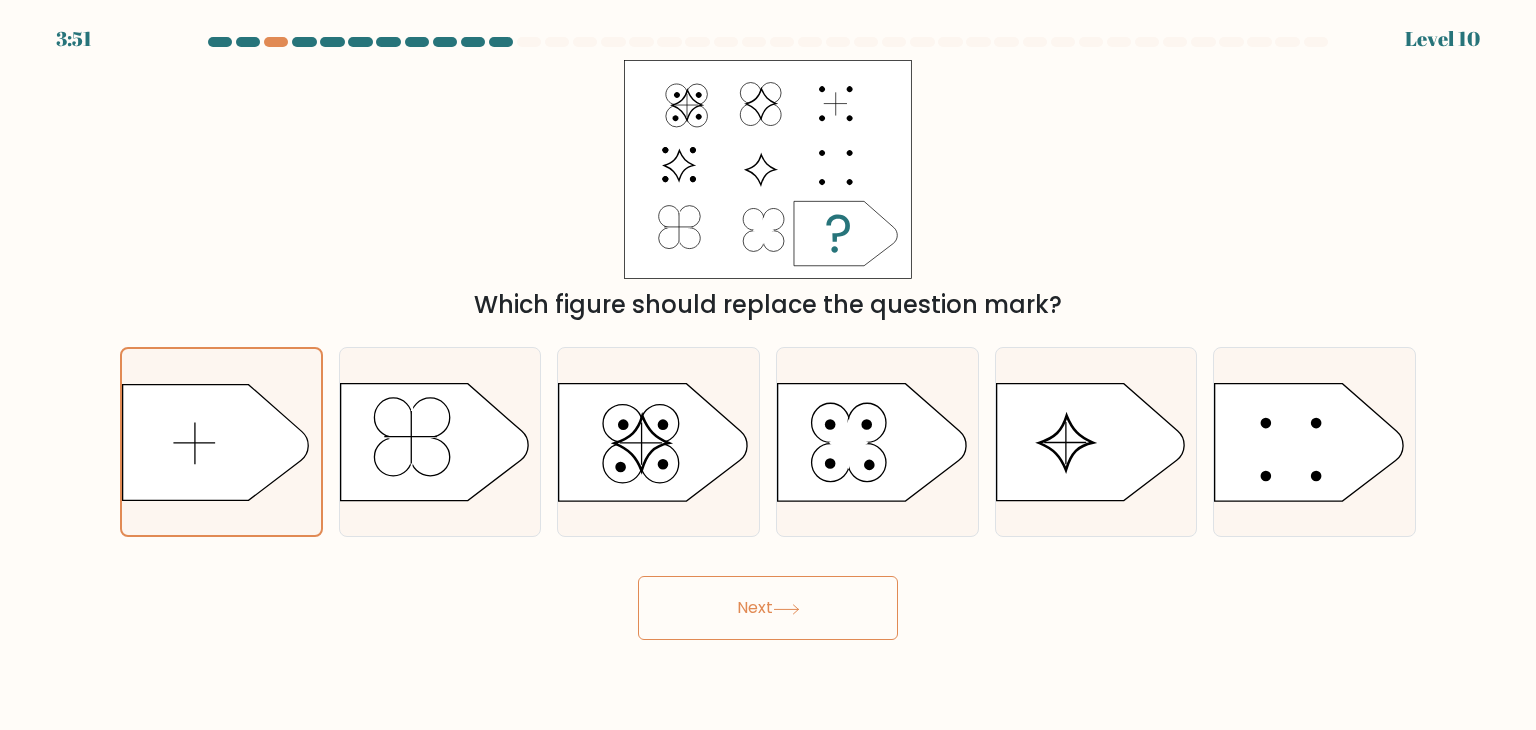 click on "Next" at bounding box center (768, 608) 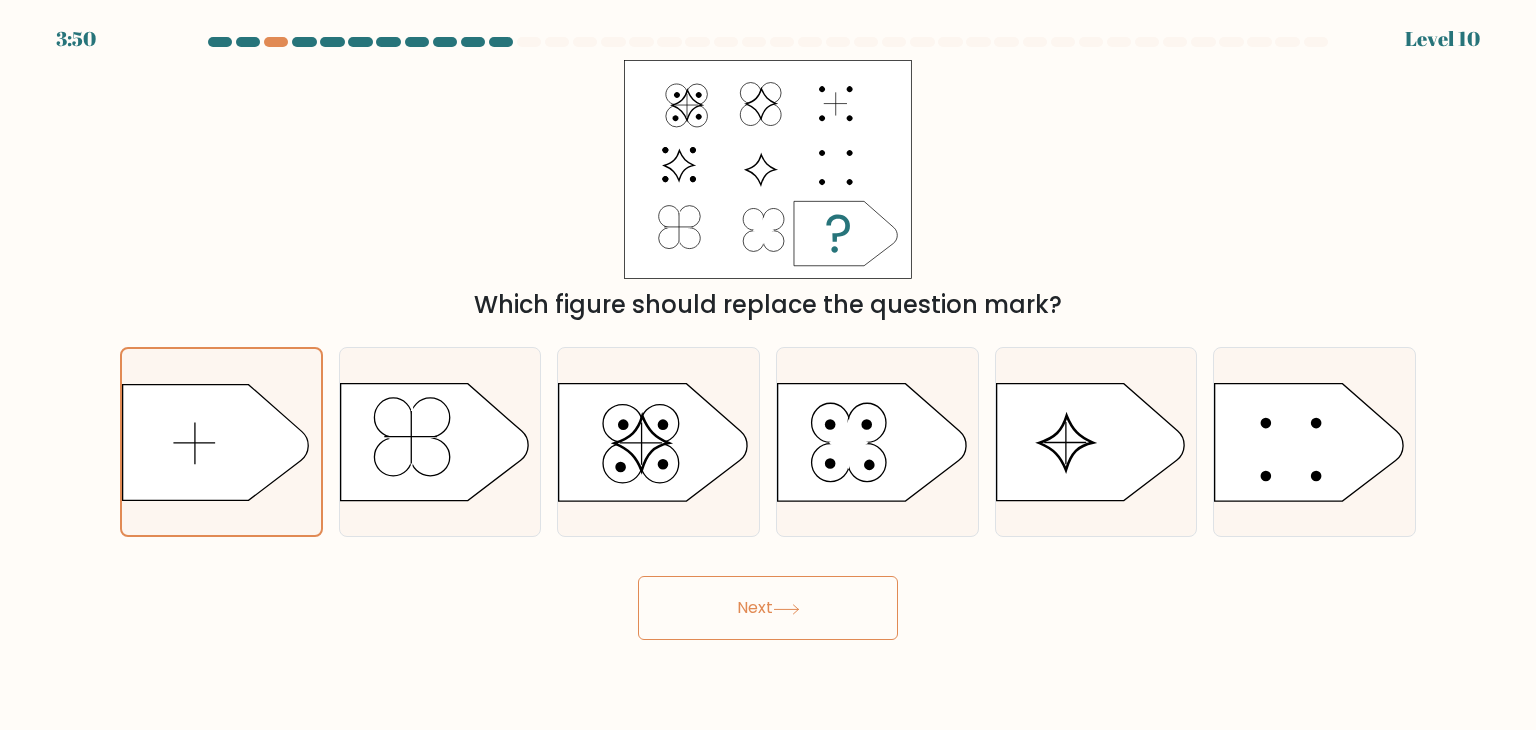 click on "Next" at bounding box center (768, 608) 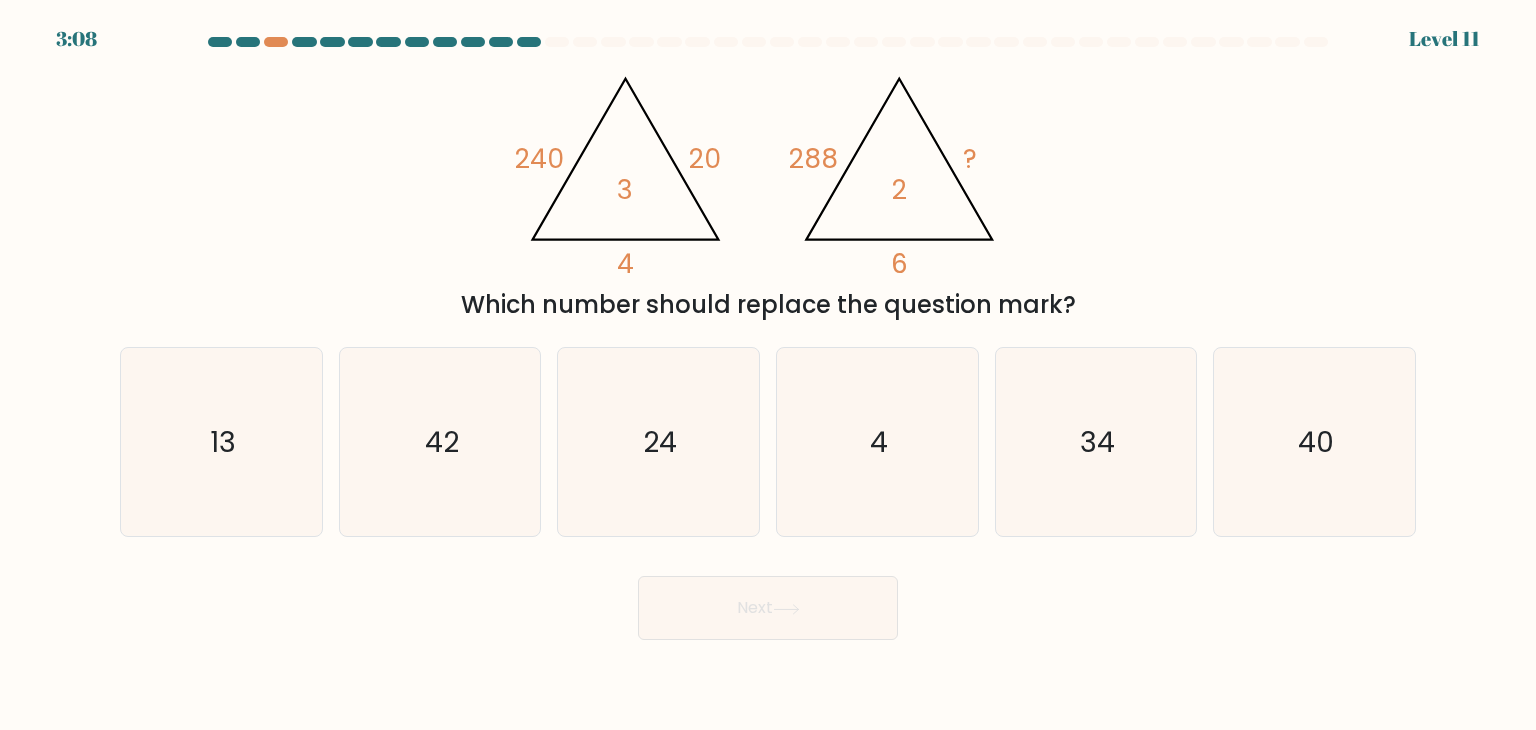 drag, startPoint x: 777, startPoint y: 115, endPoint x: 478, endPoint y: 206, distance: 312.5412 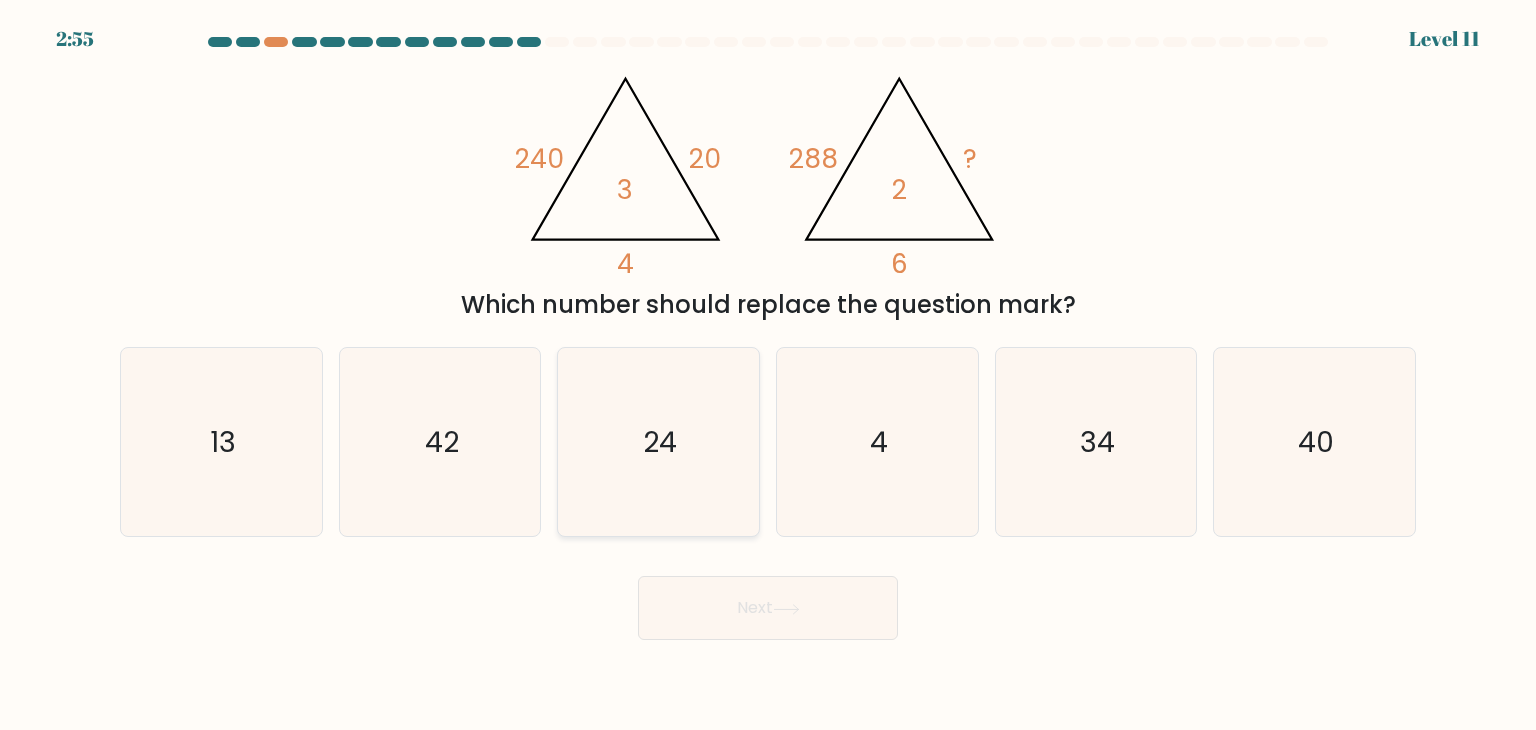 click on "24" 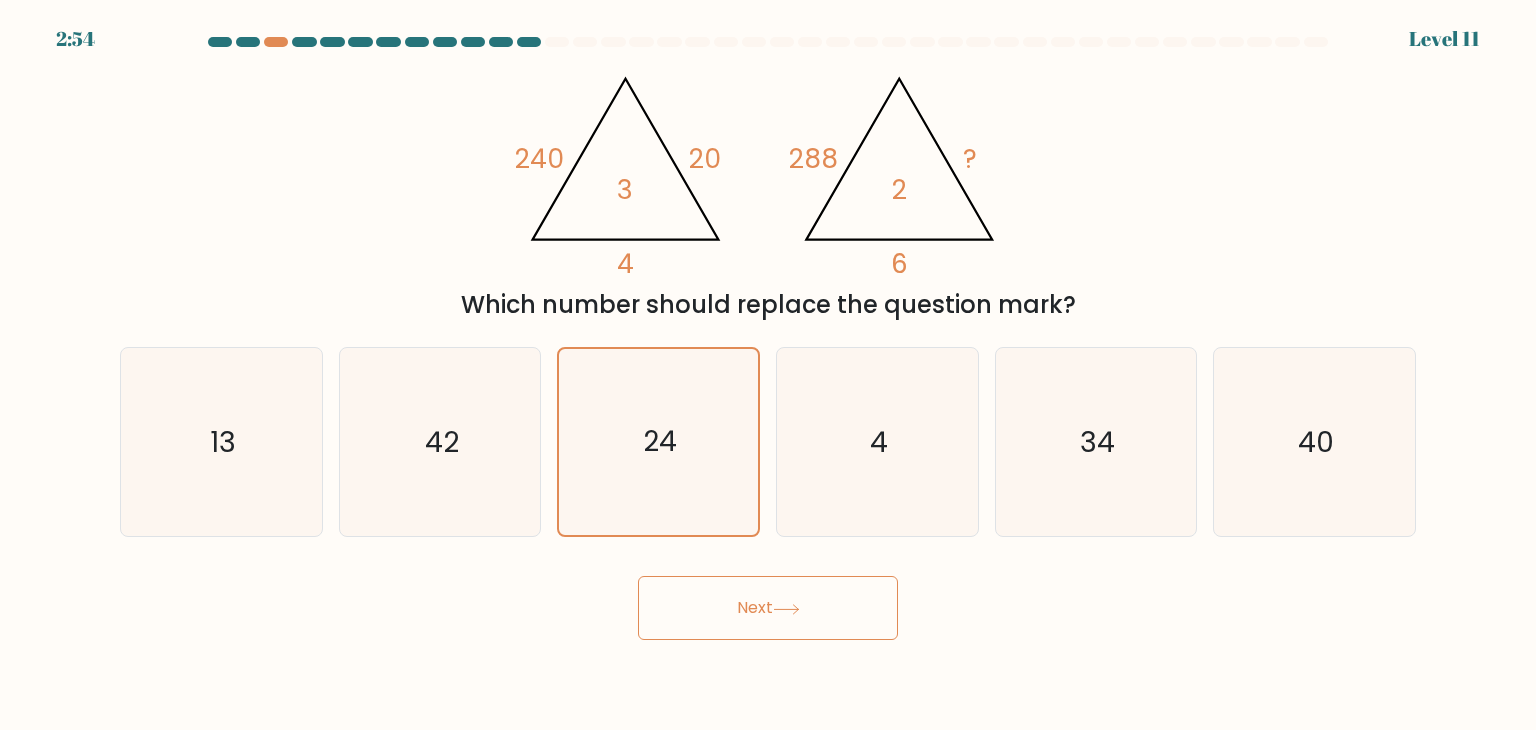 click on "Next" at bounding box center (768, 608) 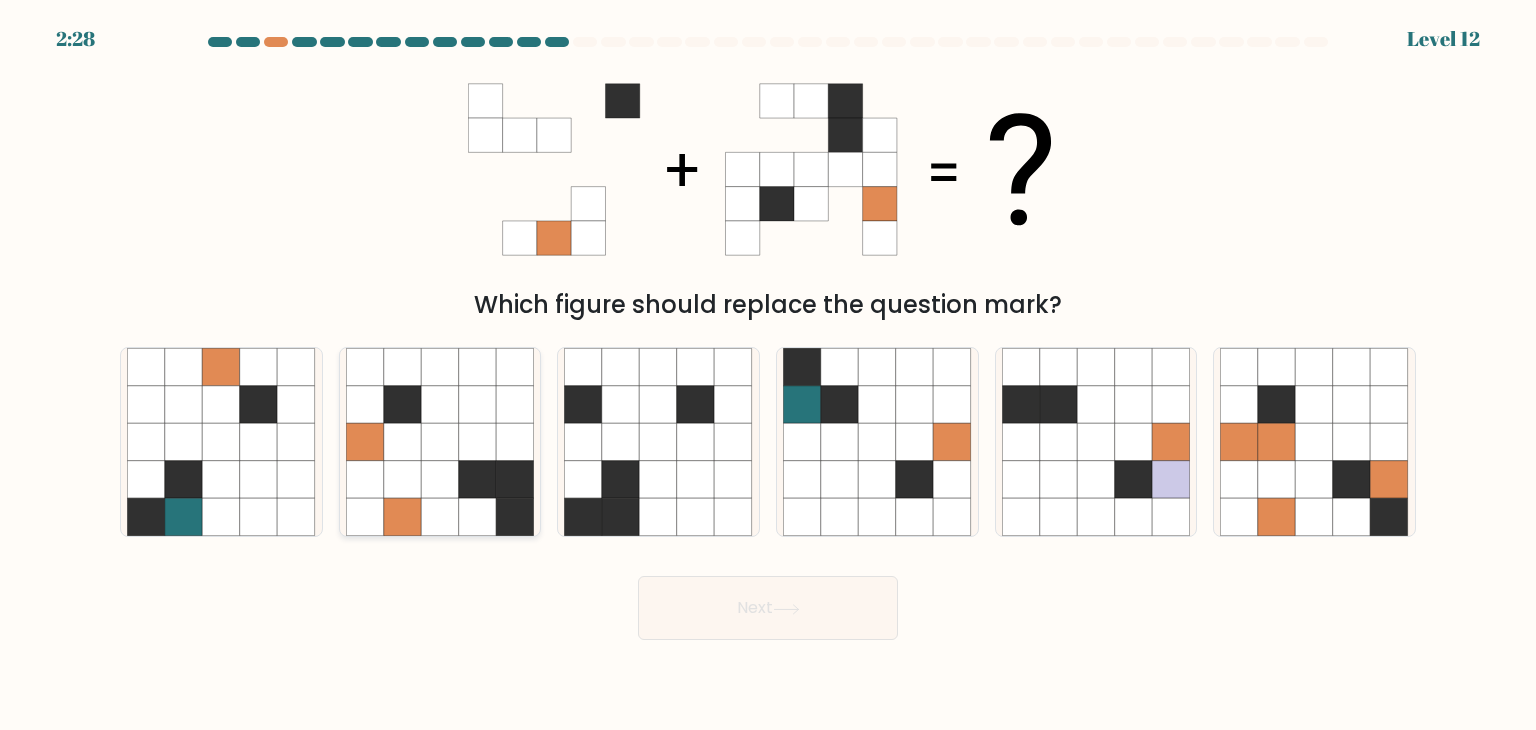 click 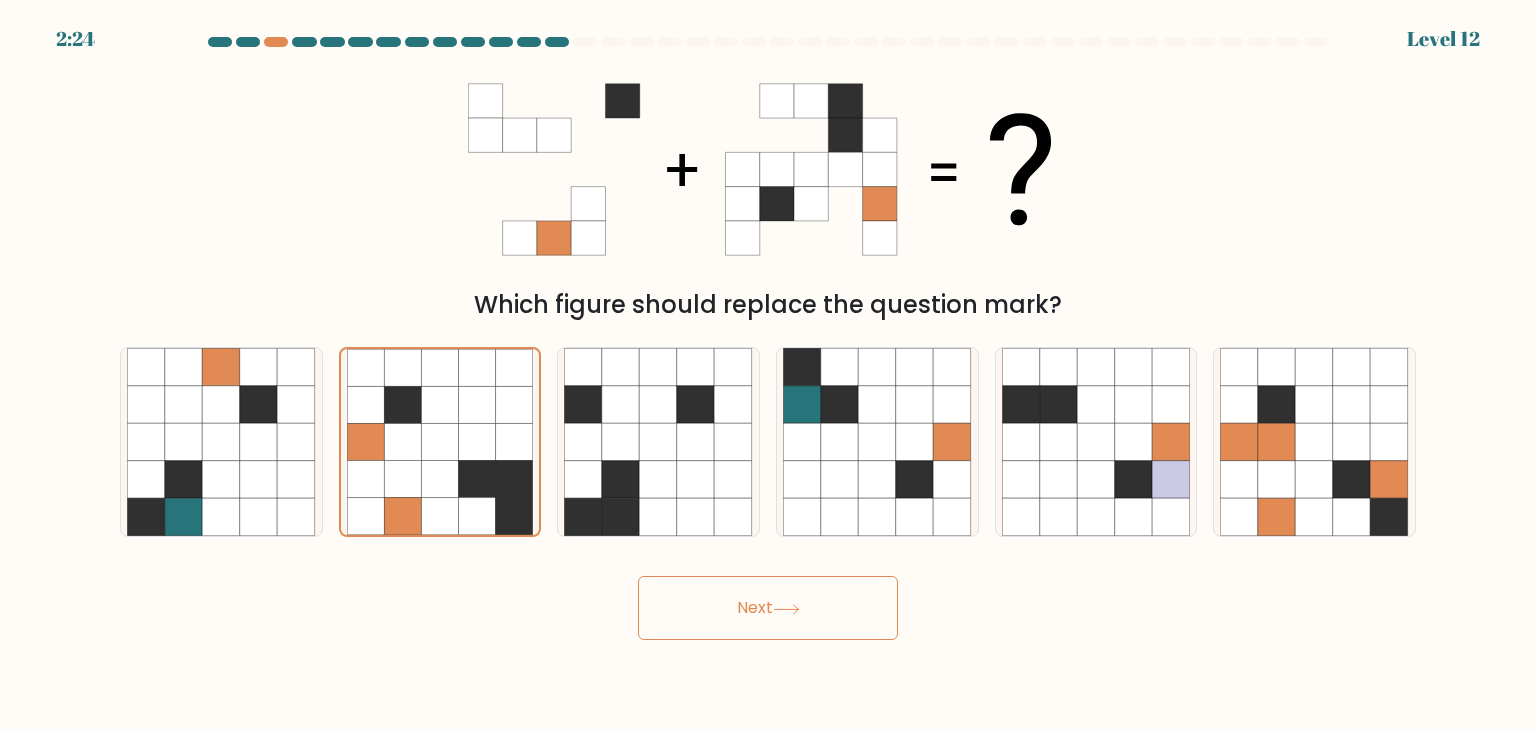 click on "Next" at bounding box center [768, 608] 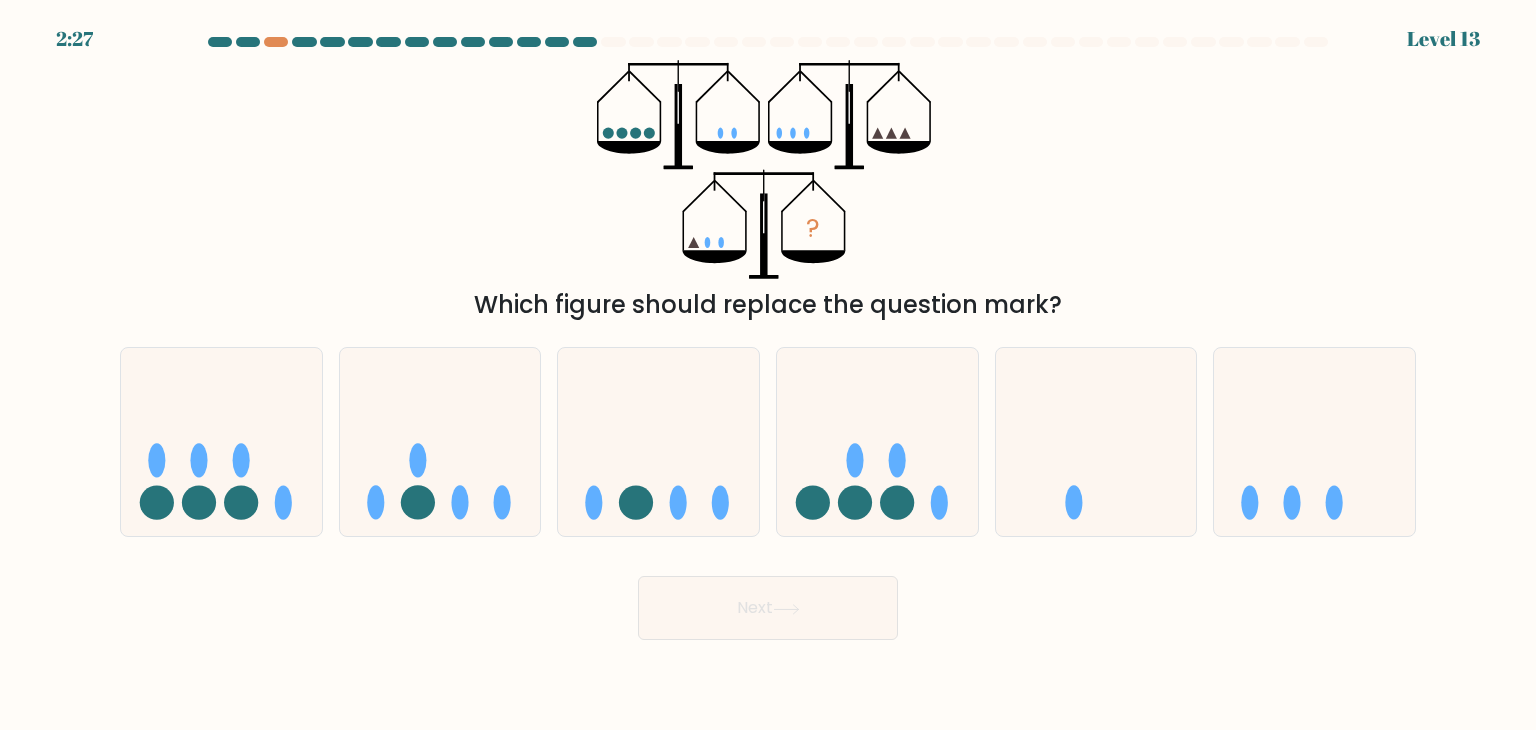click on "Which figure should replace the question mark?" at bounding box center [768, 305] 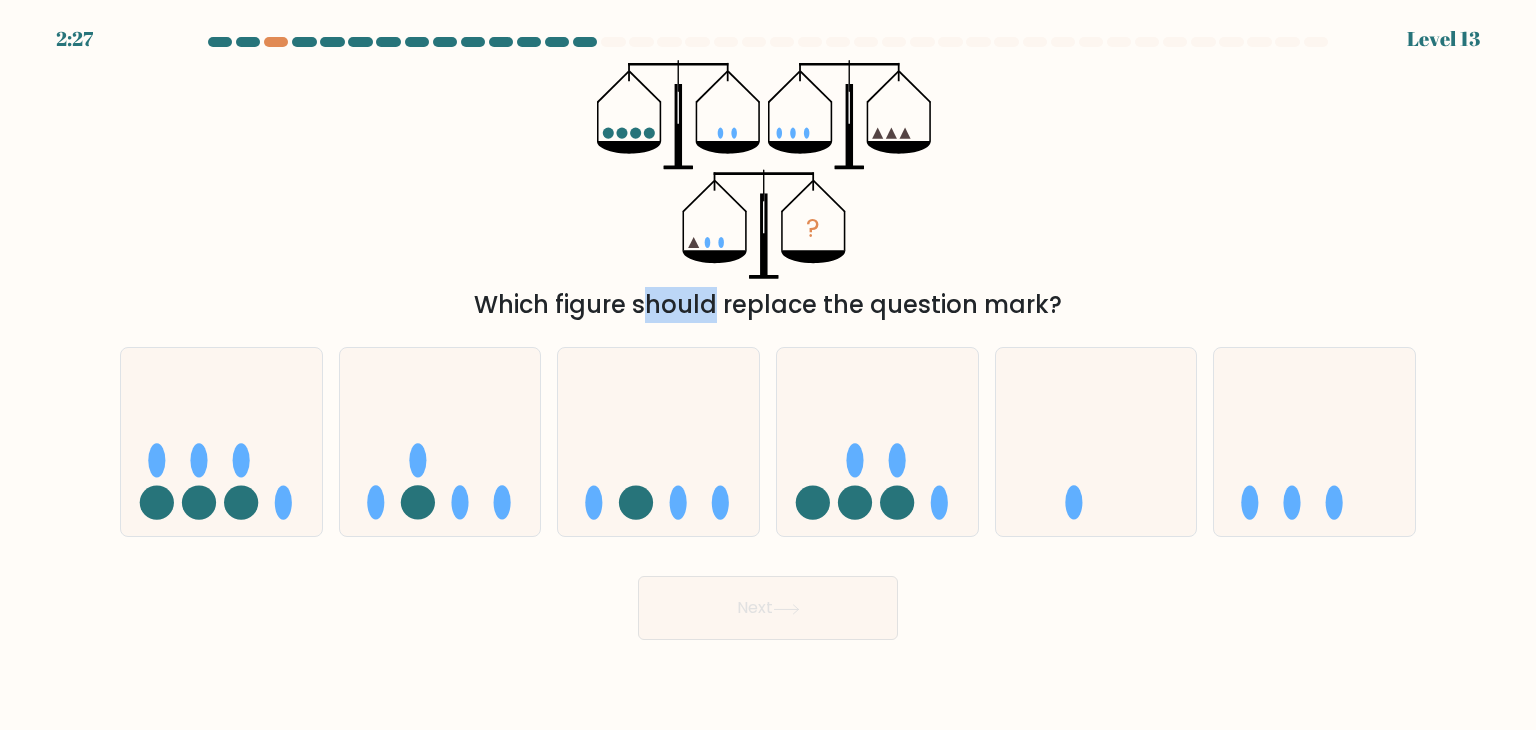 click on "Which figure should replace the question mark?" at bounding box center [768, 305] 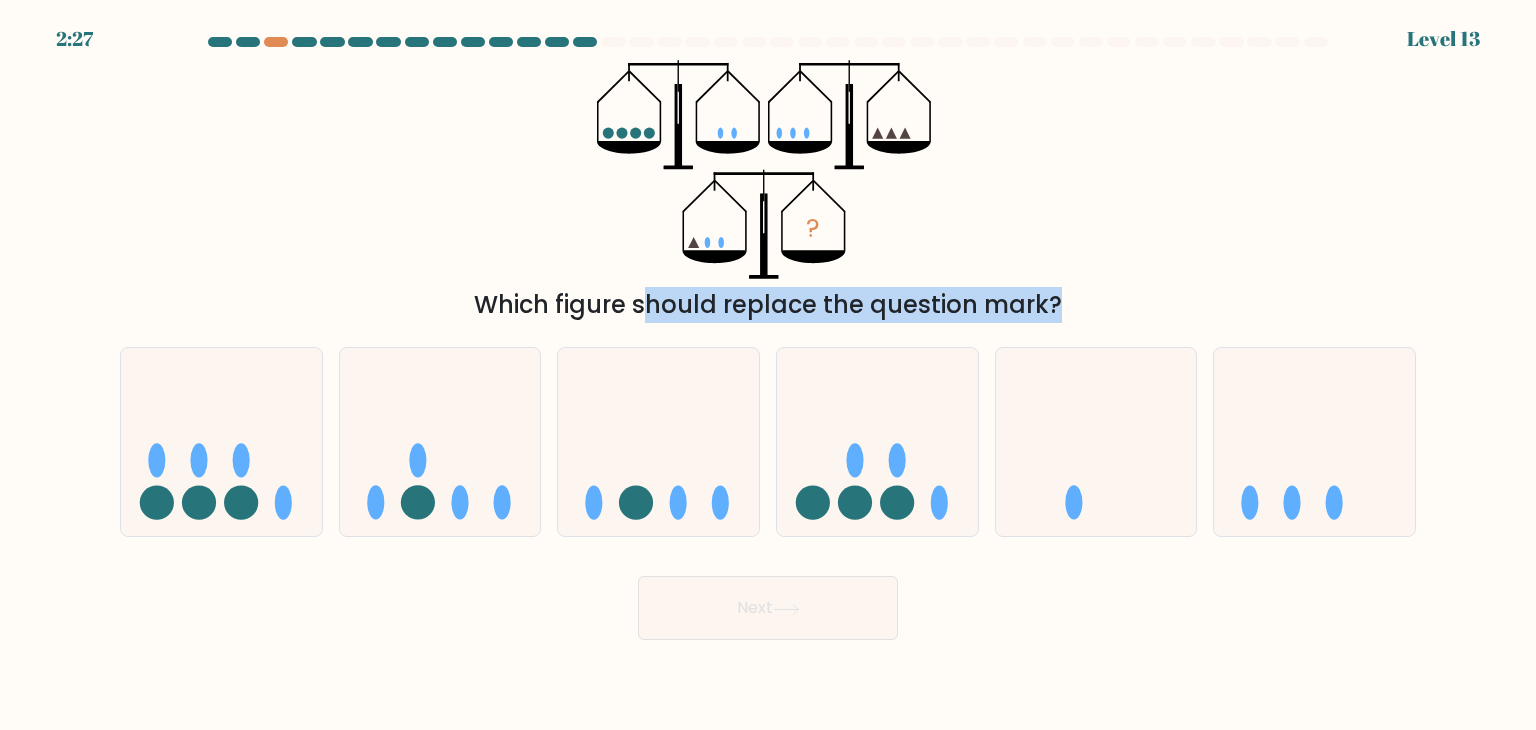 click on "Which figure should replace the question mark?" at bounding box center (768, 305) 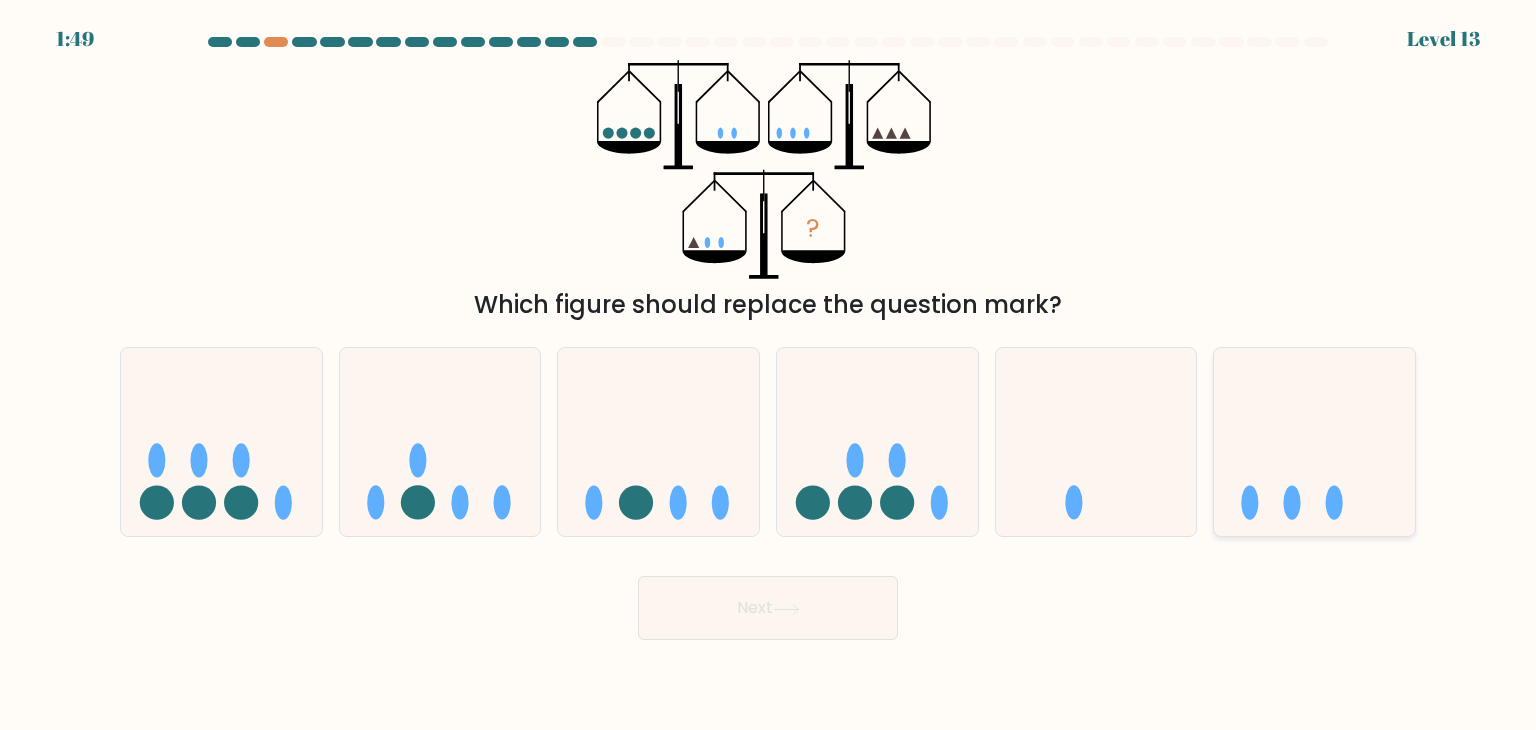 click 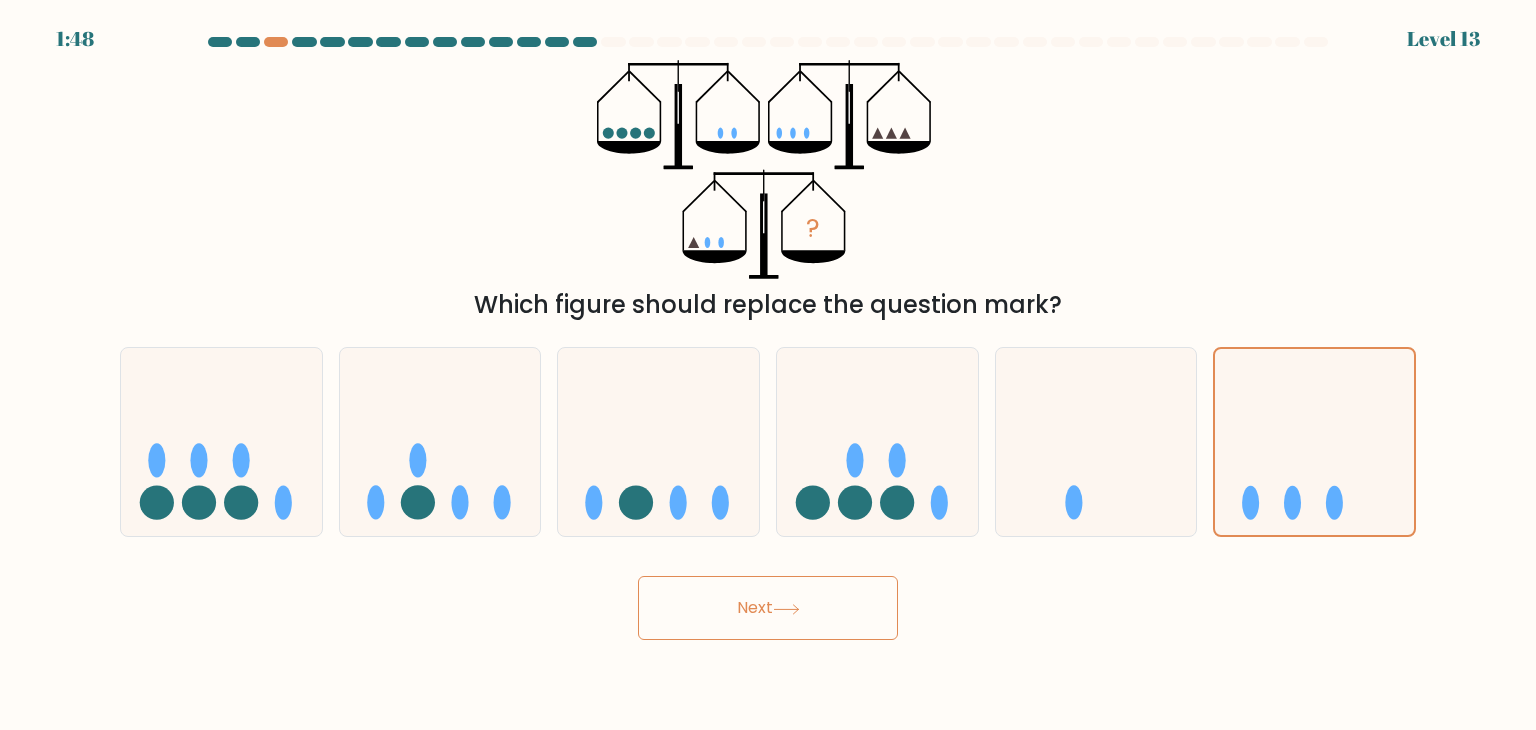 click on "Next" at bounding box center (768, 608) 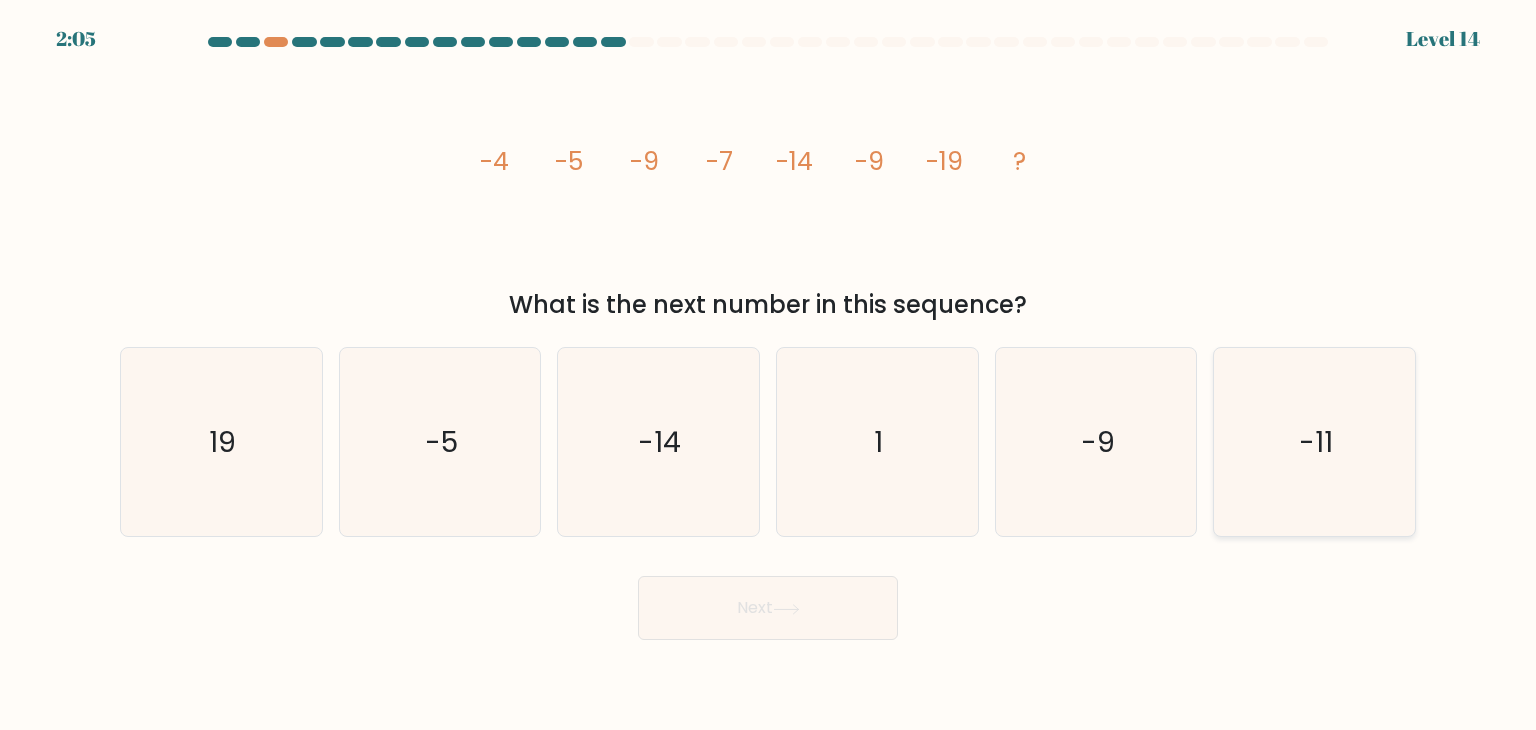 click on "-11" 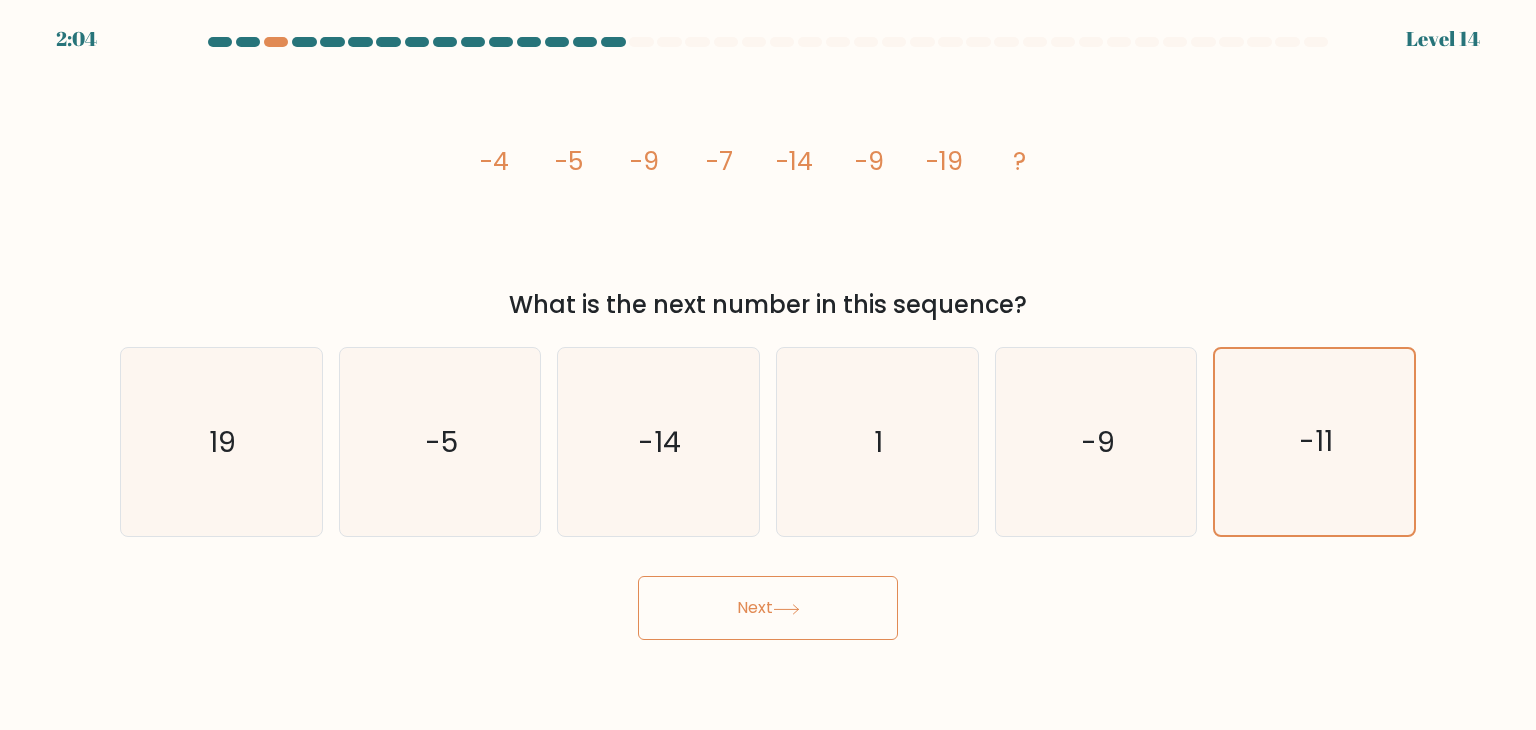 click on "Next" at bounding box center (768, 608) 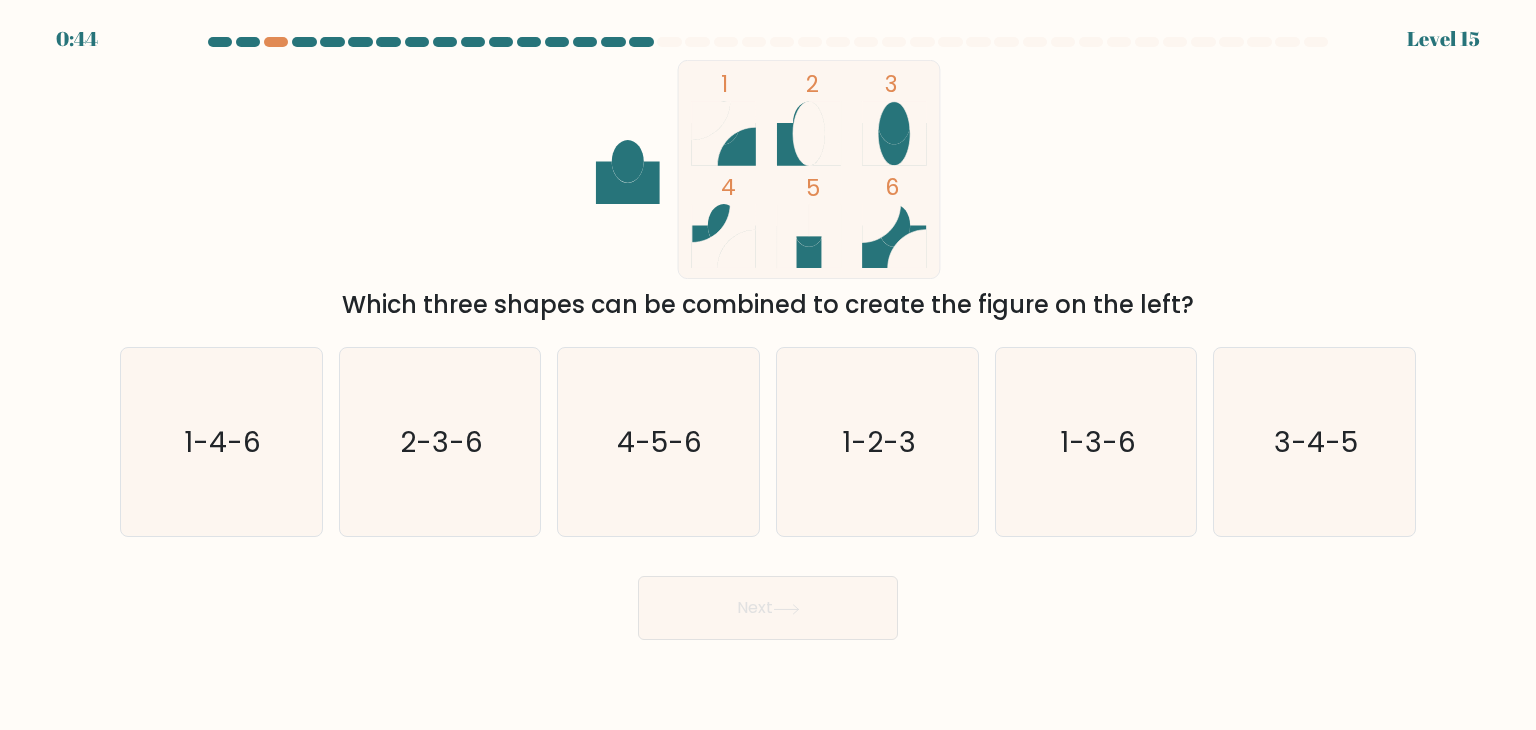 click 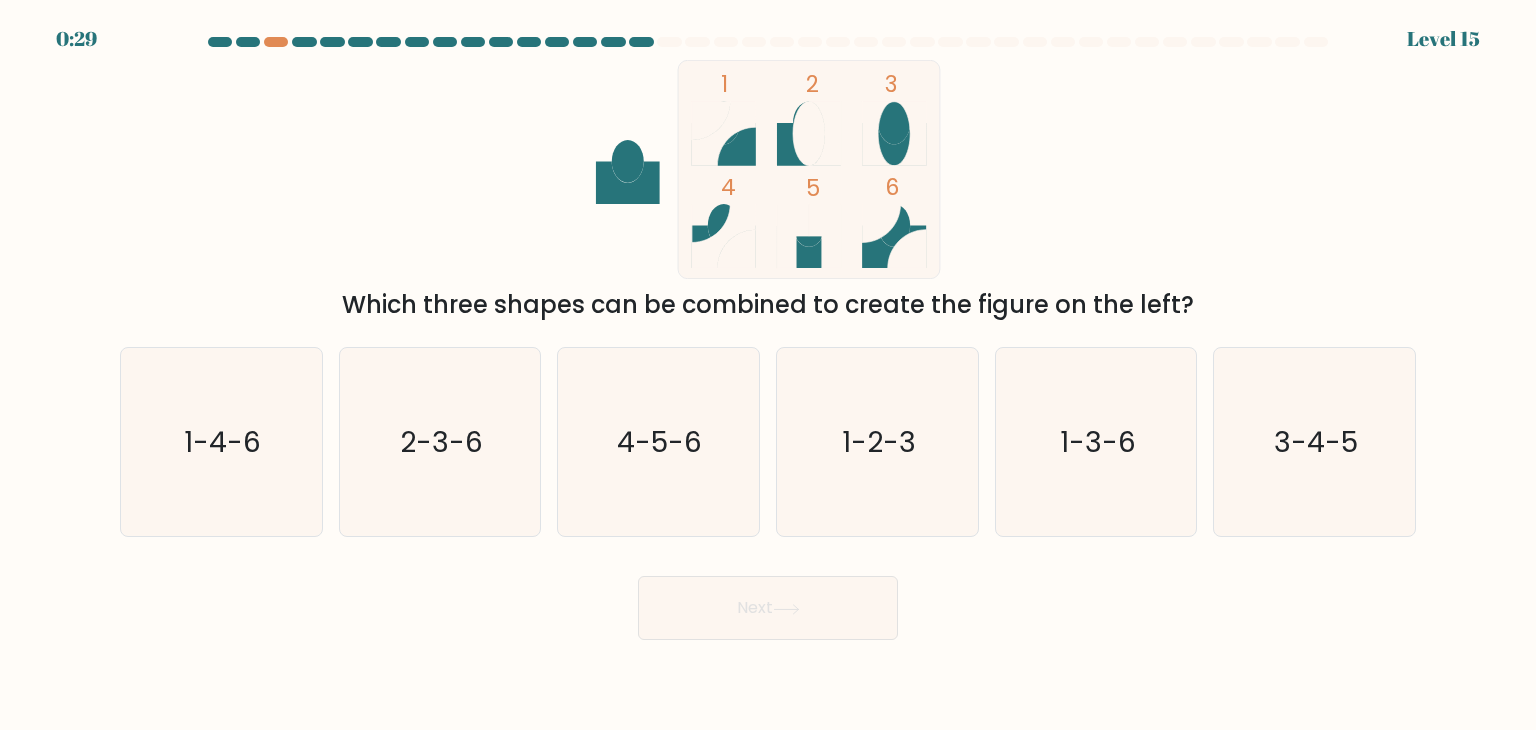 click on "Which three shapes can be combined to create the figure on the left?" at bounding box center (768, 305) 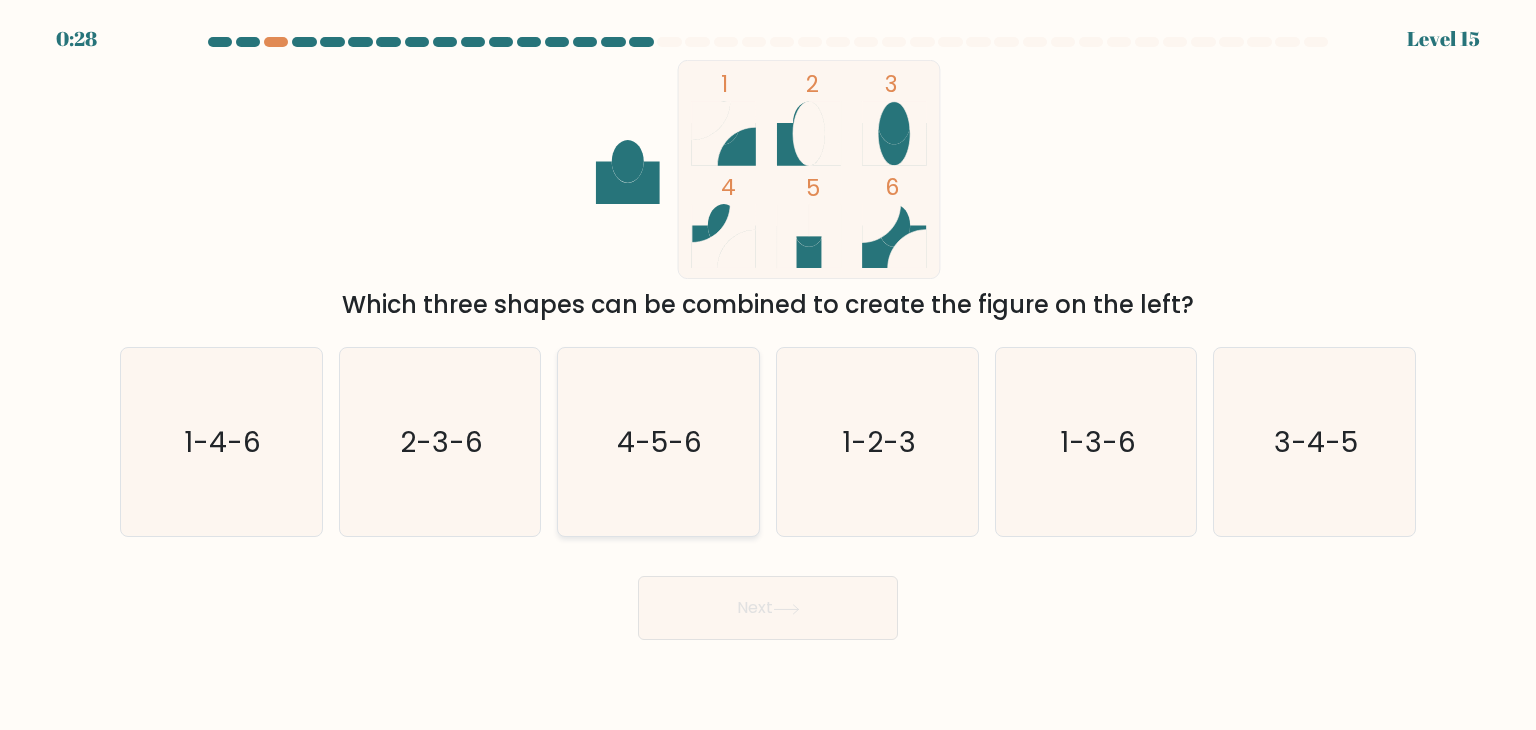click on "4-5-6" 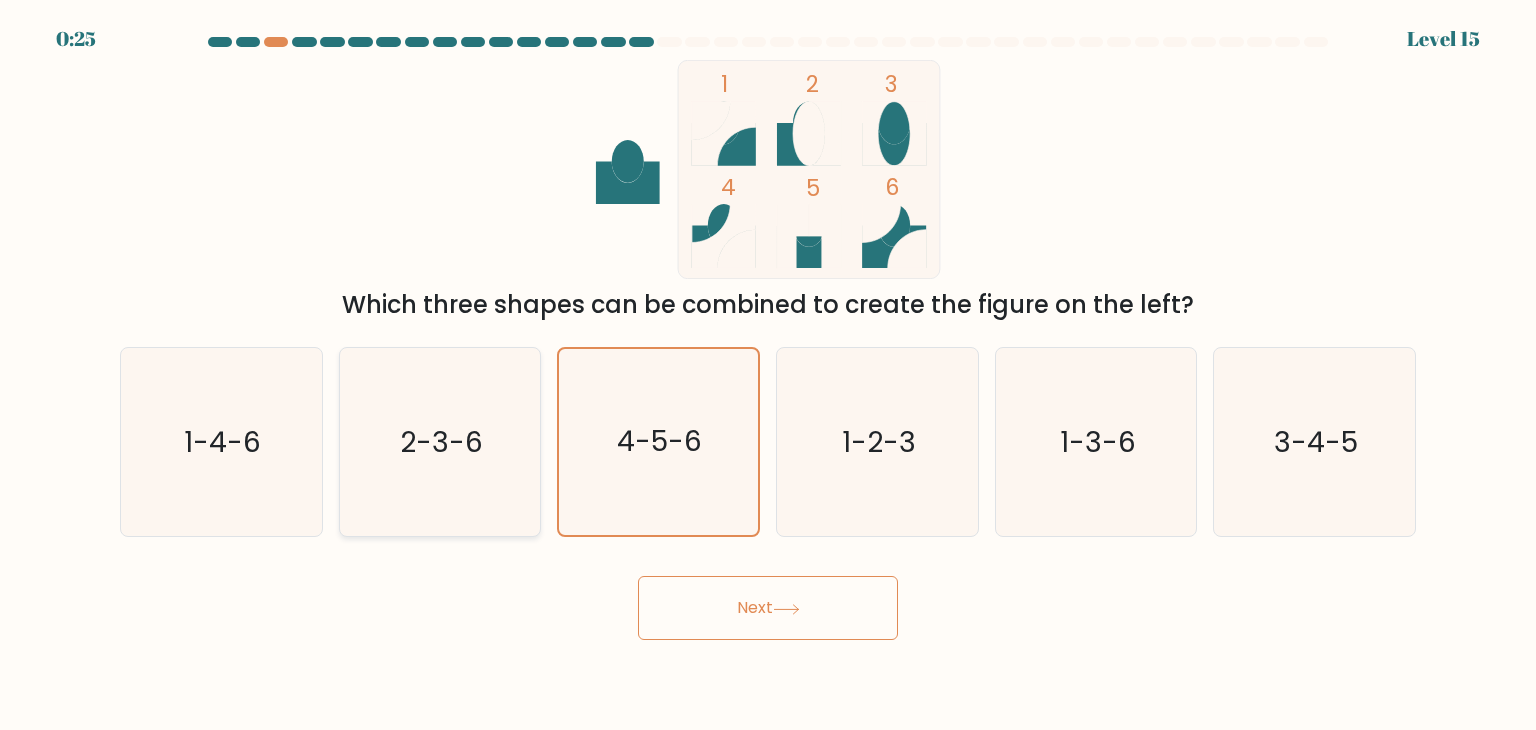 click on "2-3-6" 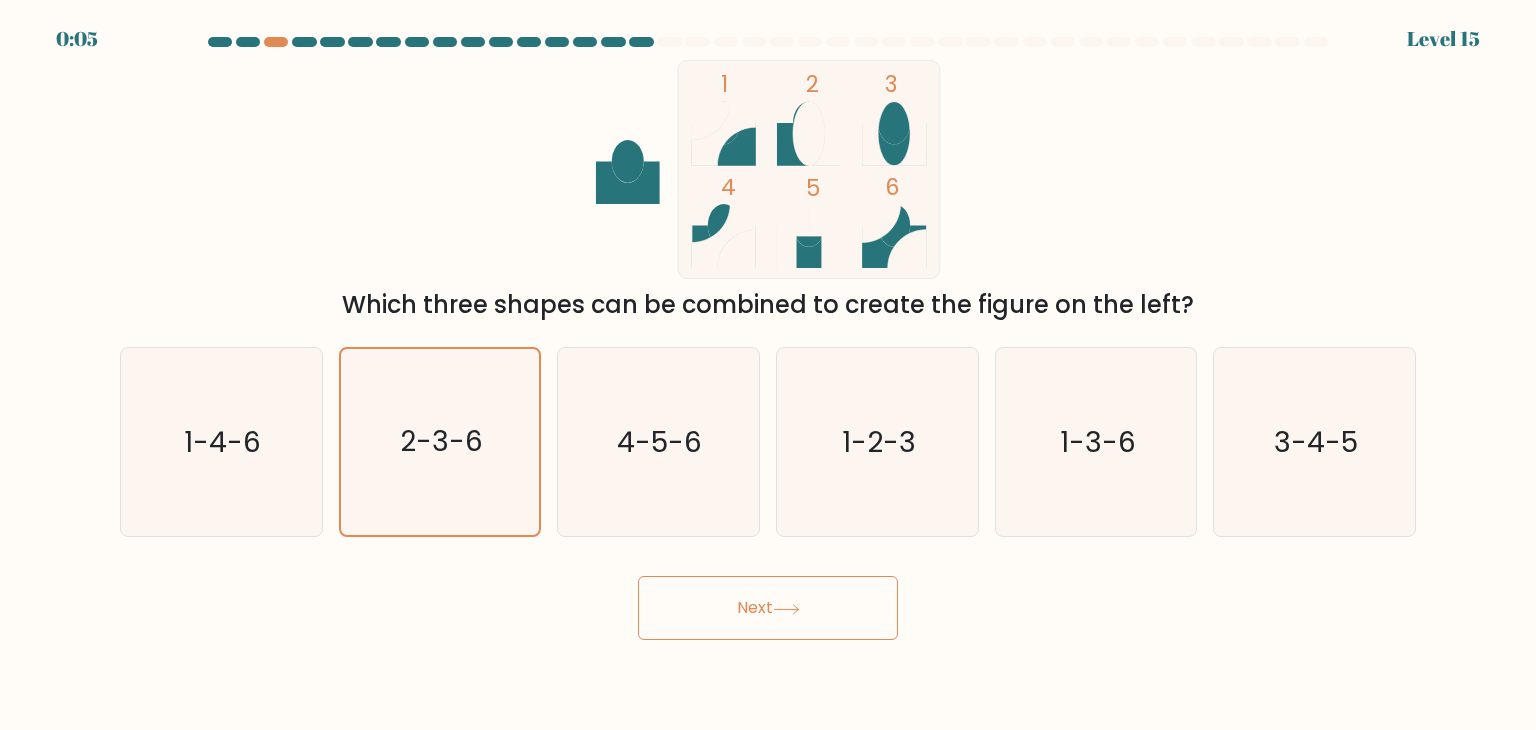click on "Next" at bounding box center [768, 608] 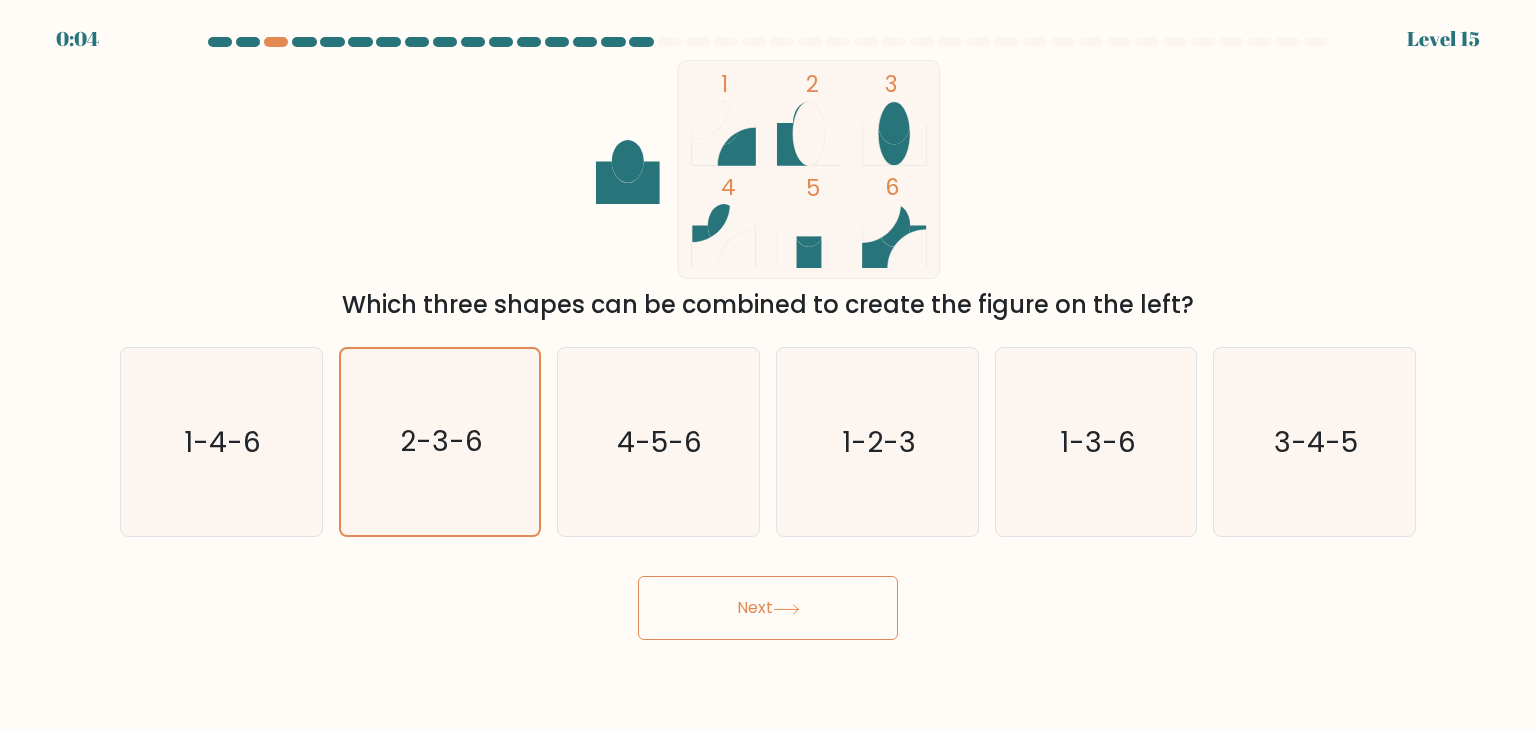 click on "Next" at bounding box center [768, 608] 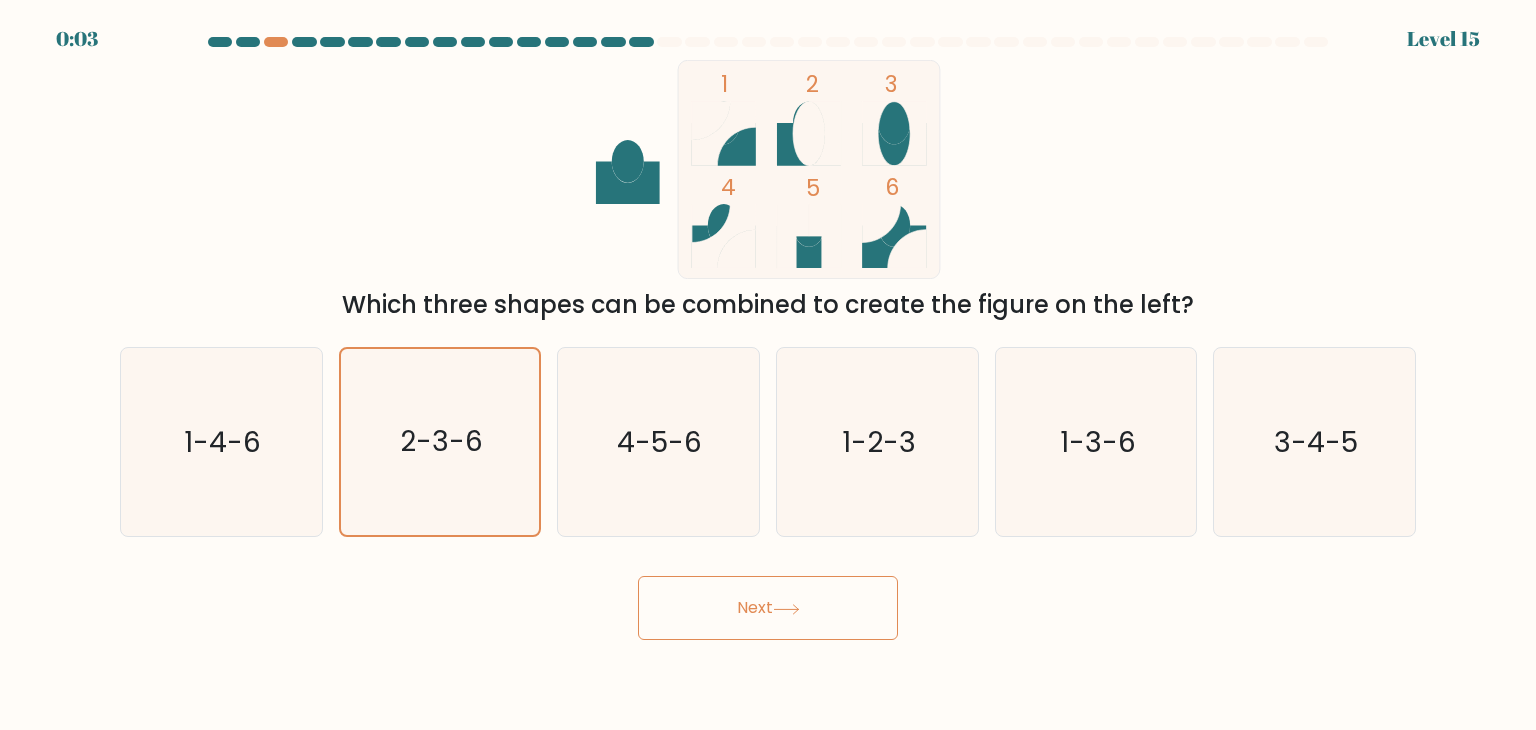 click on "Next" at bounding box center (768, 608) 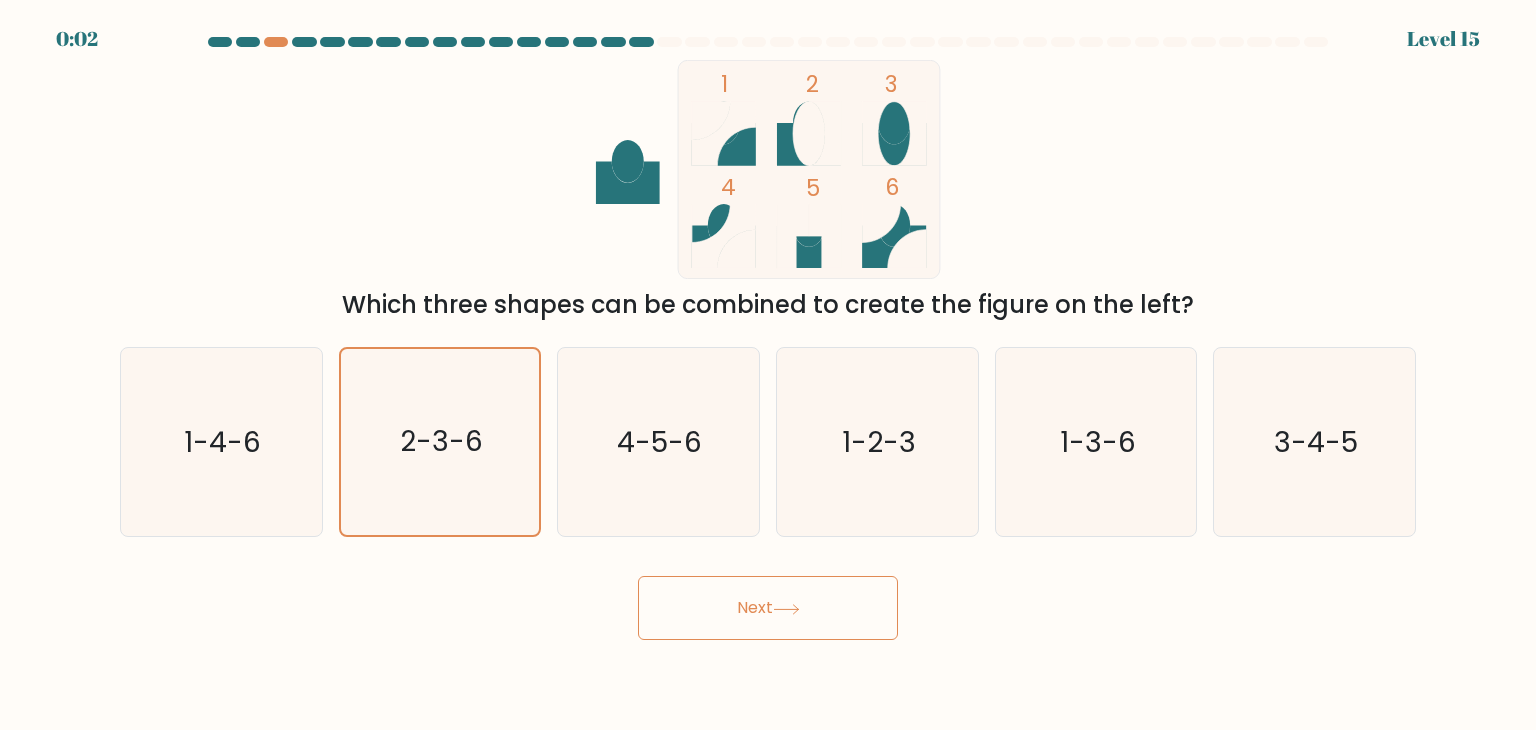 click on "Next" at bounding box center [768, 608] 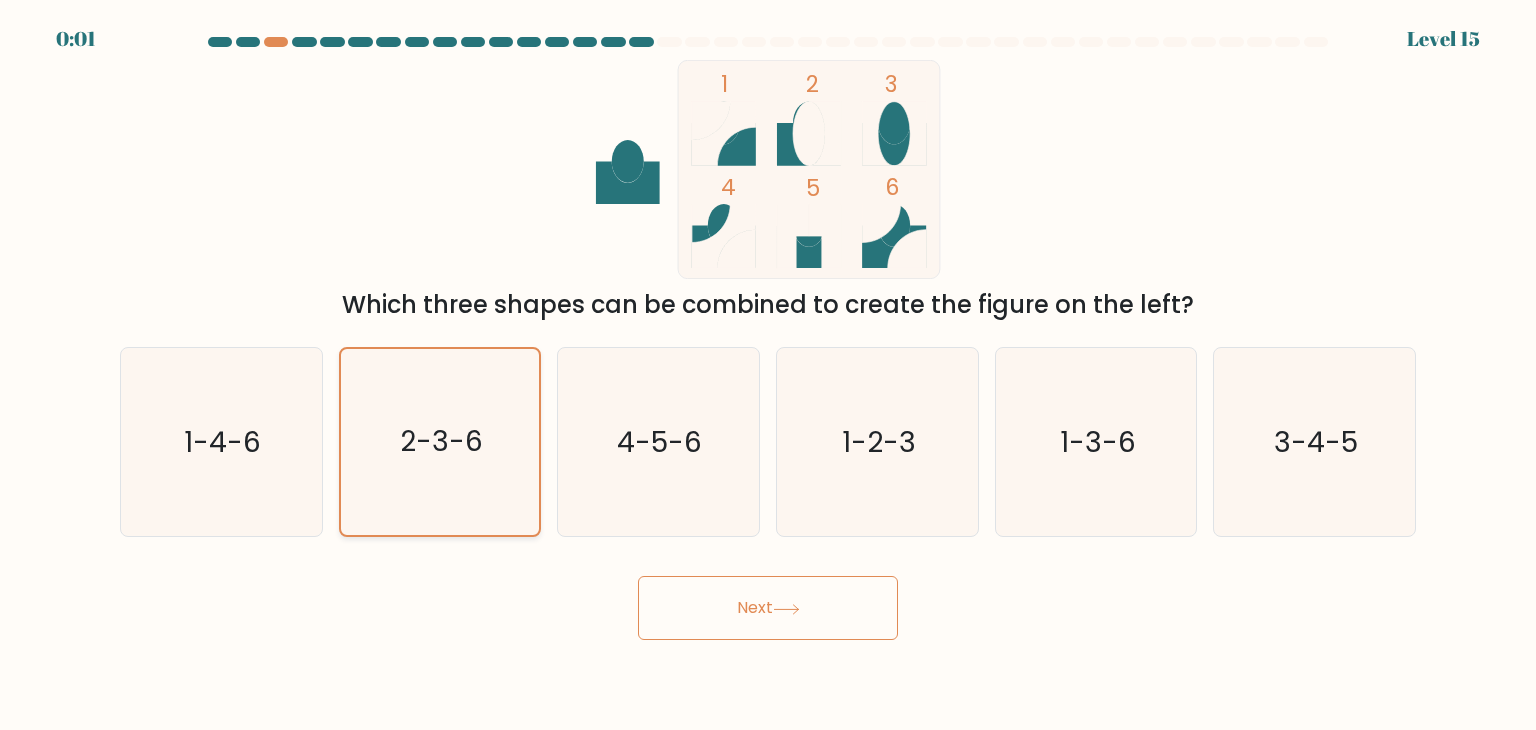 click on "2-3-6" 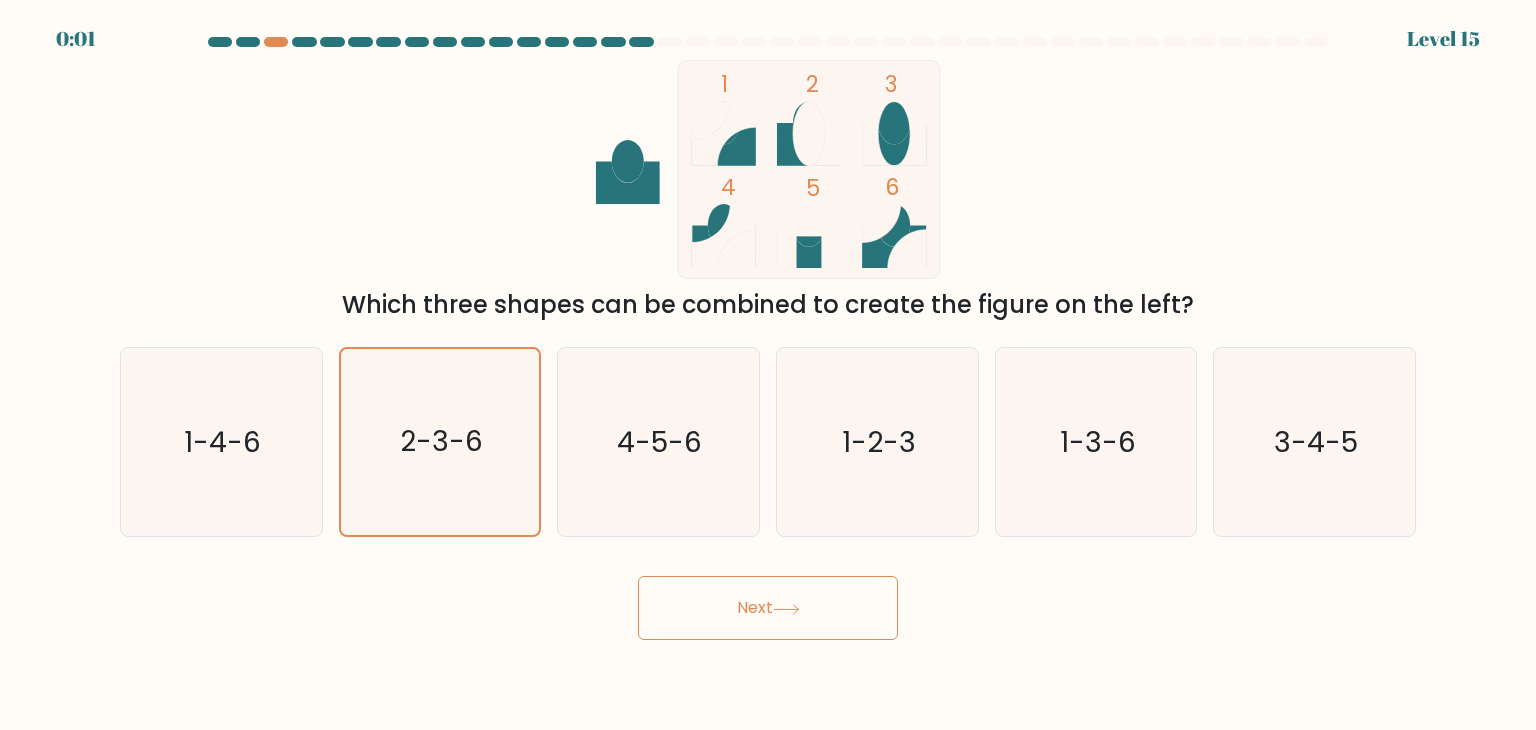 click on "Next" at bounding box center (768, 608) 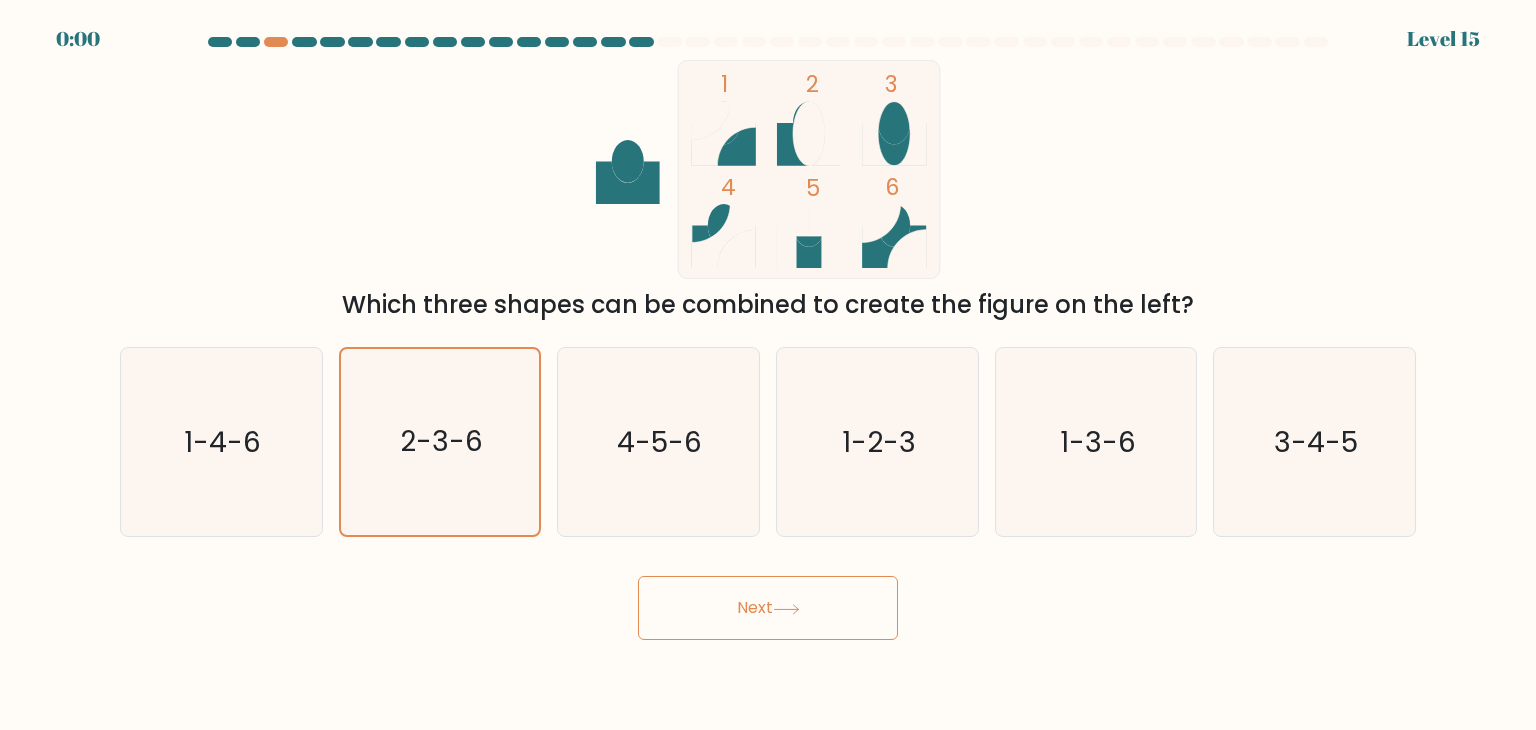 click on "Next" at bounding box center (768, 608) 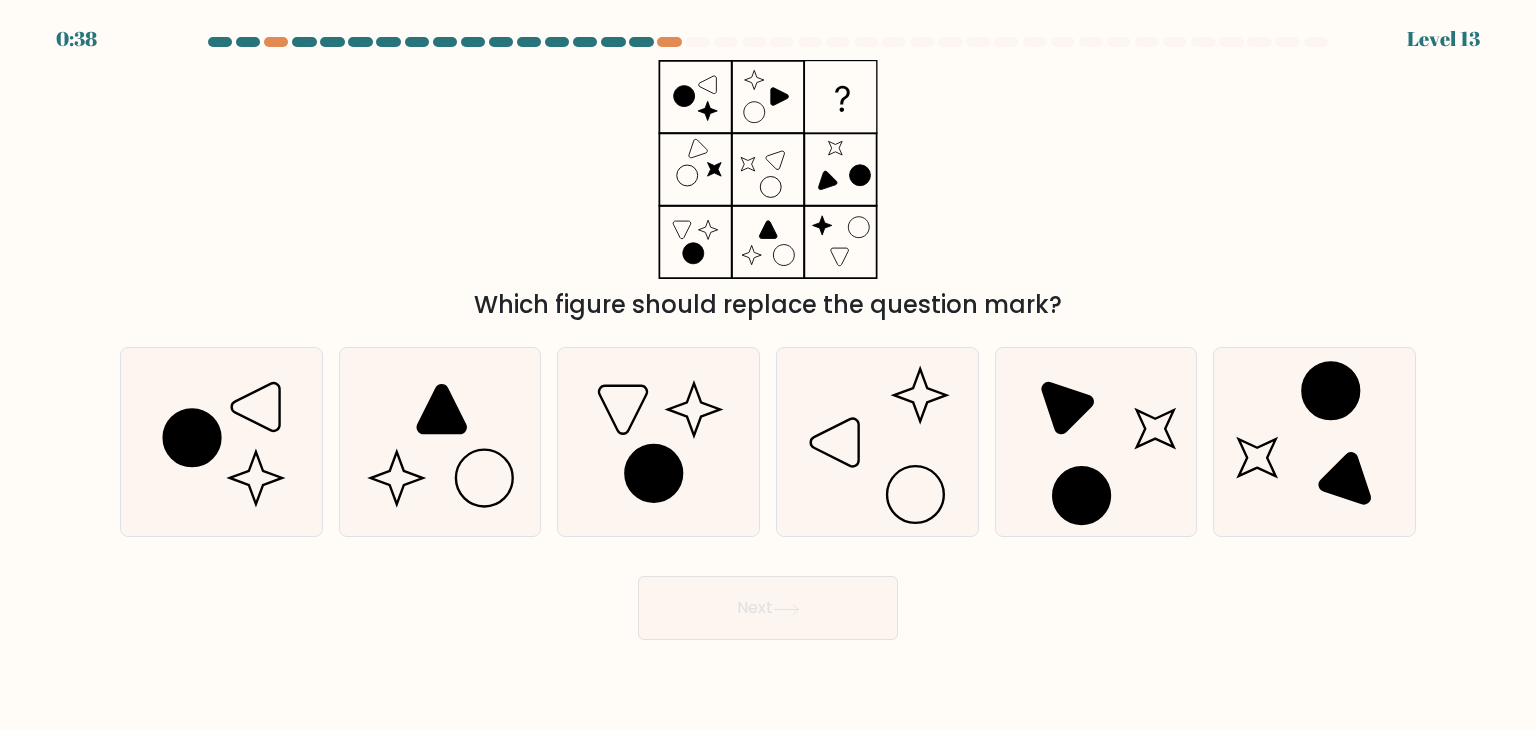 scroll, scrollTop: 0, scrollLeft: 0, axis: both 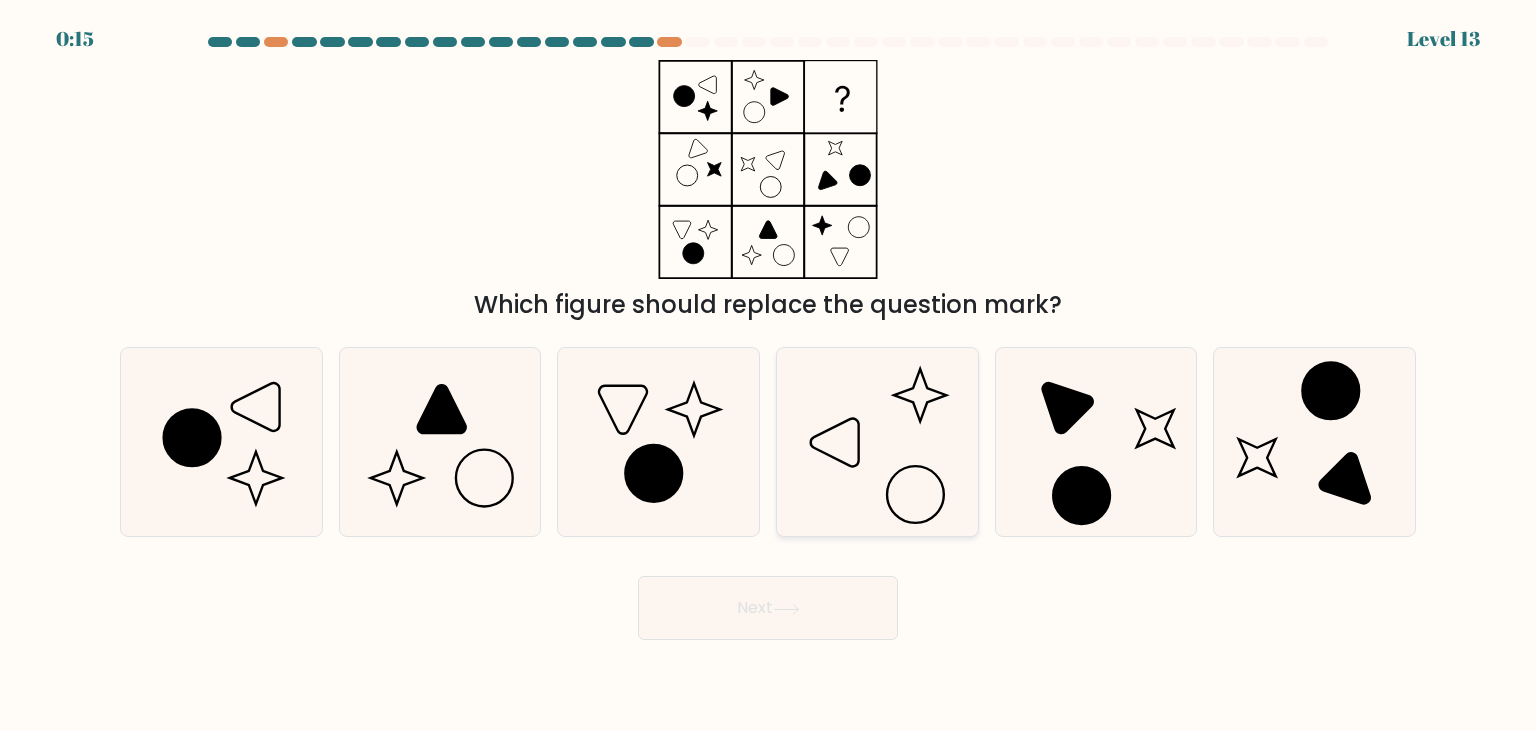 click 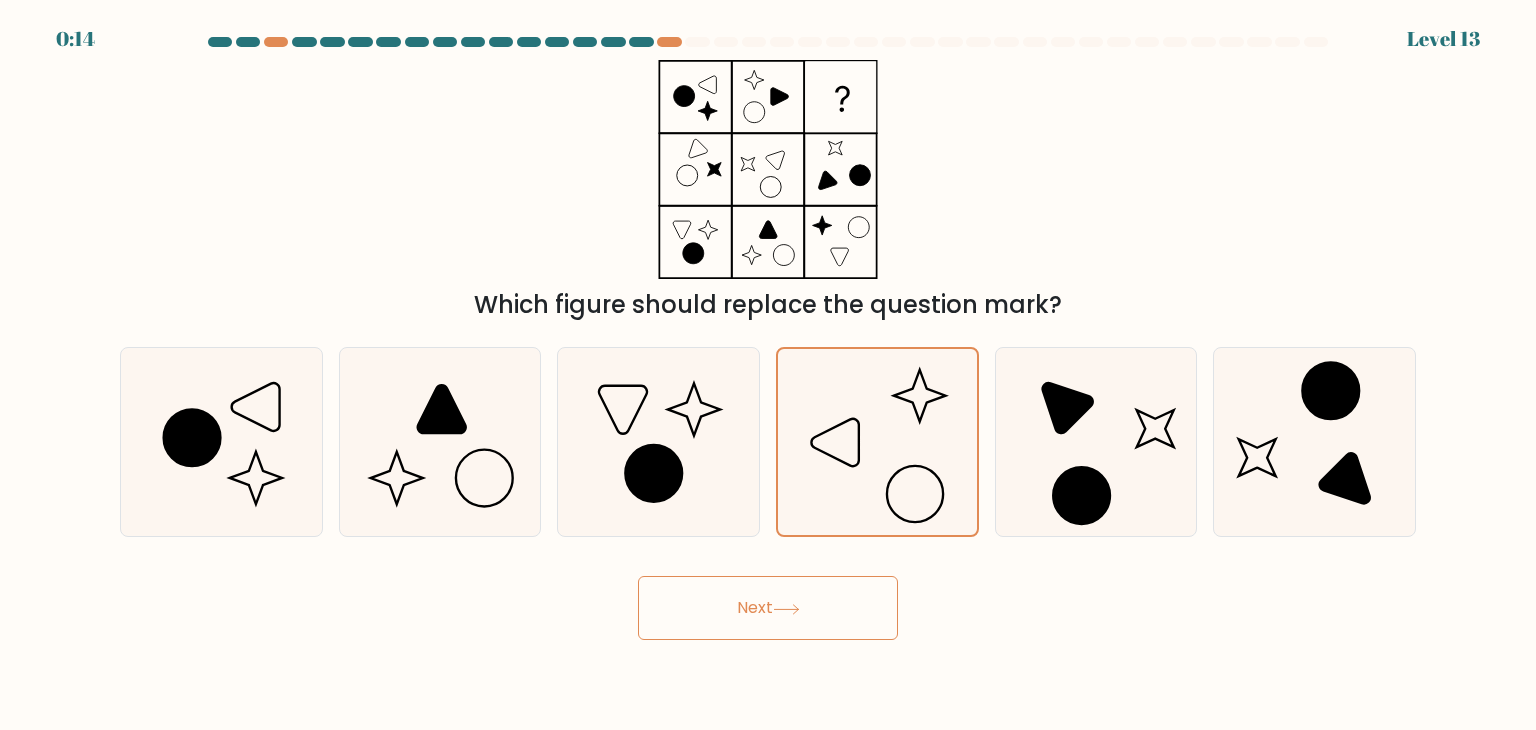 click on "Next" at bounding box center (768, 608) 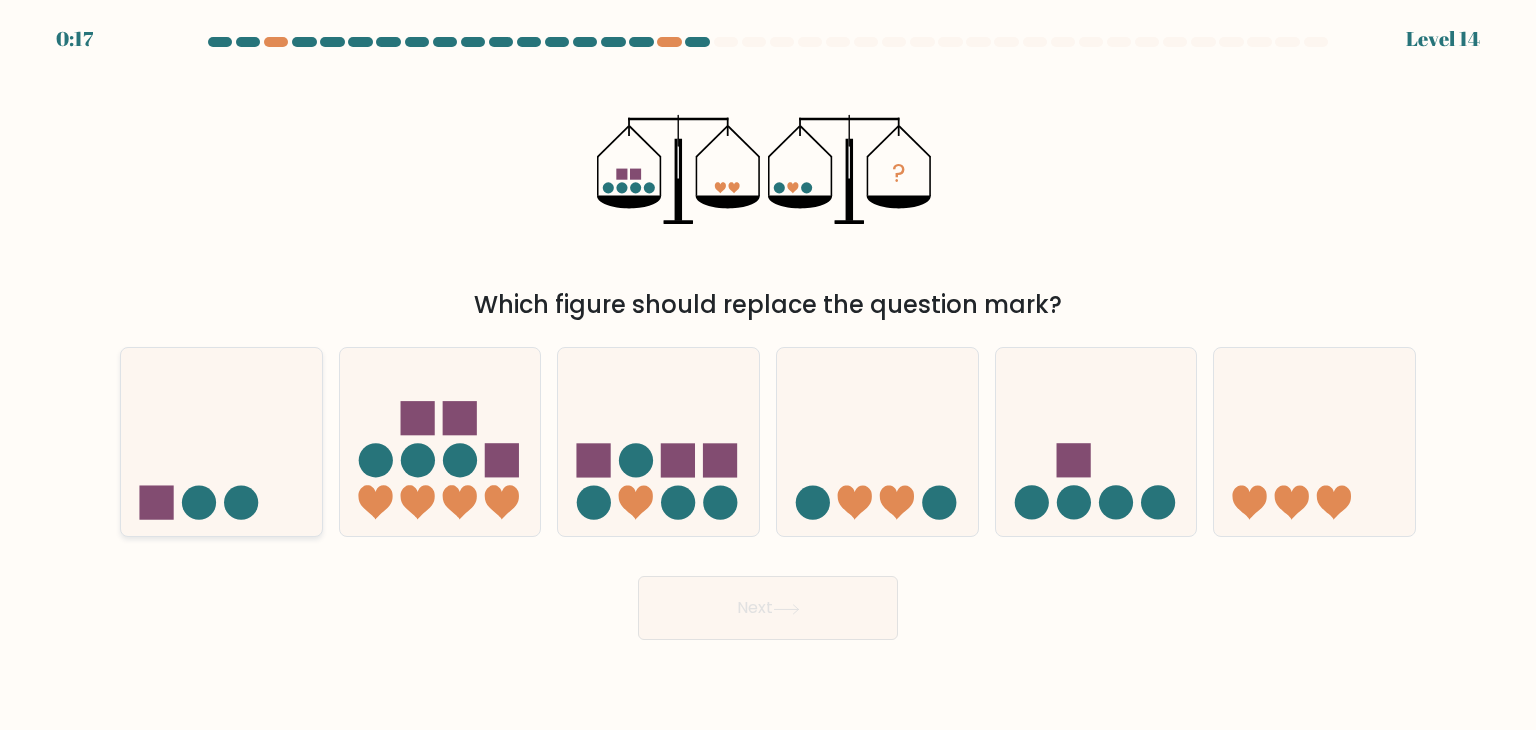 click 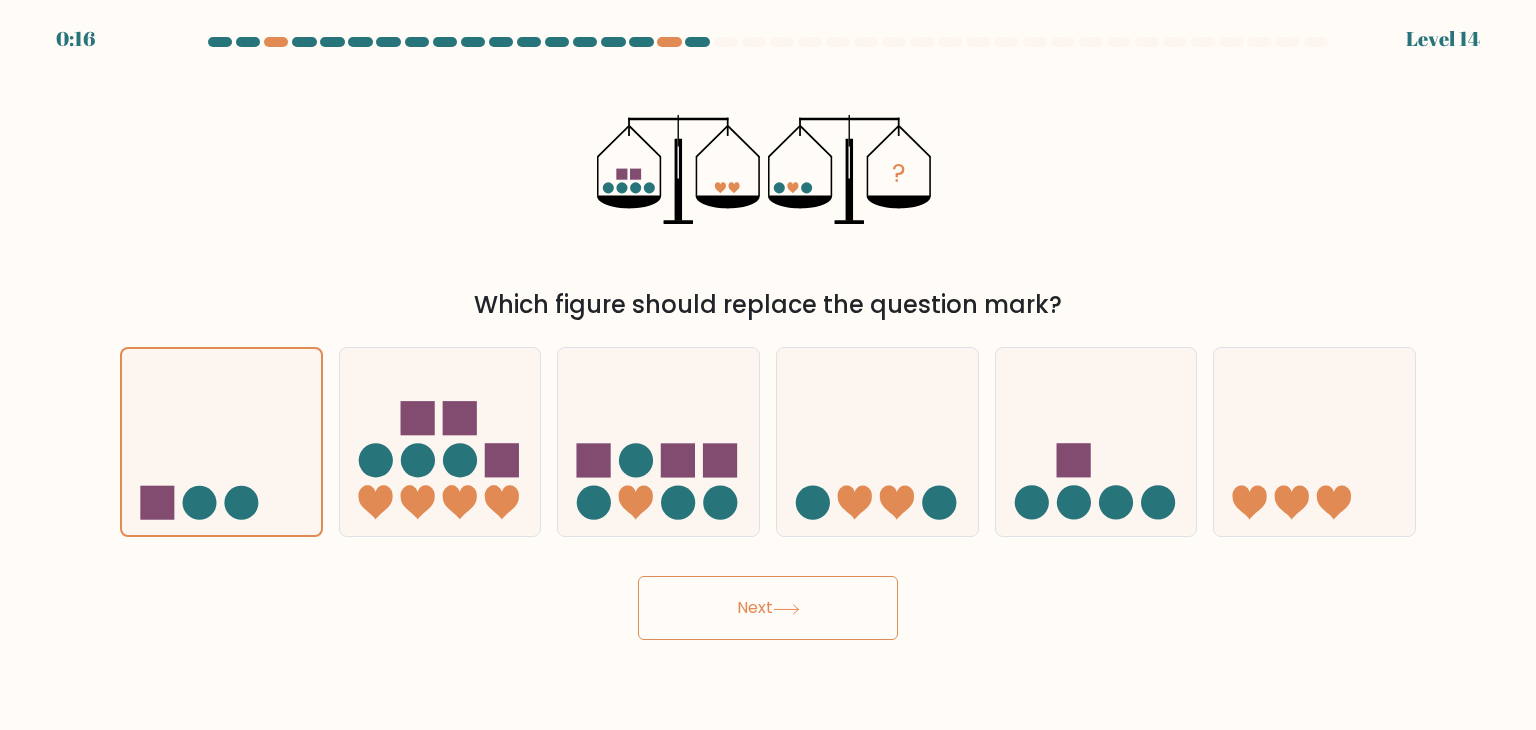click on "Next" at bounding box center [768, 608] 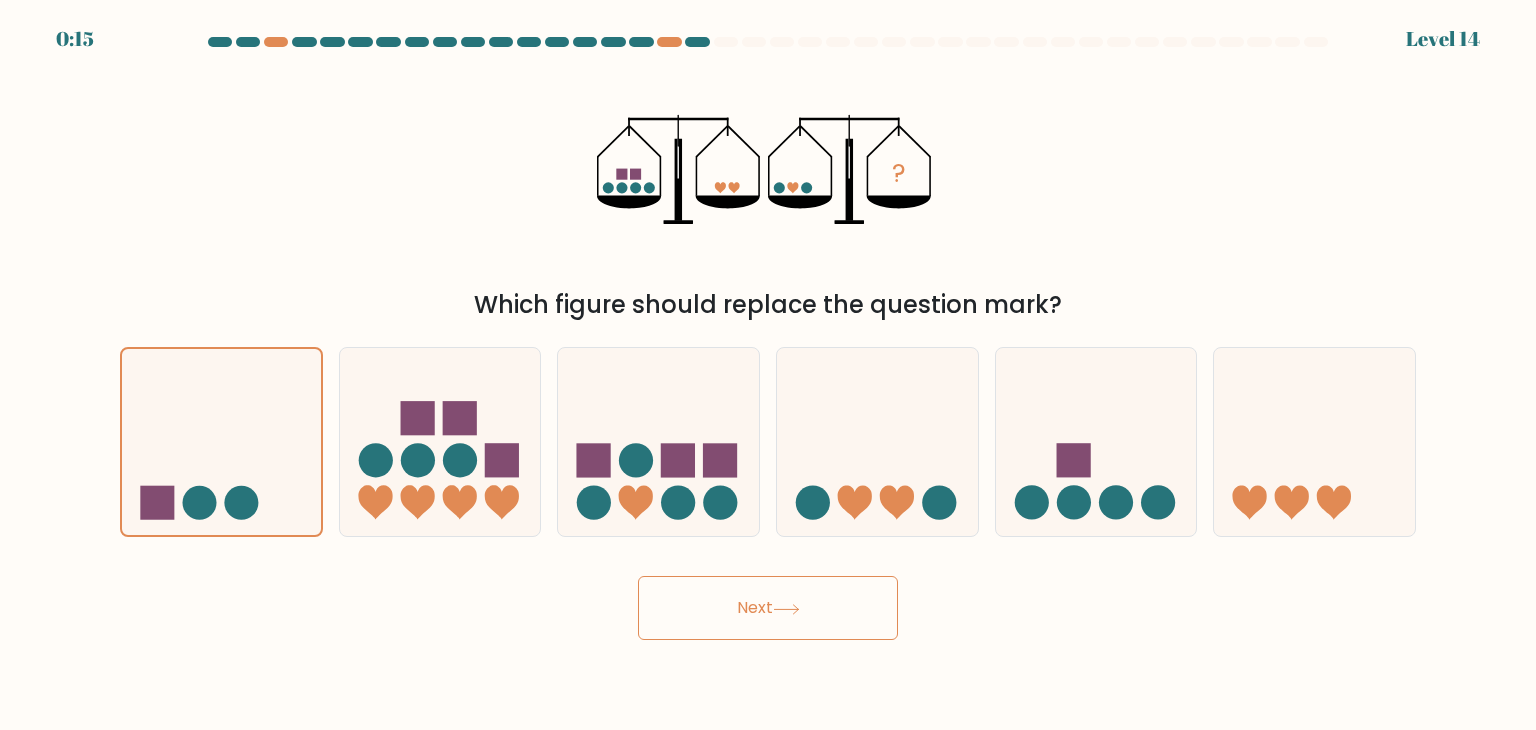 click on "Next" at bounding box center (768, 608) 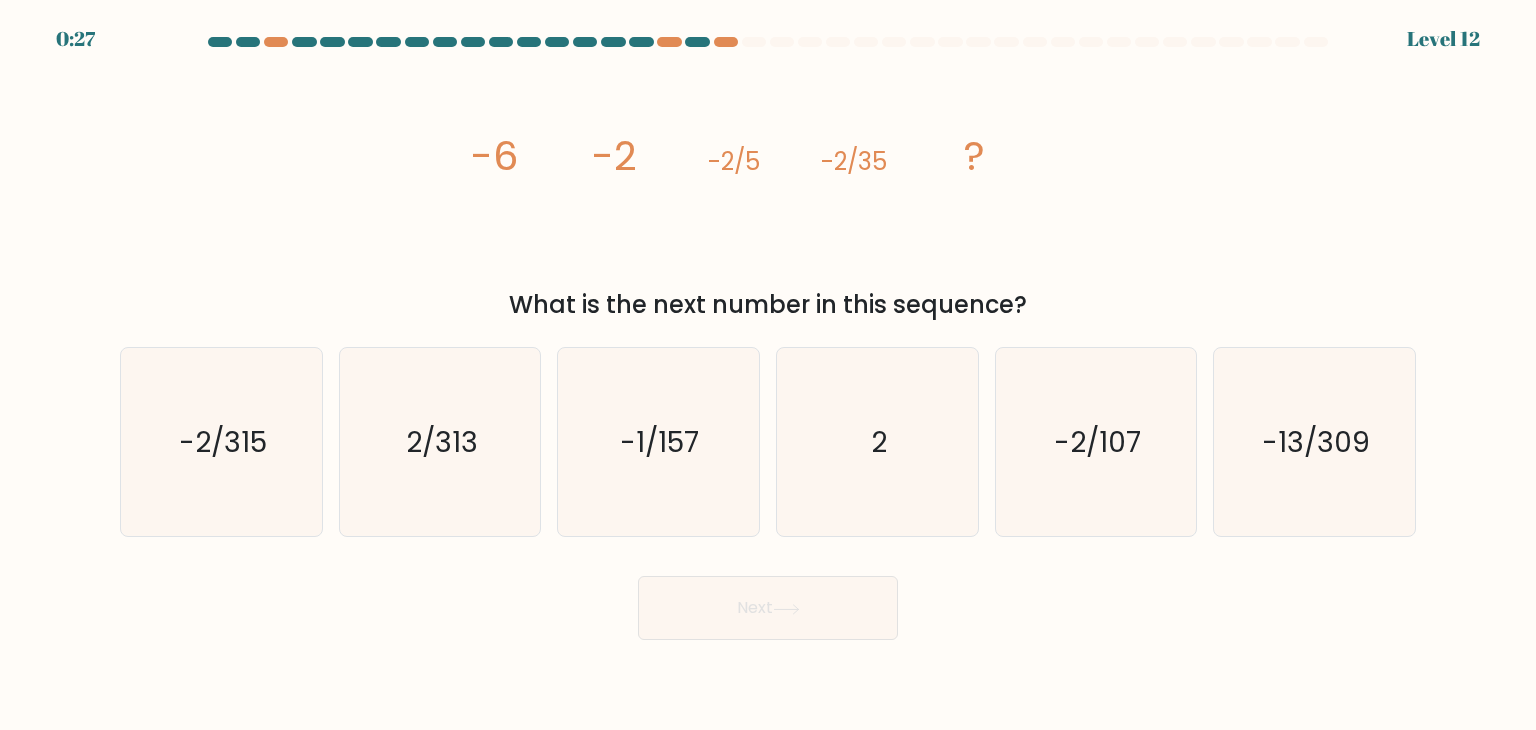 click at bounding box center [768, 338] 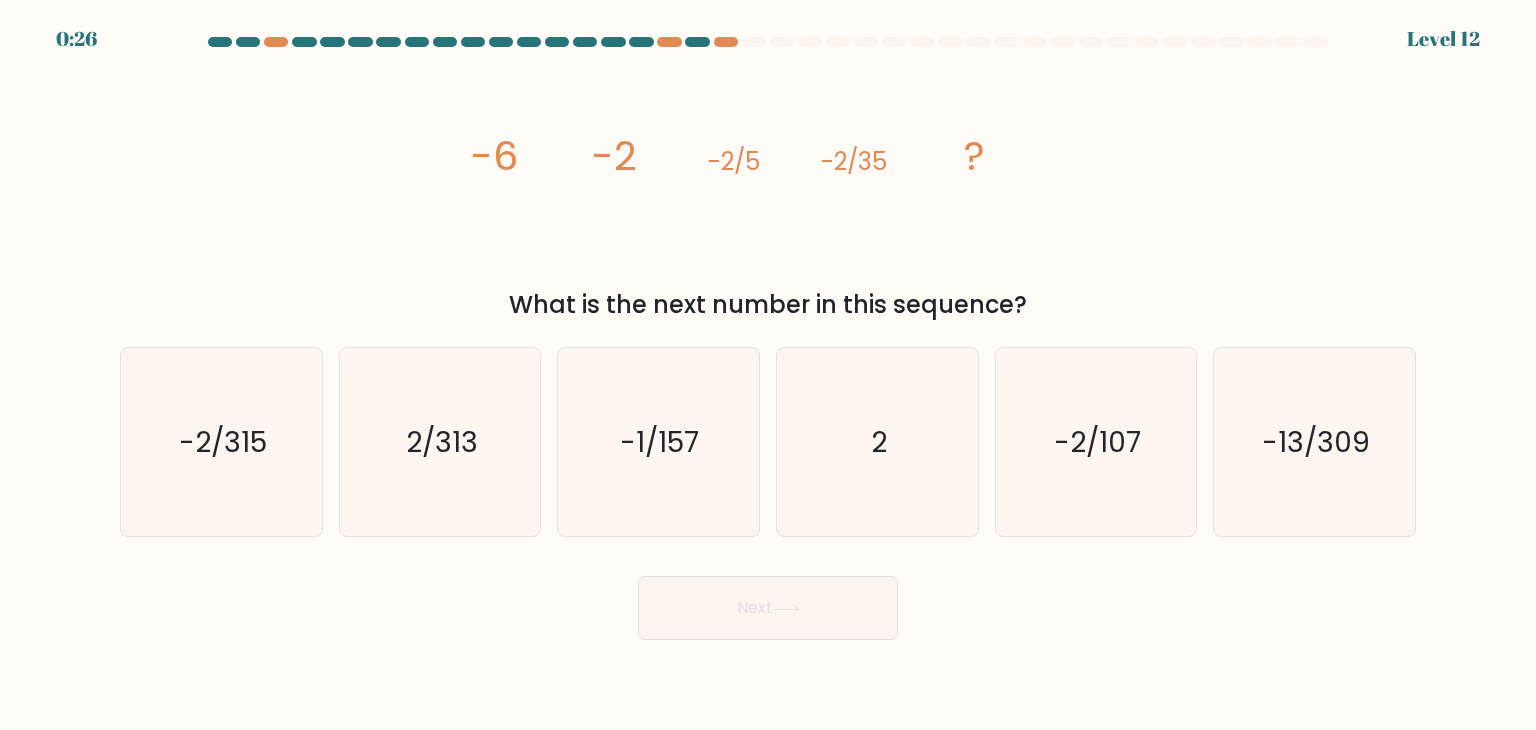 click at bounding box center (768, 338) 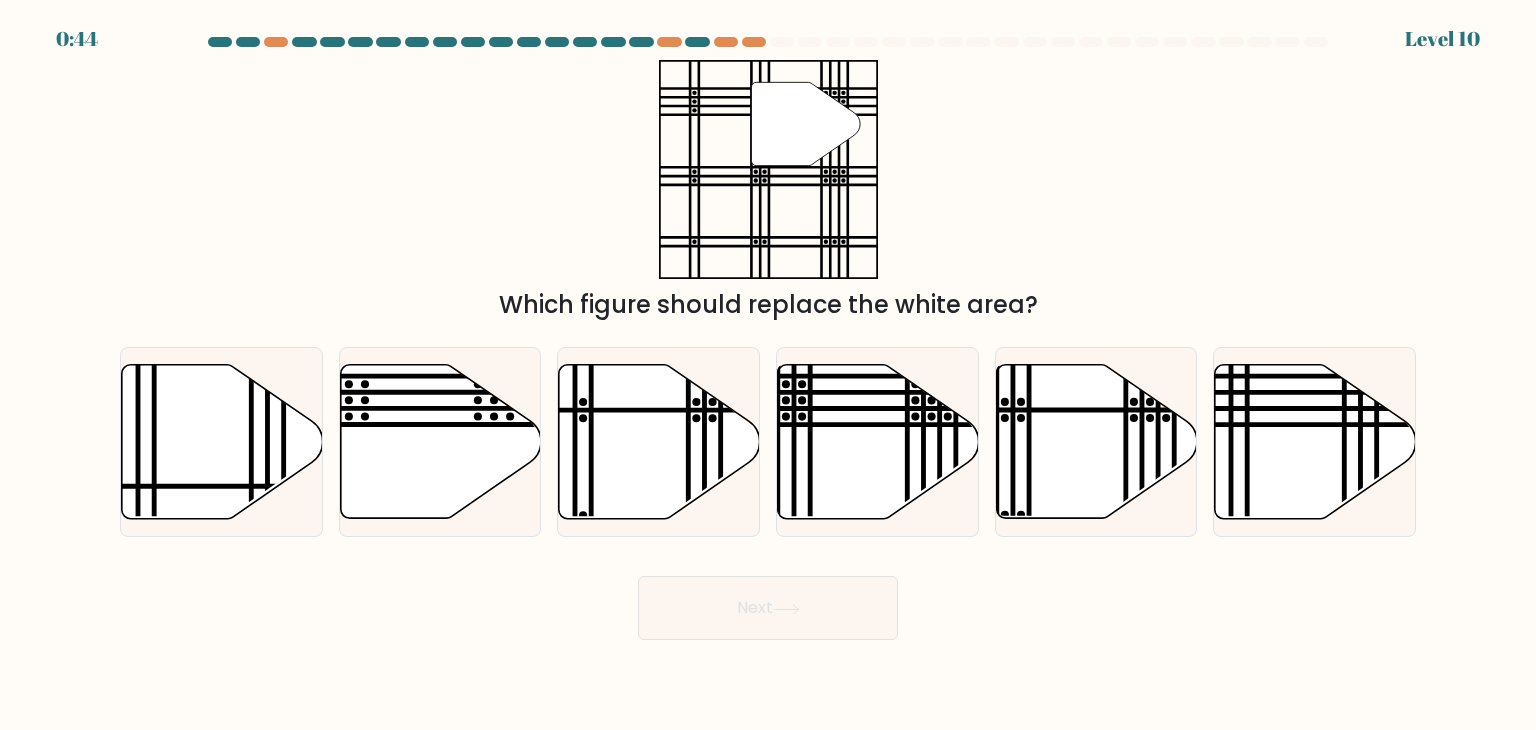 scroll, scrollTop: 0, scrollLeft: 0, axis: both 